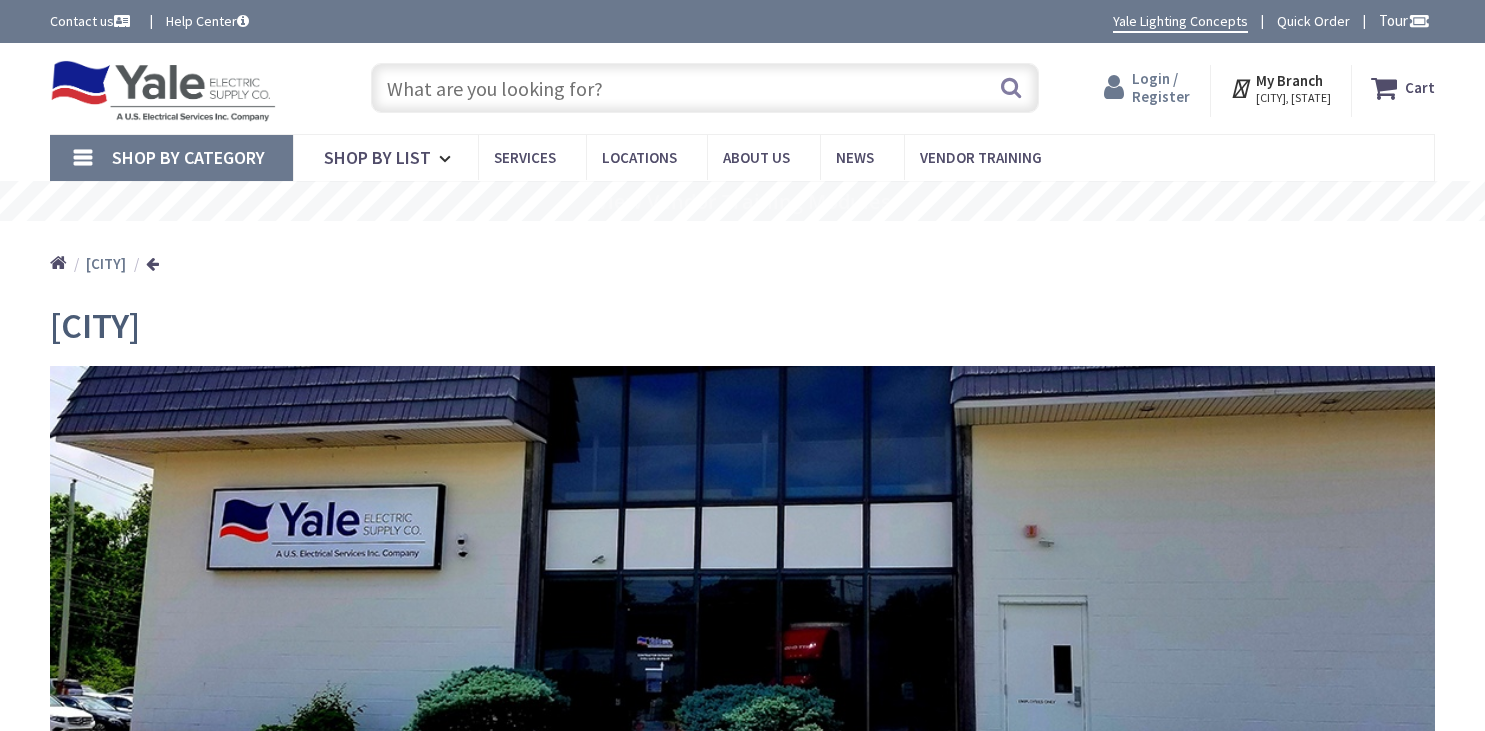 scroll, scrollTop: 0, scrollLeft: 0, axis: both 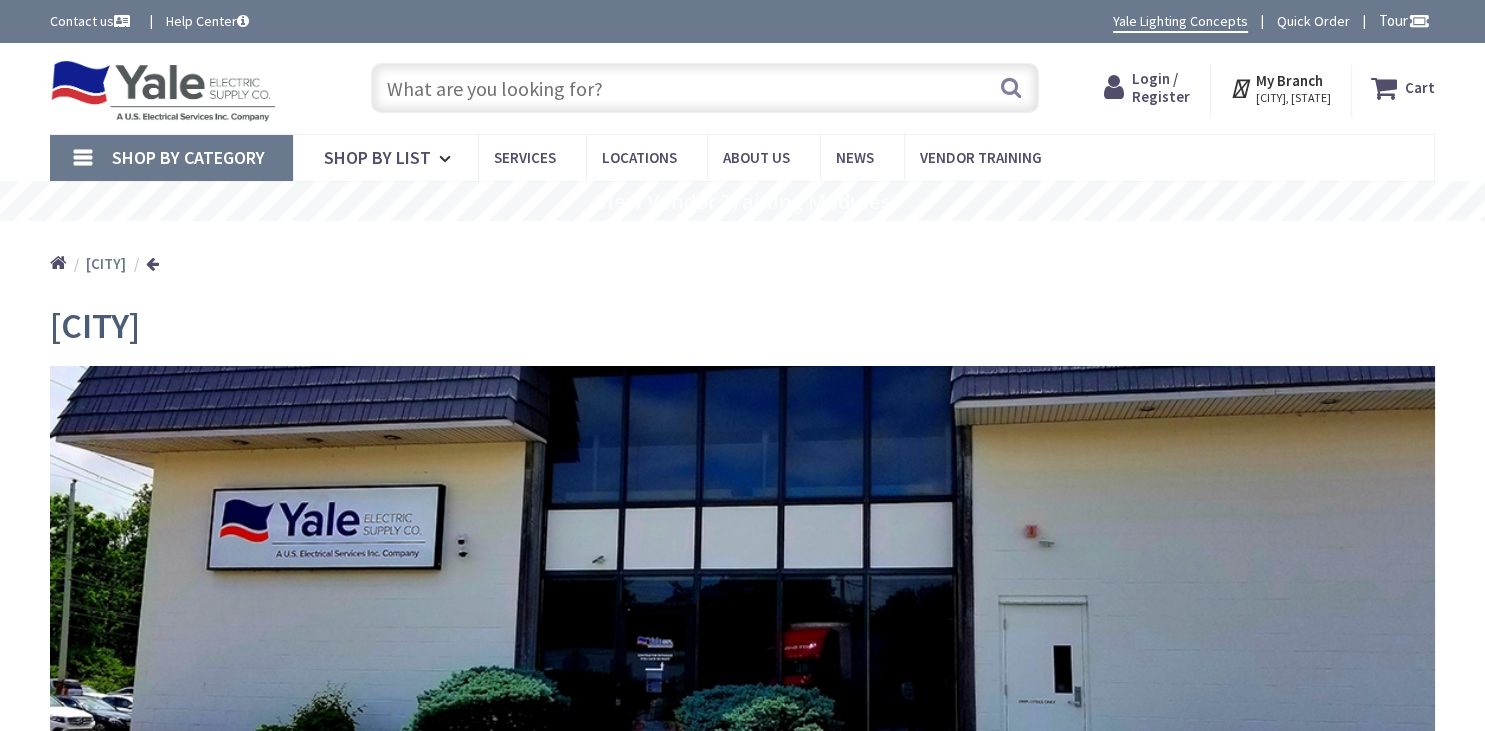 click on "Login / Register" at bounding box center (1161, 87) 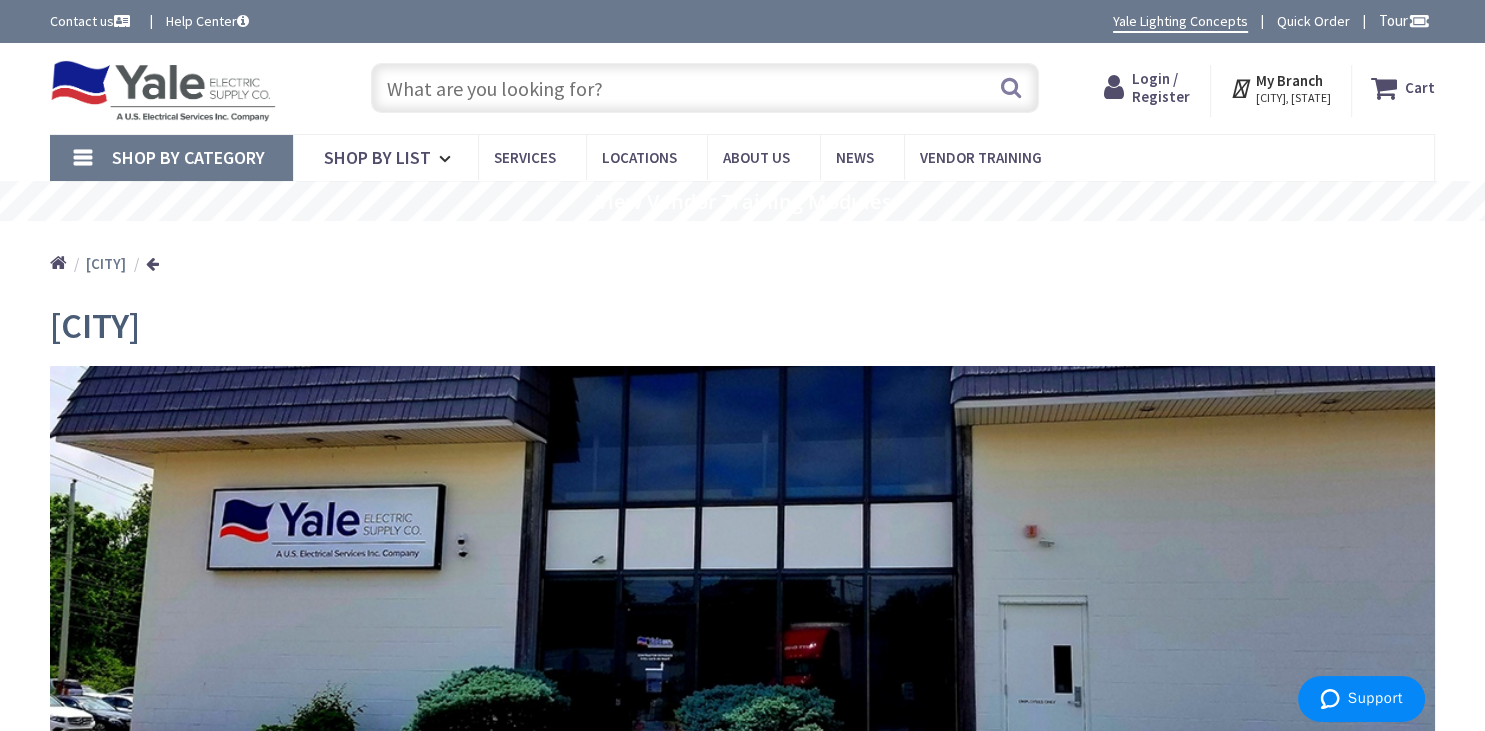 click on "Login / Register" at bounding box center [1161, 87] 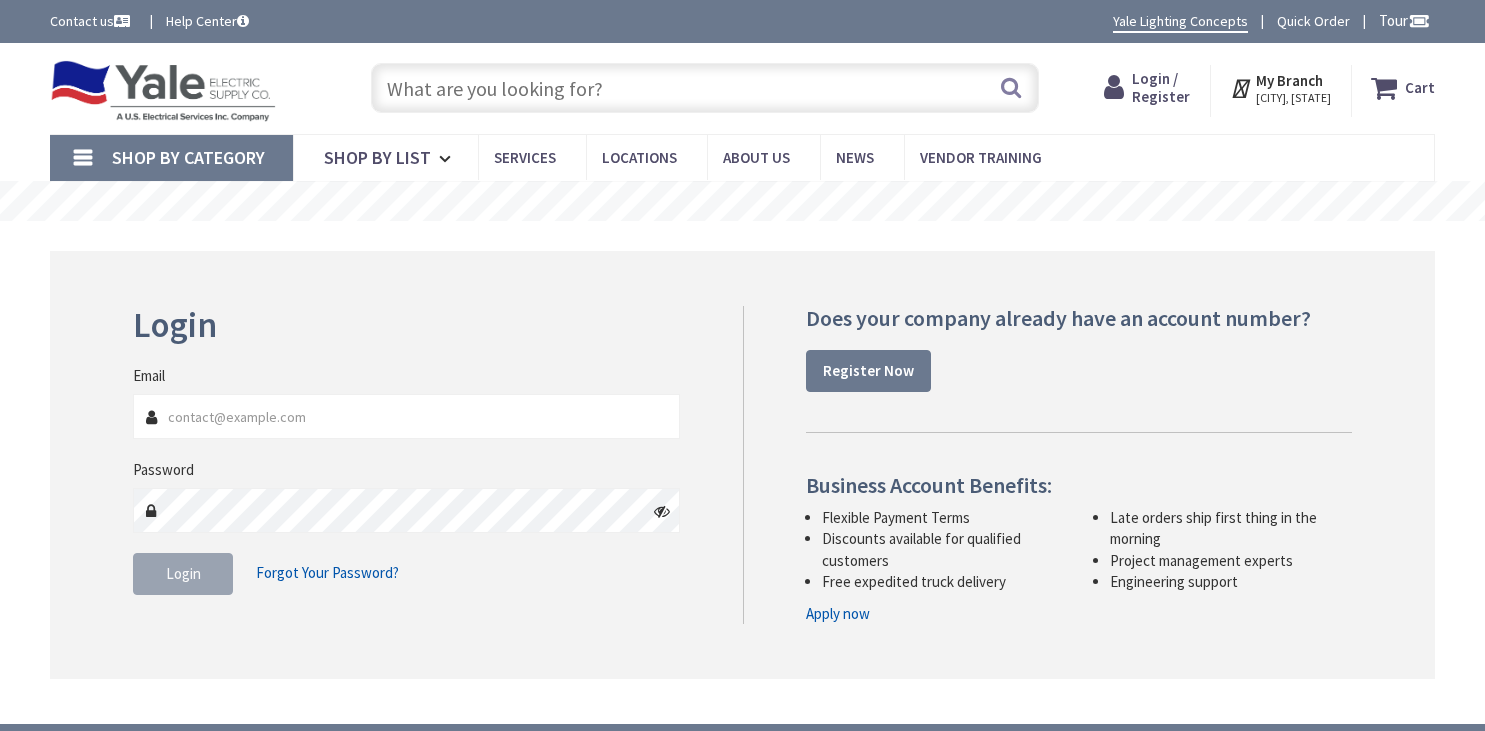 scroll, scrollTop: 0, scrollLeft: 0, axis: both 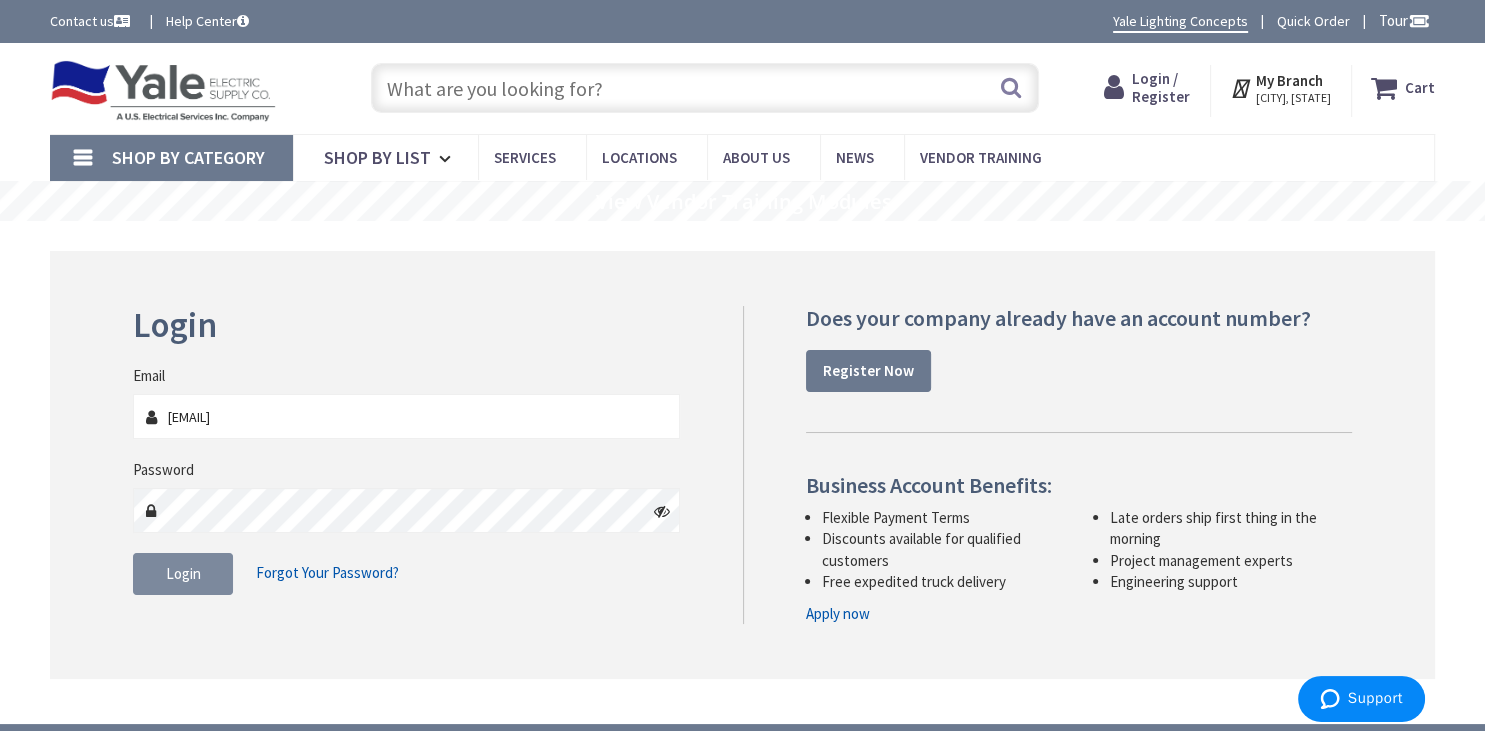 type on "jim@mc-hvac.com" 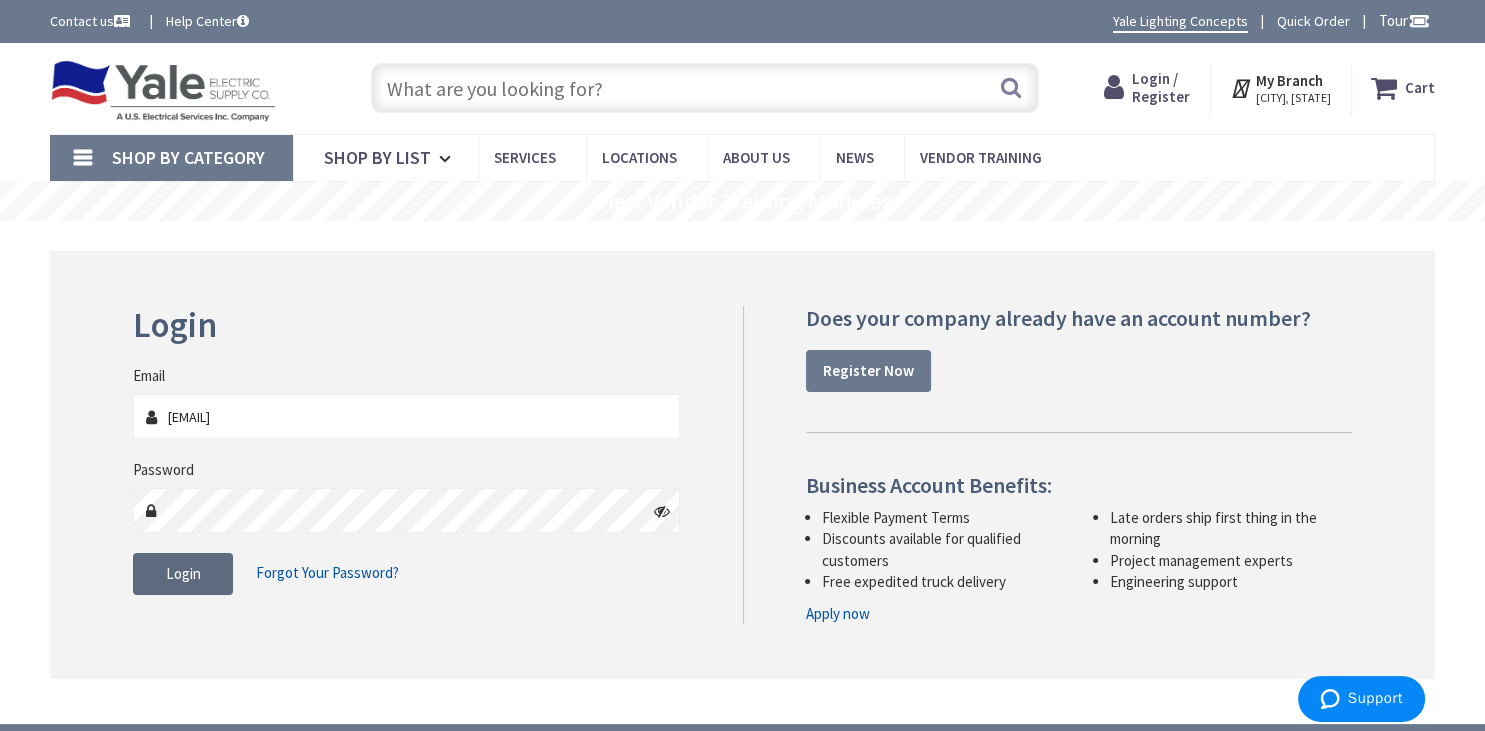 click on "Login" at bounding box center [183, 574] 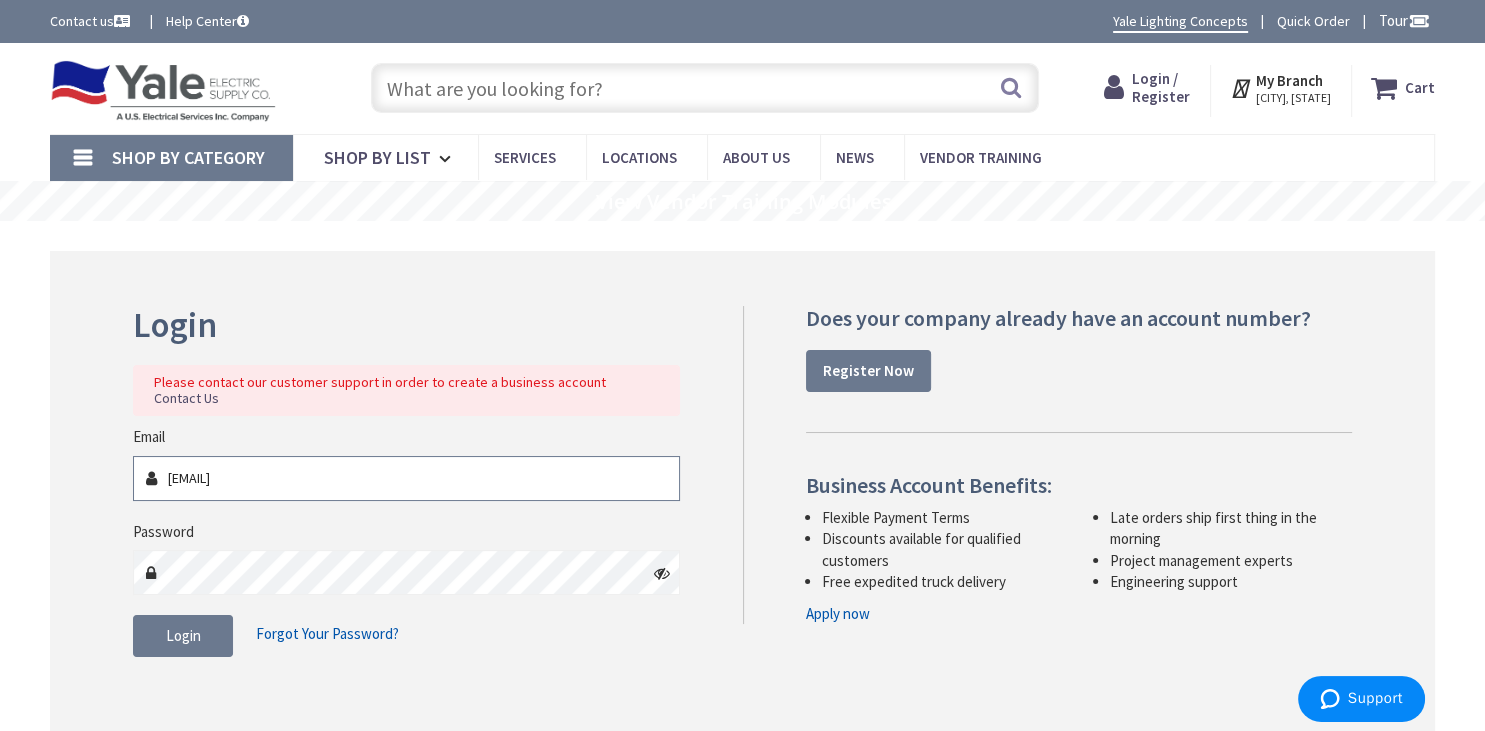 click on "jim@mc-hvac.com" at bounding box center (406, 478) 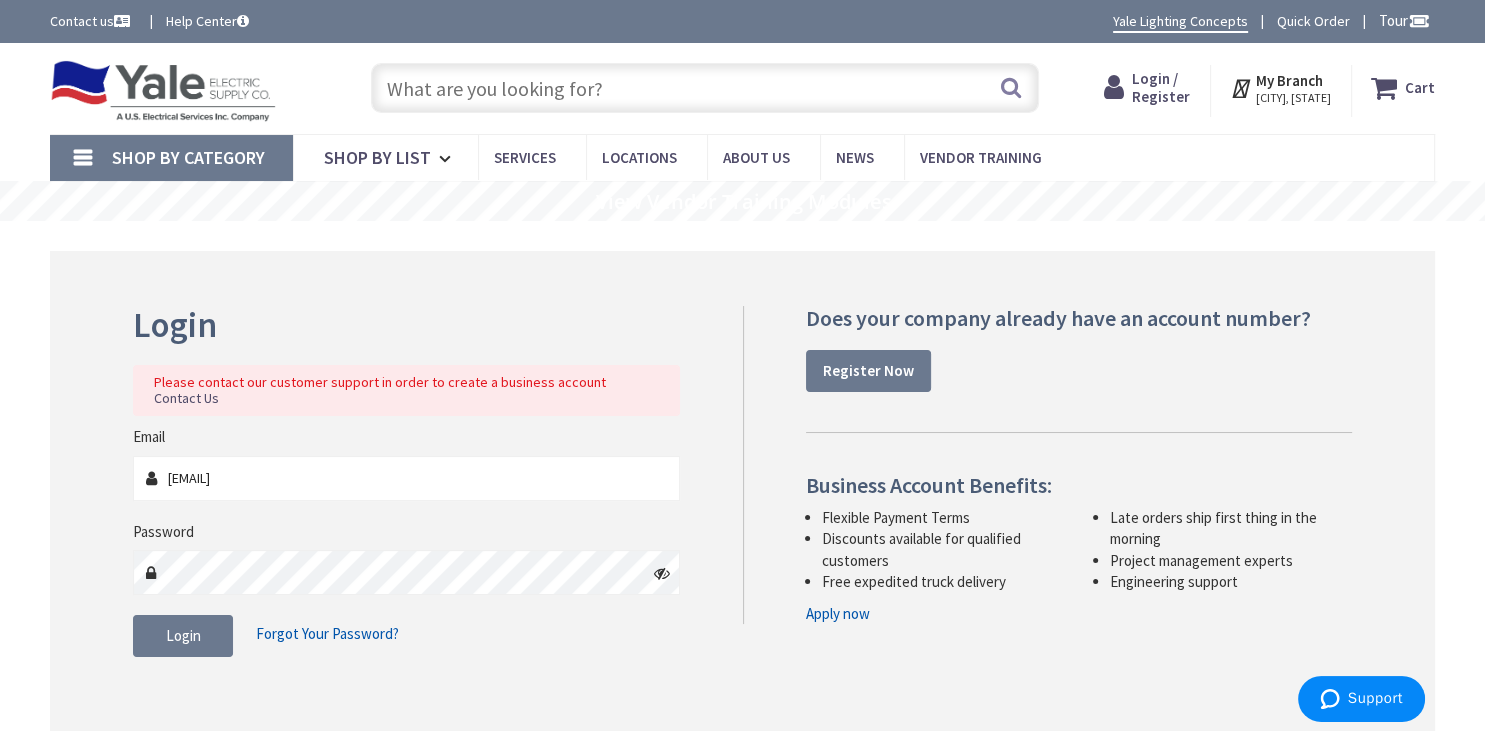 click on "Login
Please contact our customer support in order to create a business account   Contact Us
Email
jim@mc-hvac.com
Password
Login
Forgot Your Password?" at bounding box center (742, 491) 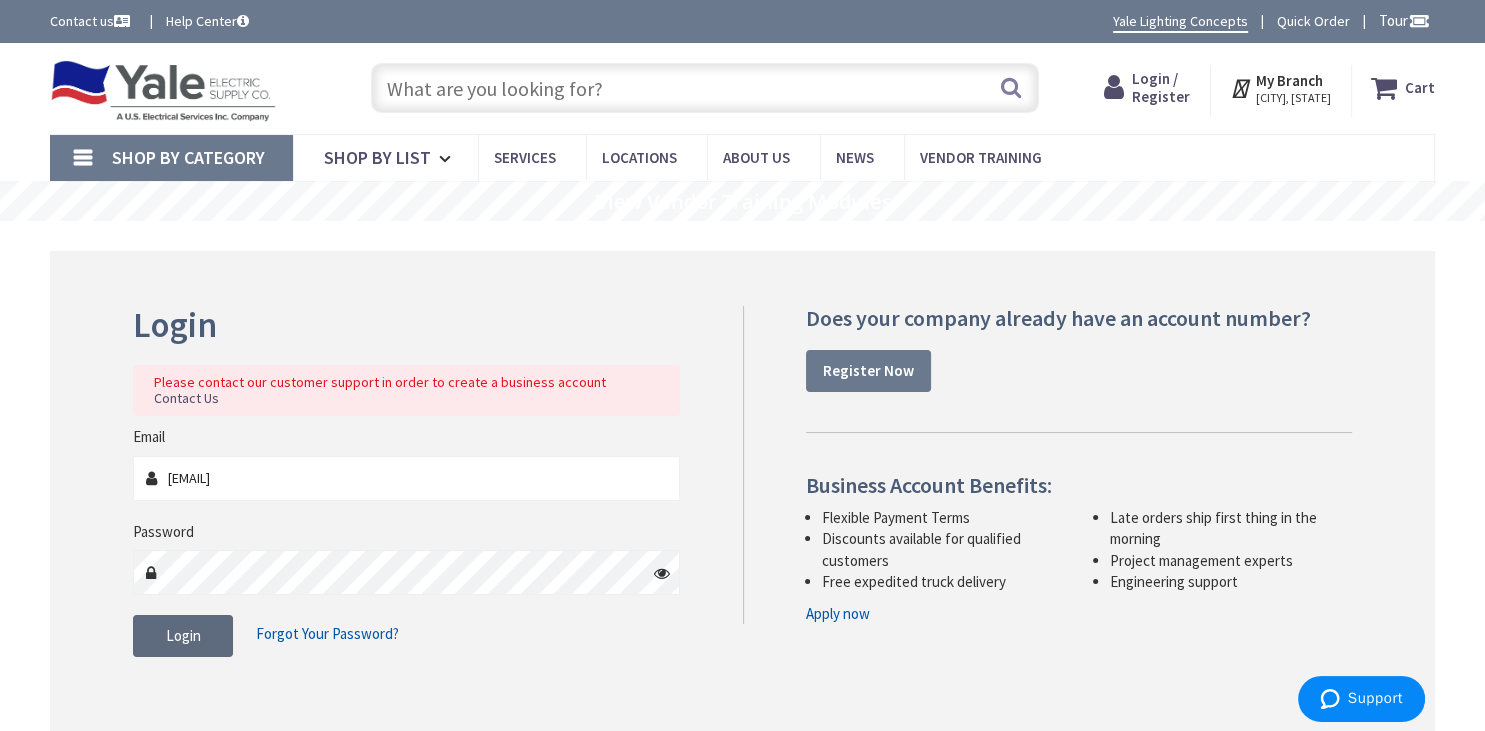 click on "Login" at bounding box center [183, 635] 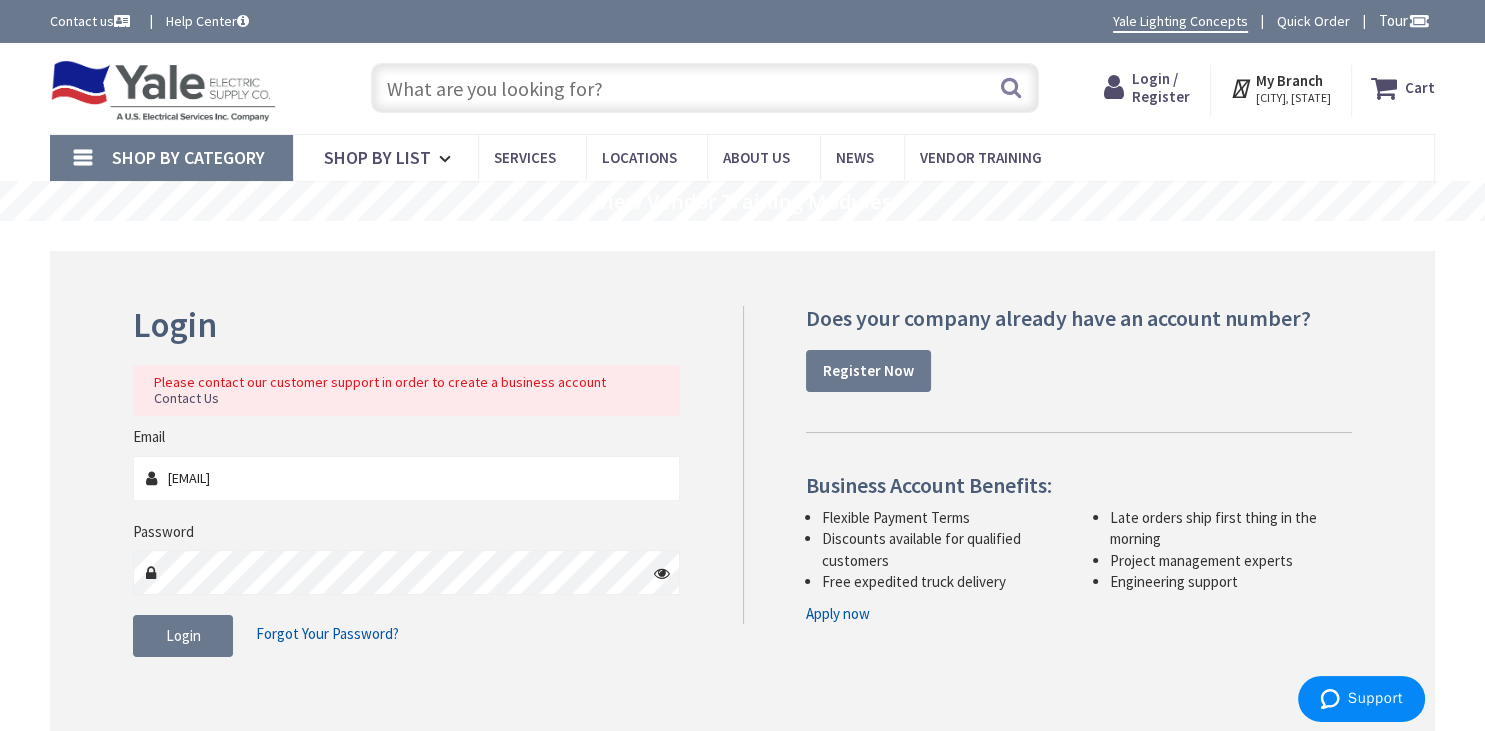 click on "Login
Please contact our customer support in order to create a business account   Contact Us
Email
jim@mc-hvac.com
Password
Login
Forgot Your Password?" at bounding box center (742, 491) 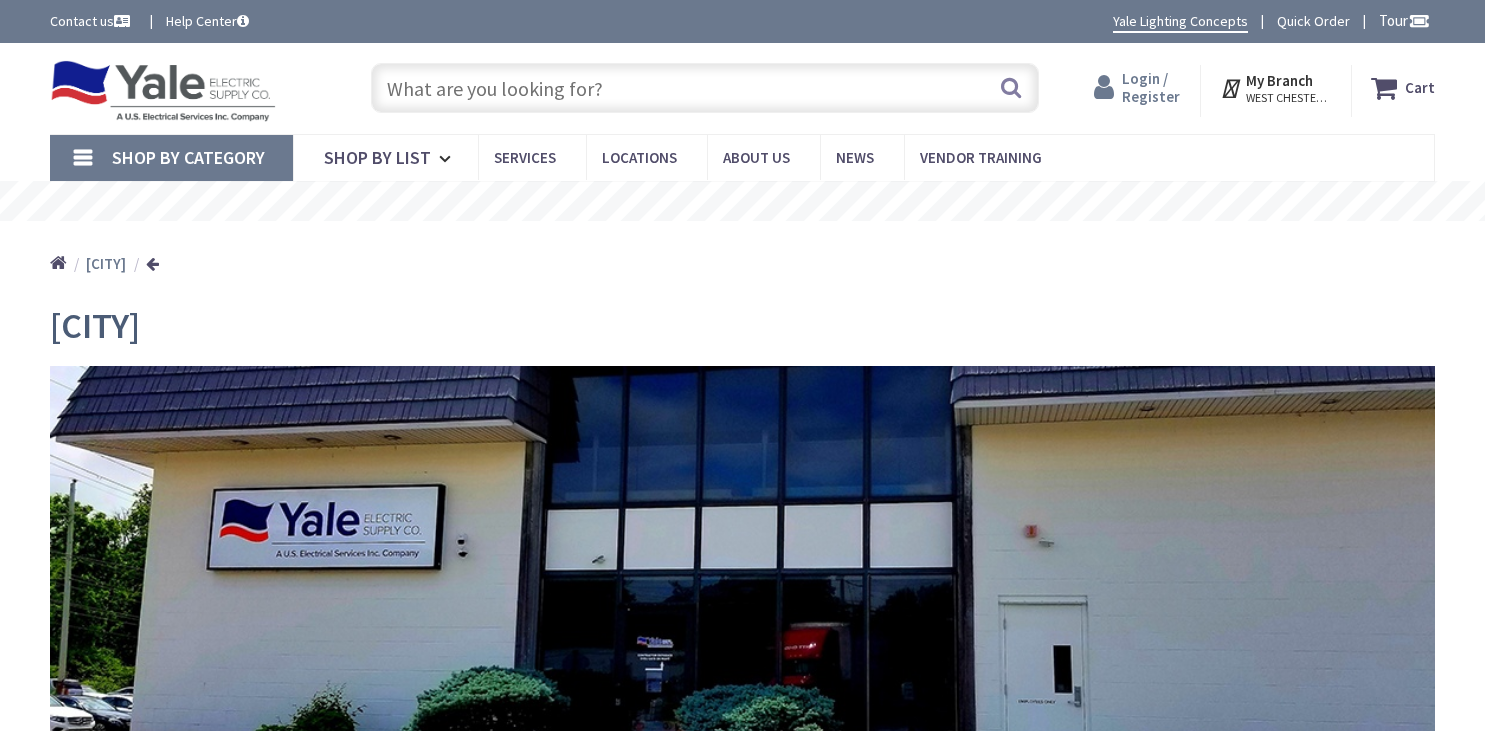scroll, scrollTop: 0, scrollLeft: 0, axis: both 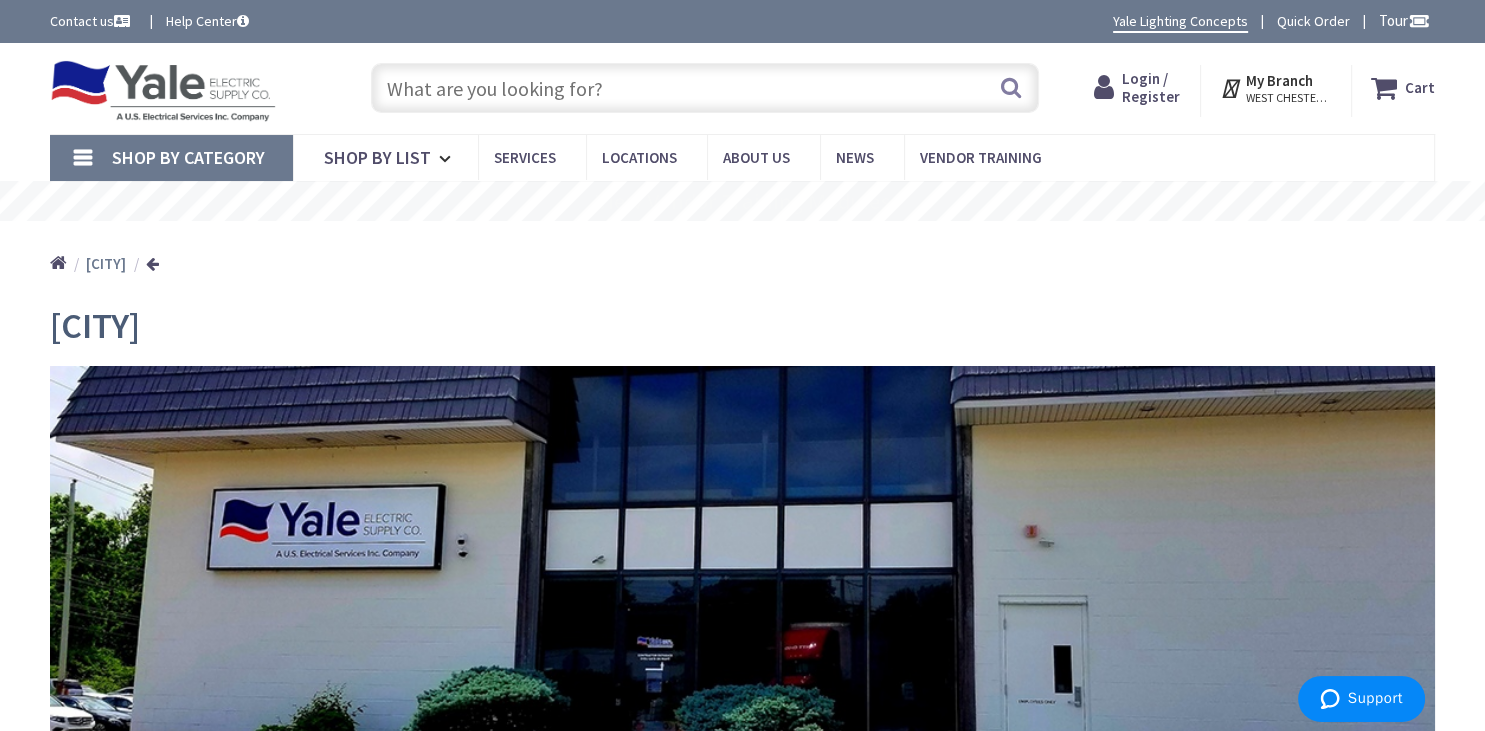 click on "Login / Register" at bounding box center [1151, 87] 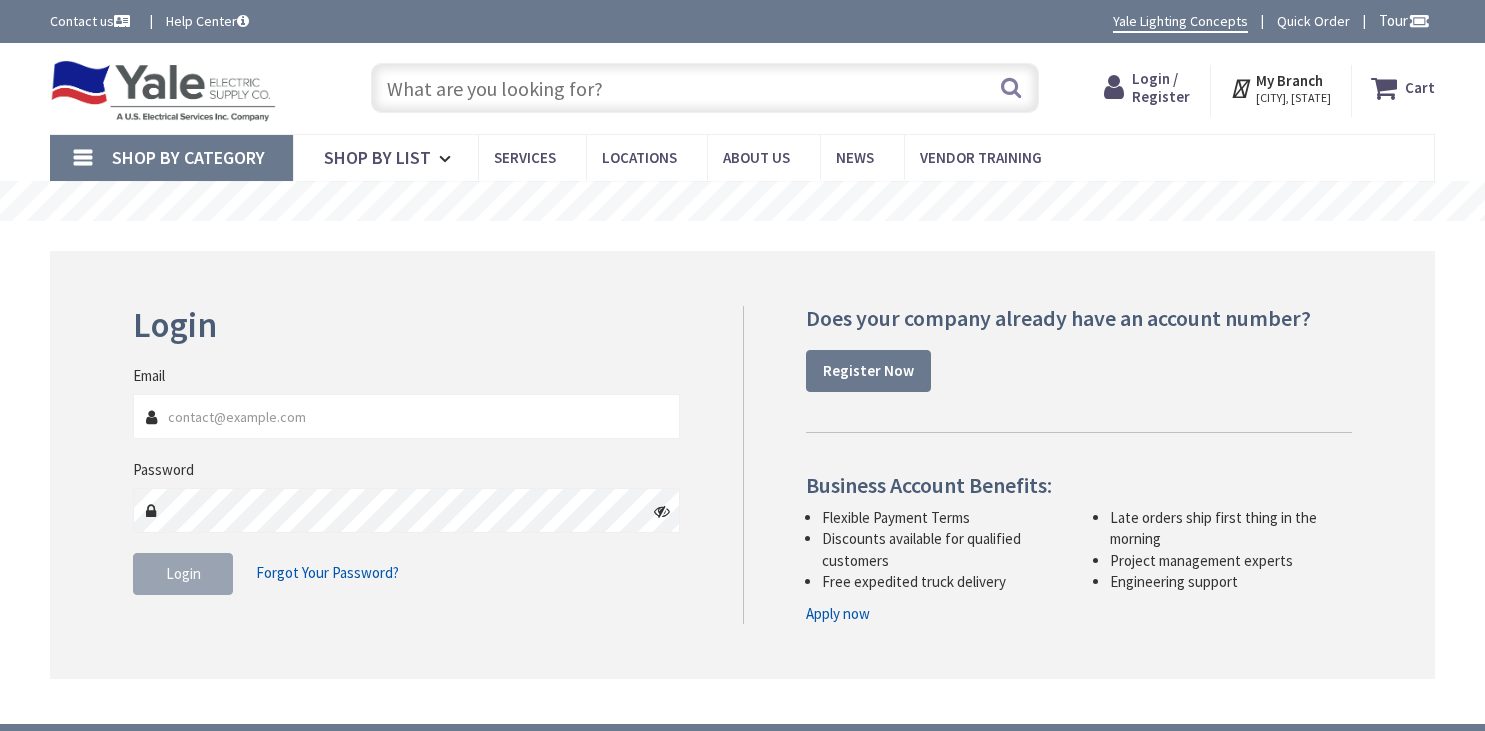 scroll, scrollTop: 0, scrollLeft: 0, axis: both 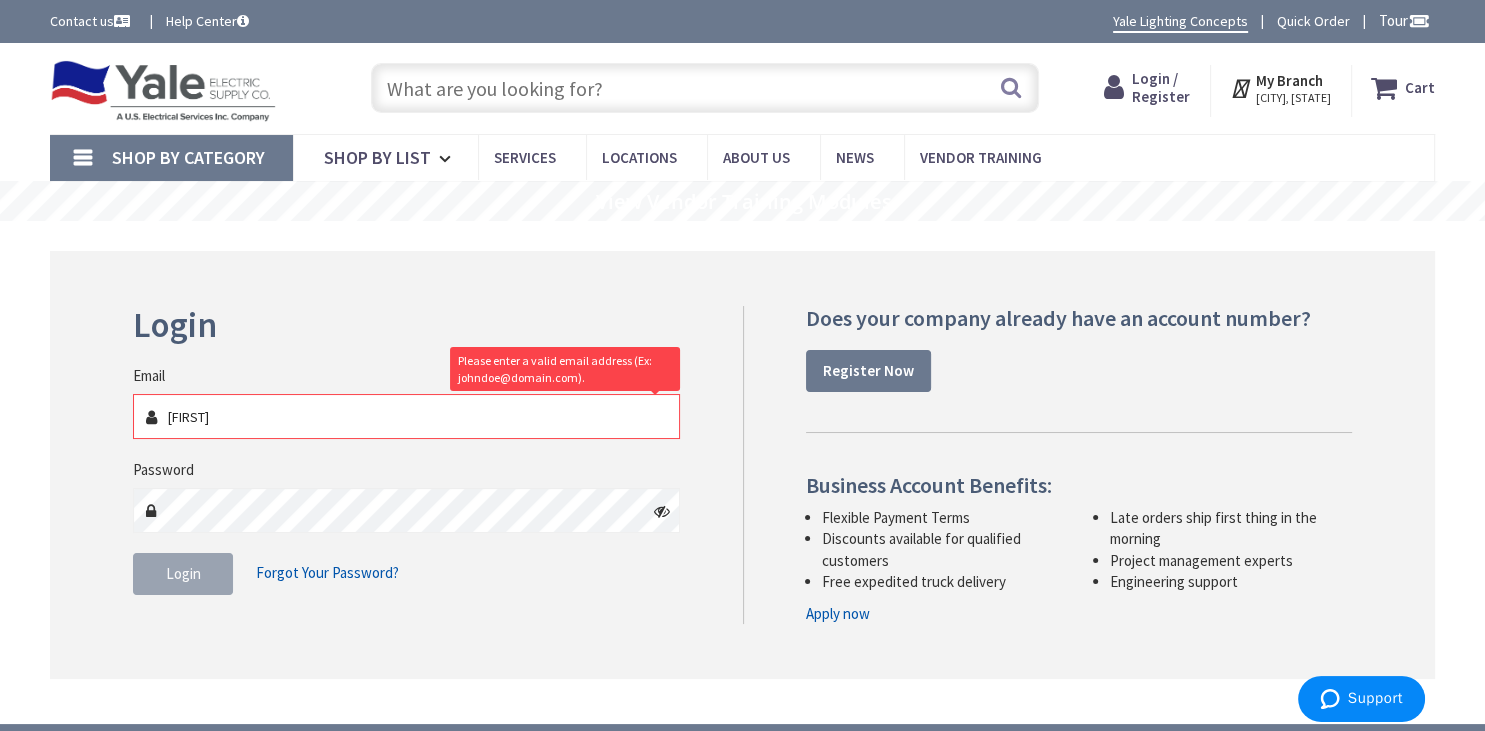 type on "James" 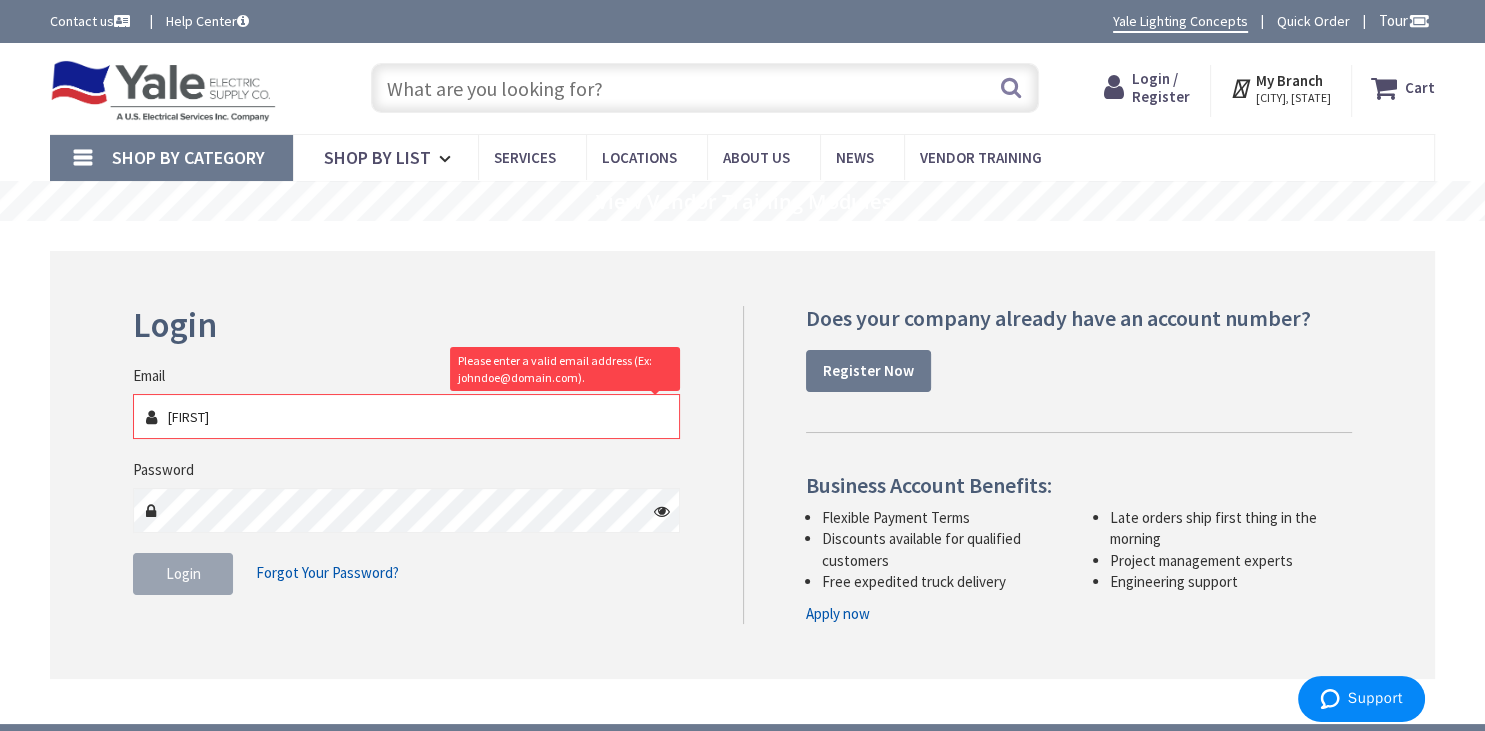 click at bounding box center [662, 511] 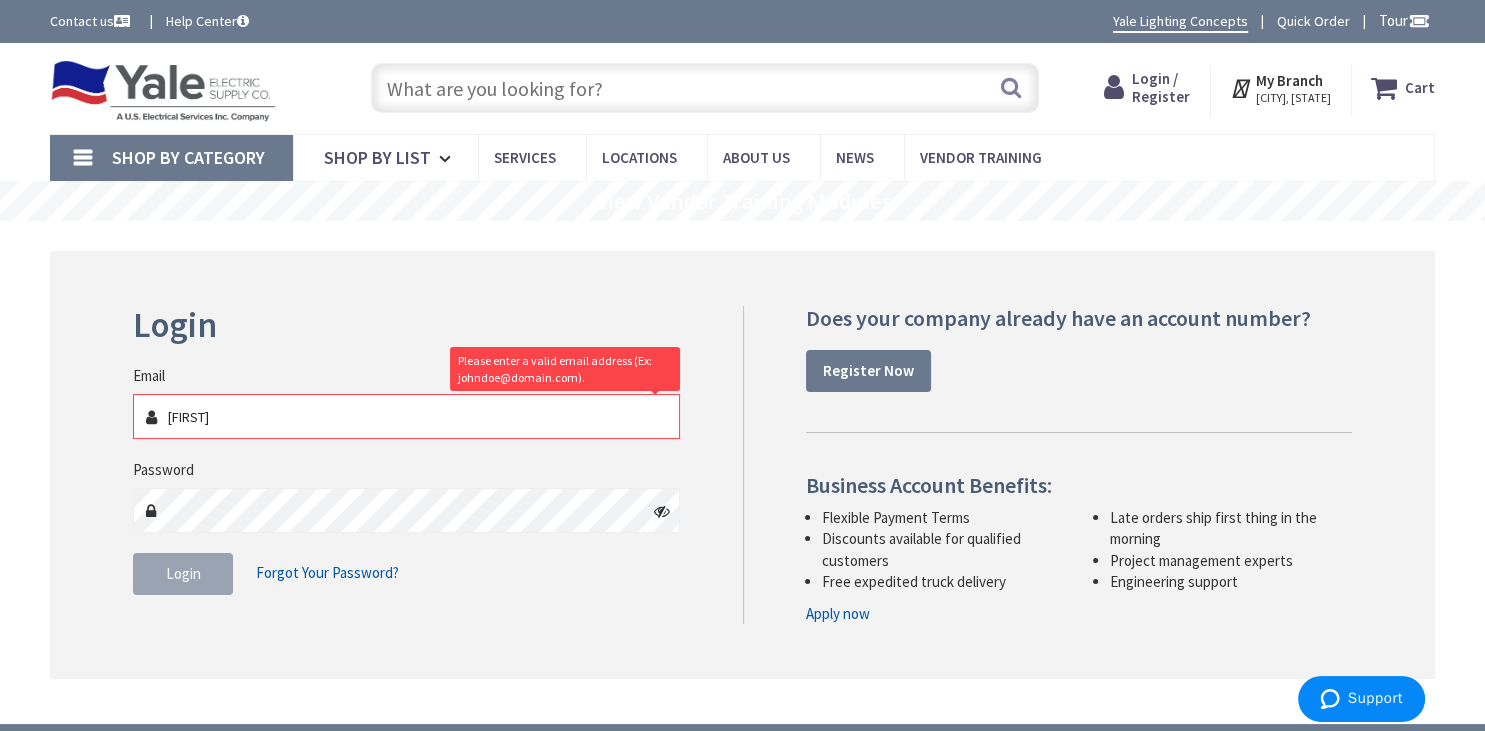click at bounding box center (662, 511) 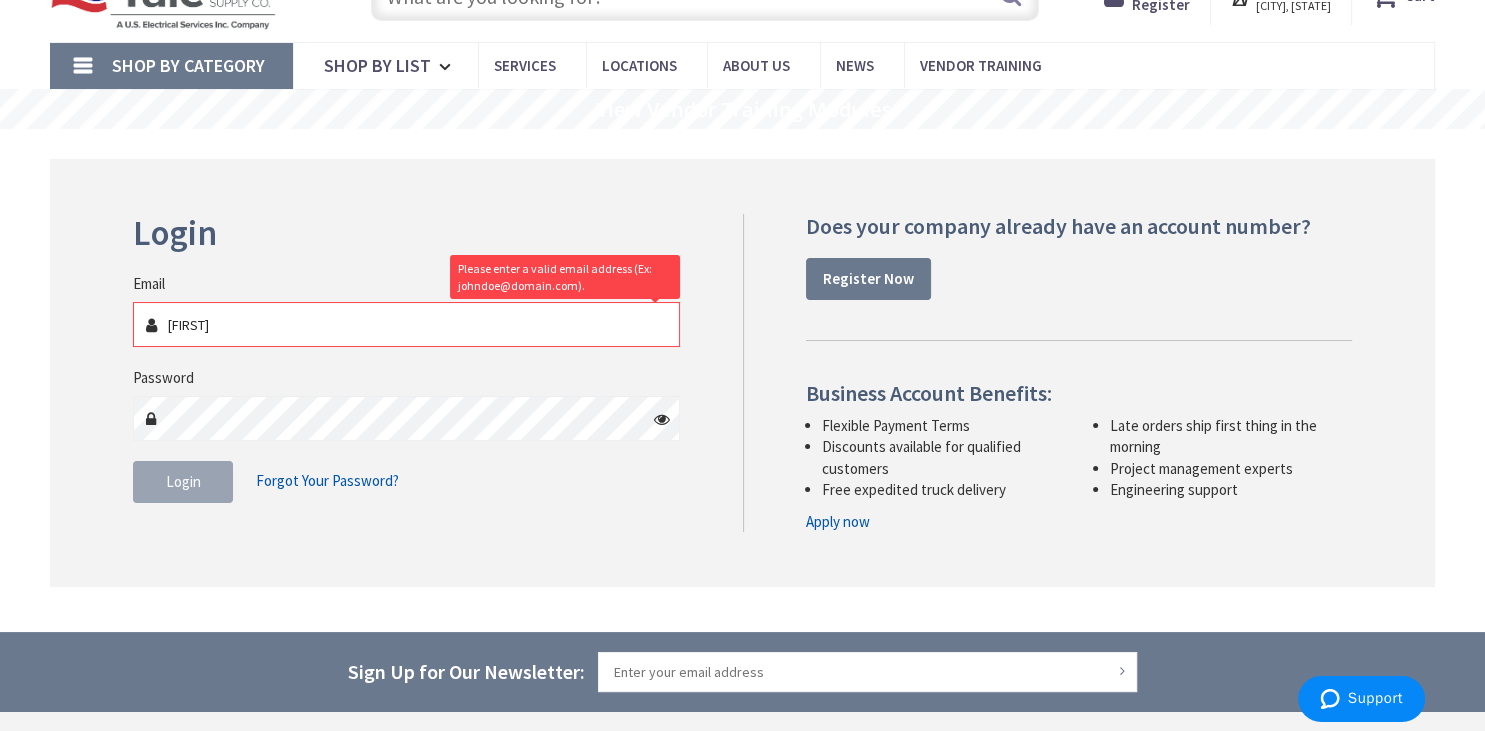scroll, scrollTop: 105, scrollLeft: 0, axis: vertical 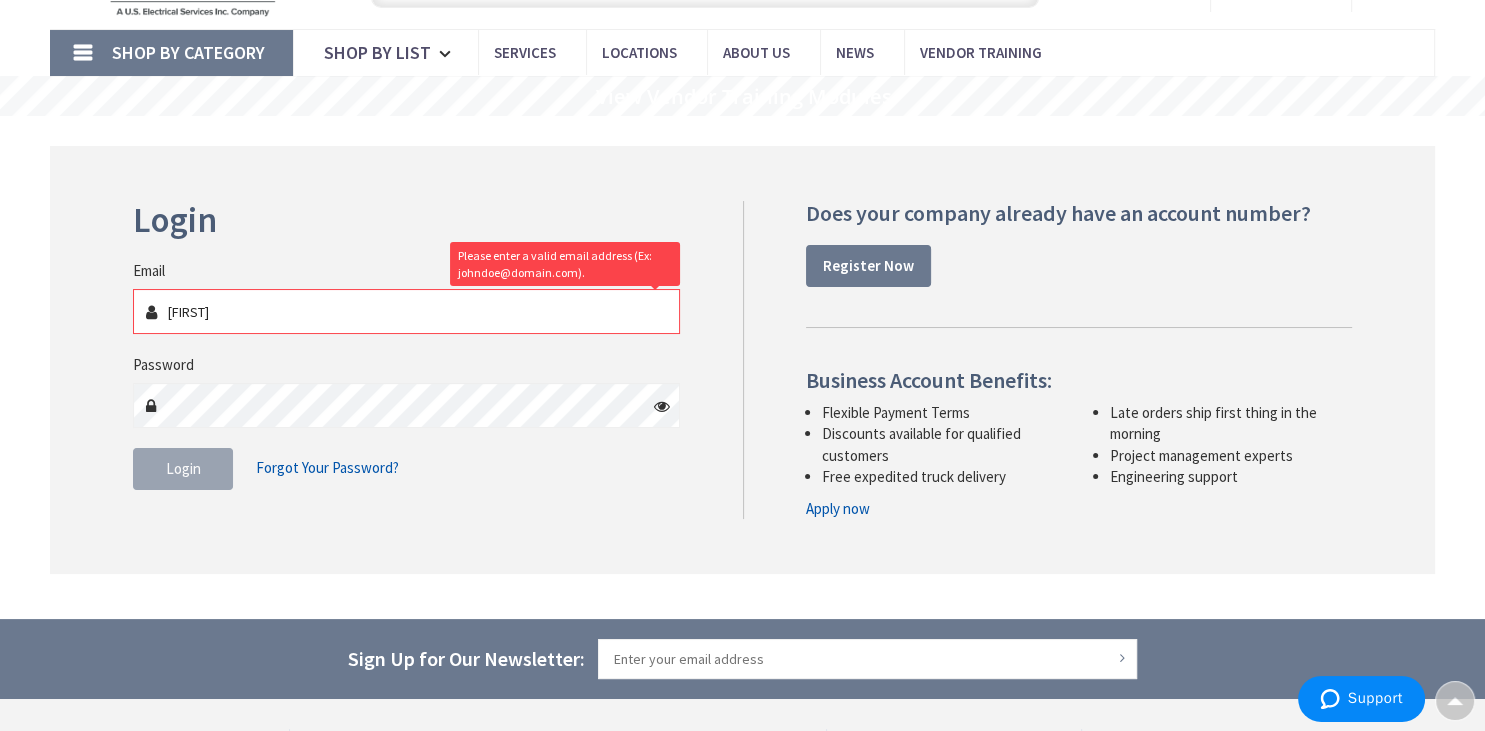 click on "Forgot Your Password?" at bounding box center (327, 467) 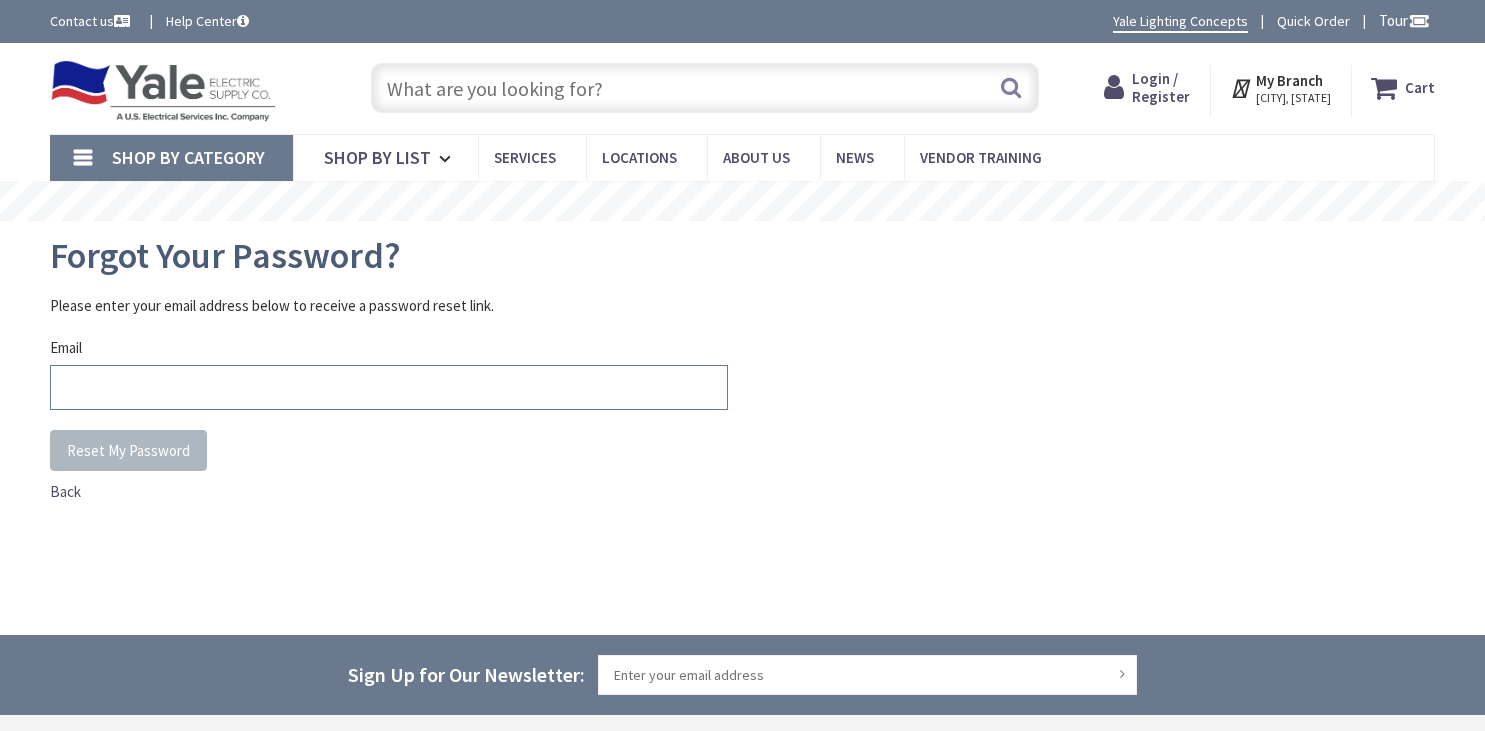 drag, startPoint x: 0, startPoint y: 0, endPoint x: 142, endPoint y: 389, distance: 414.10748 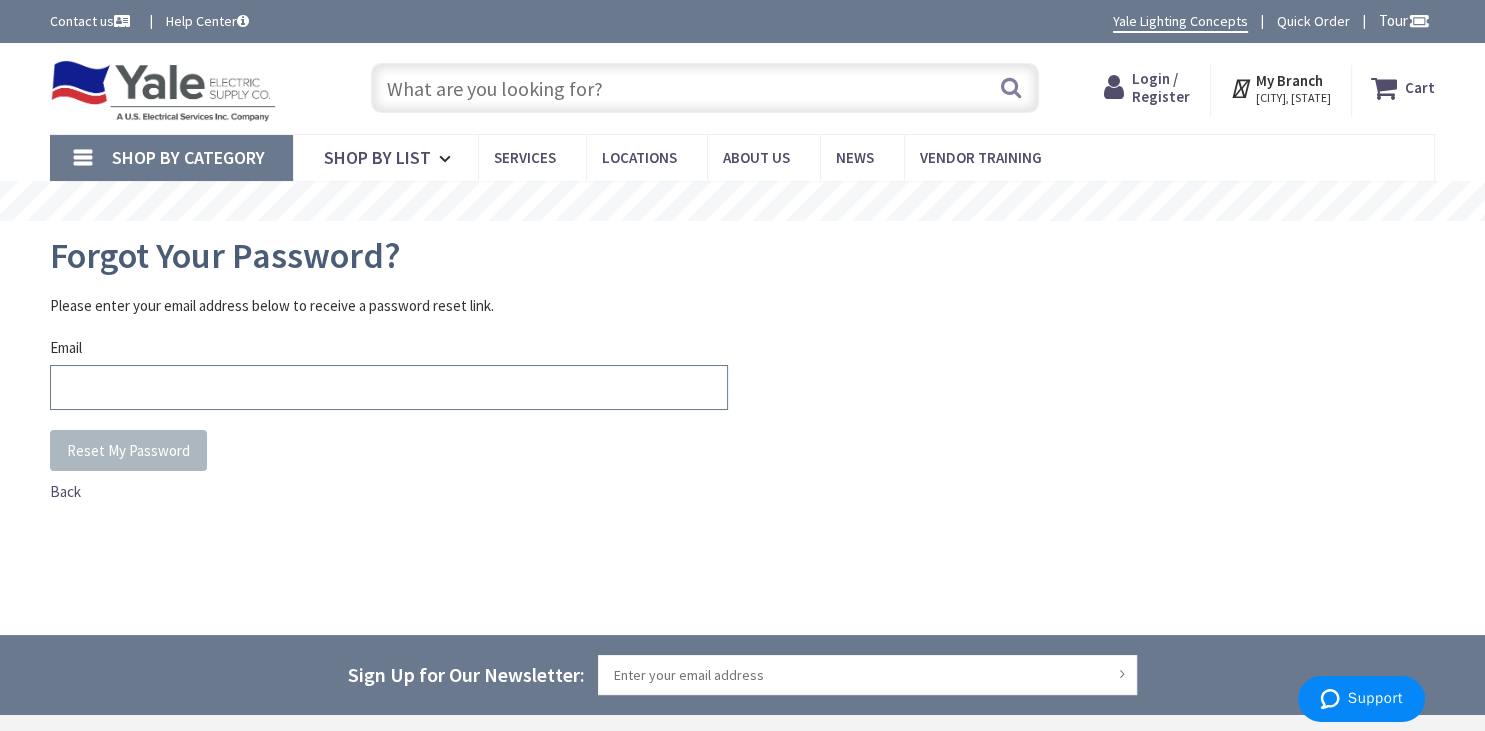 scroll, scrollTop: 0, scrollLeft: 0, axis: both 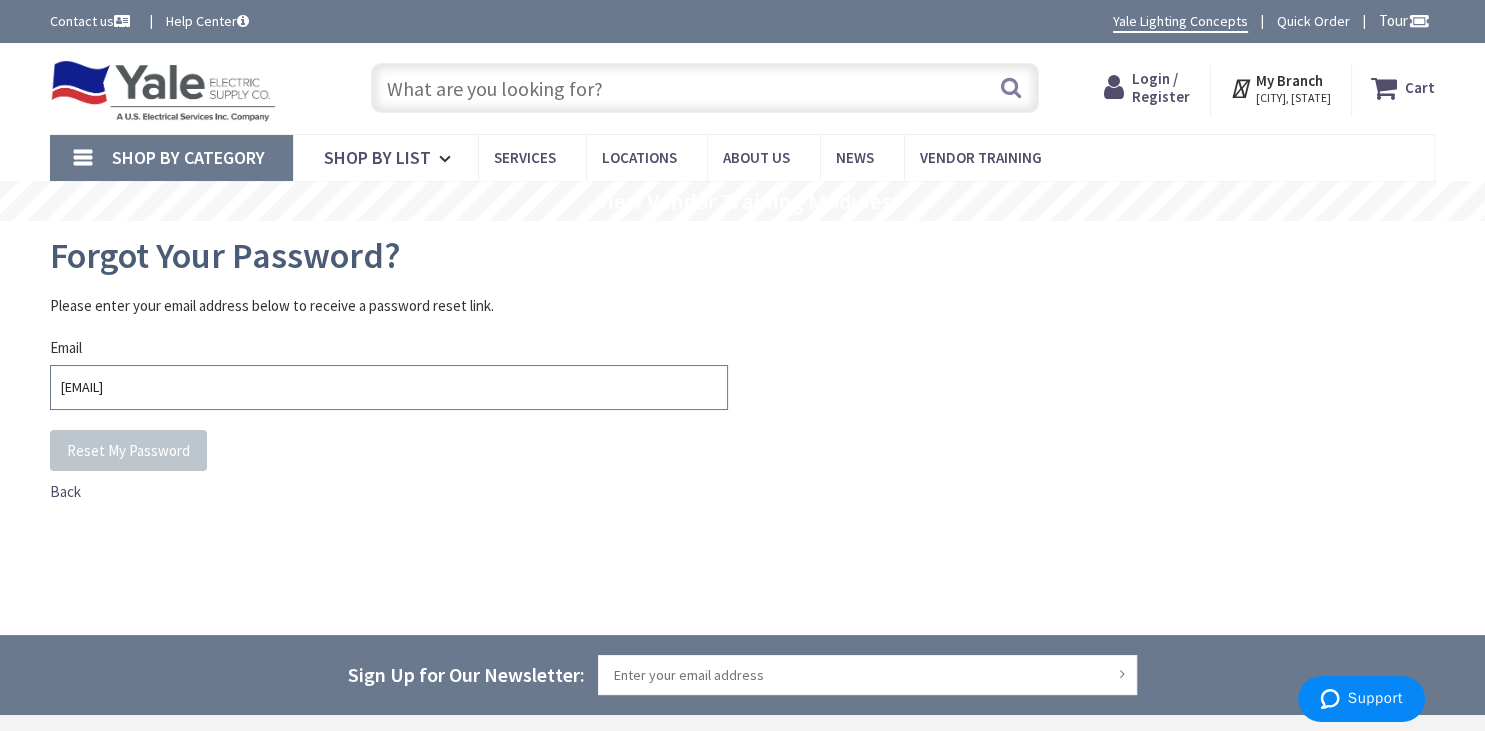 type on "jim@mc-hvac.com" 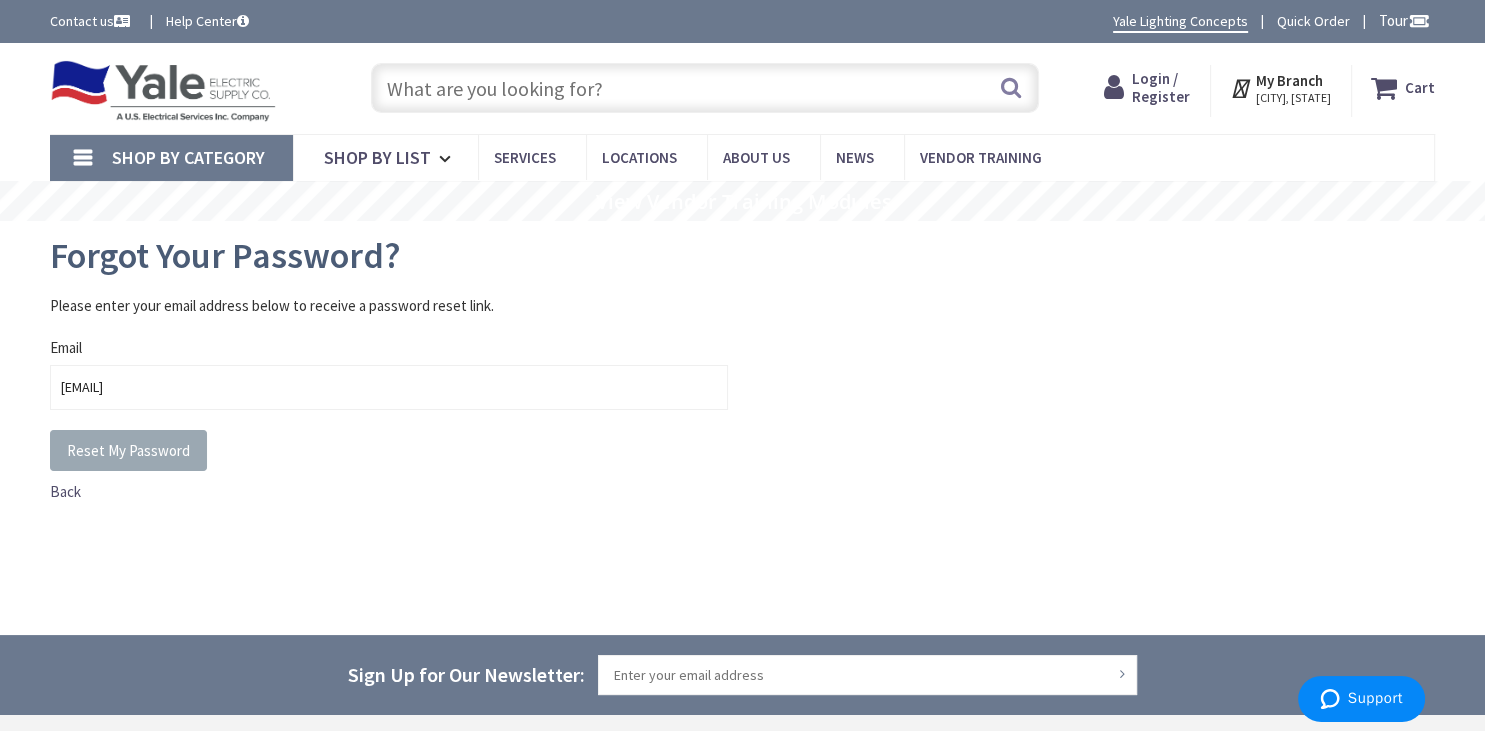 click on "Reset My Password" at bounding box center (128, 451) 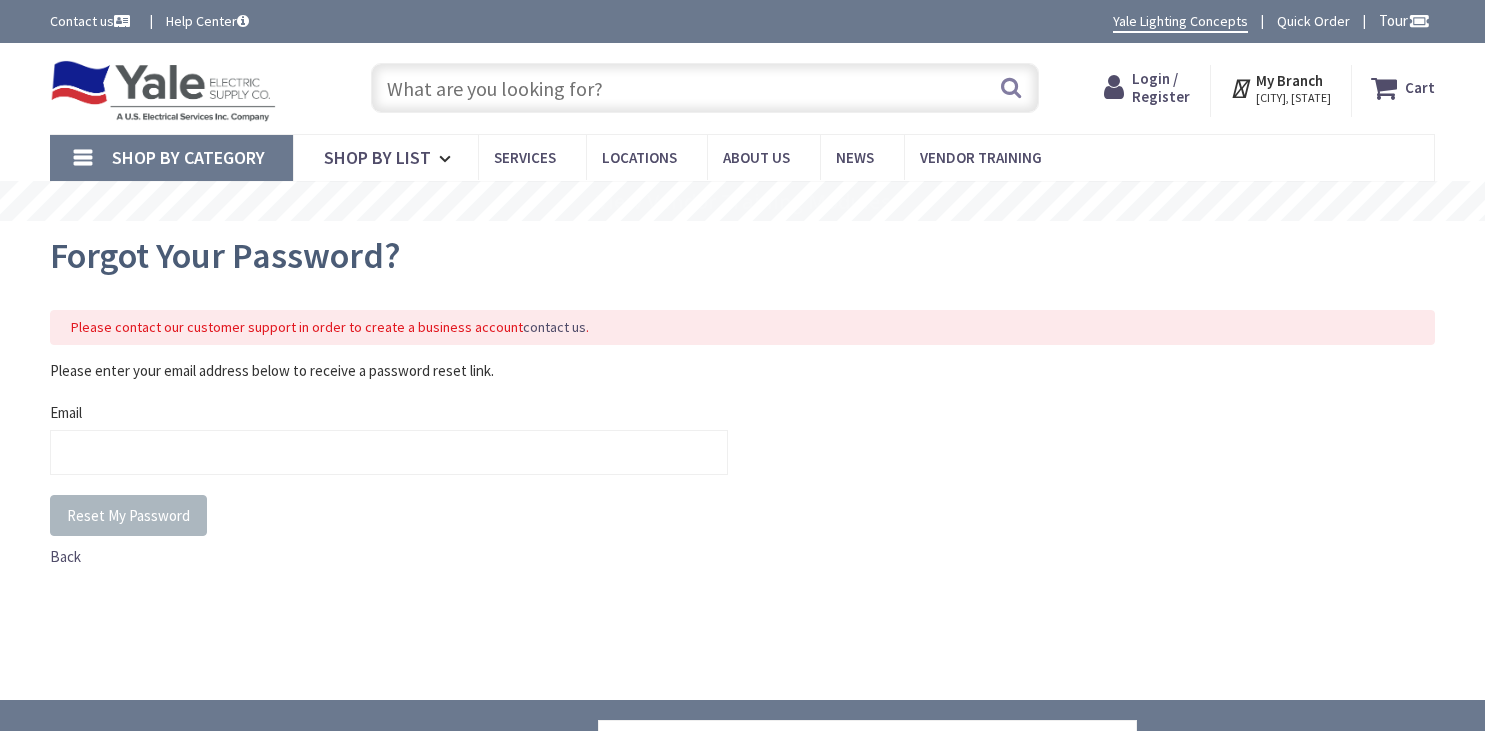 scroll, scrollTop: 0, scrollLeft: 0, axis: both 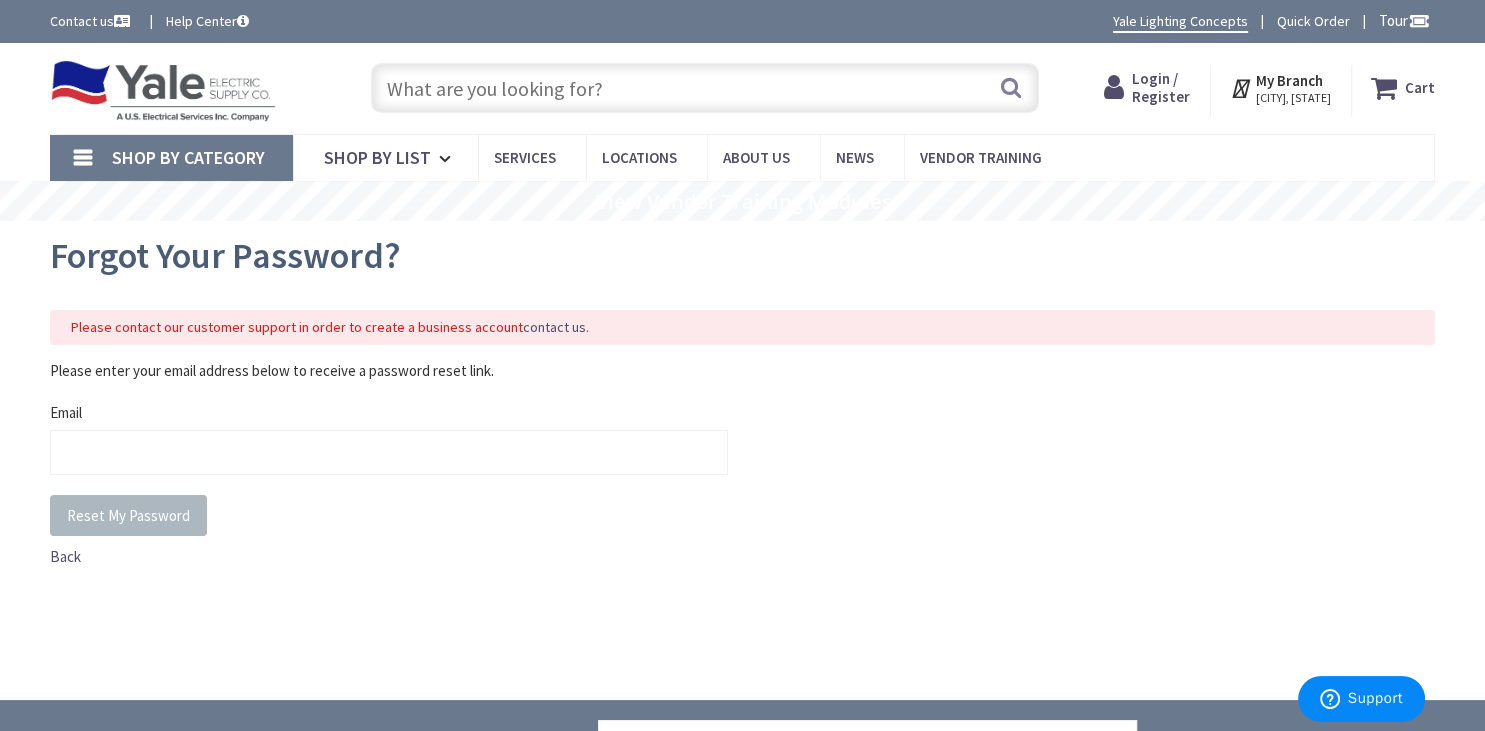 click on "Login / Register" at bounding box center (1161, 87) 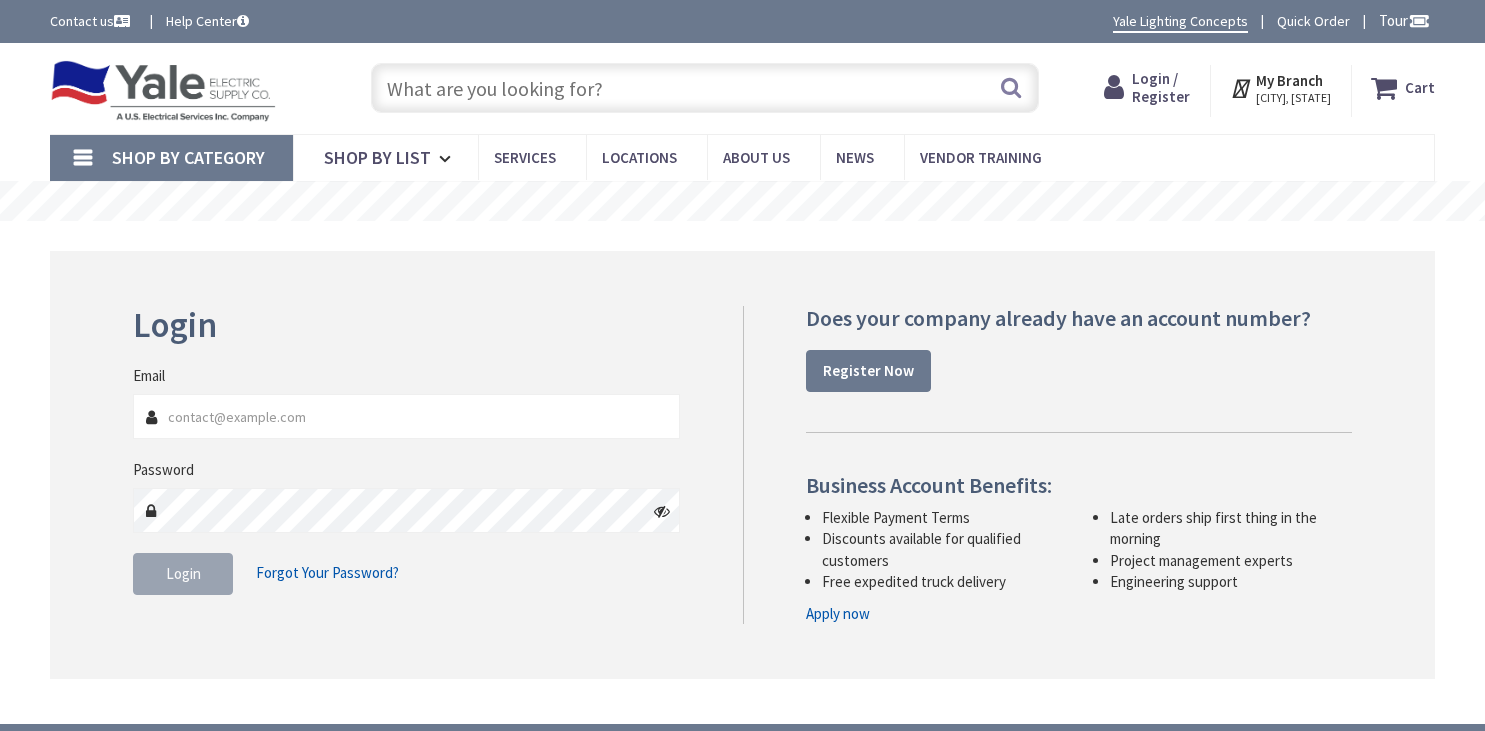 scroll, scrollTop: 102, scrollLeft: 0, axis: vertical 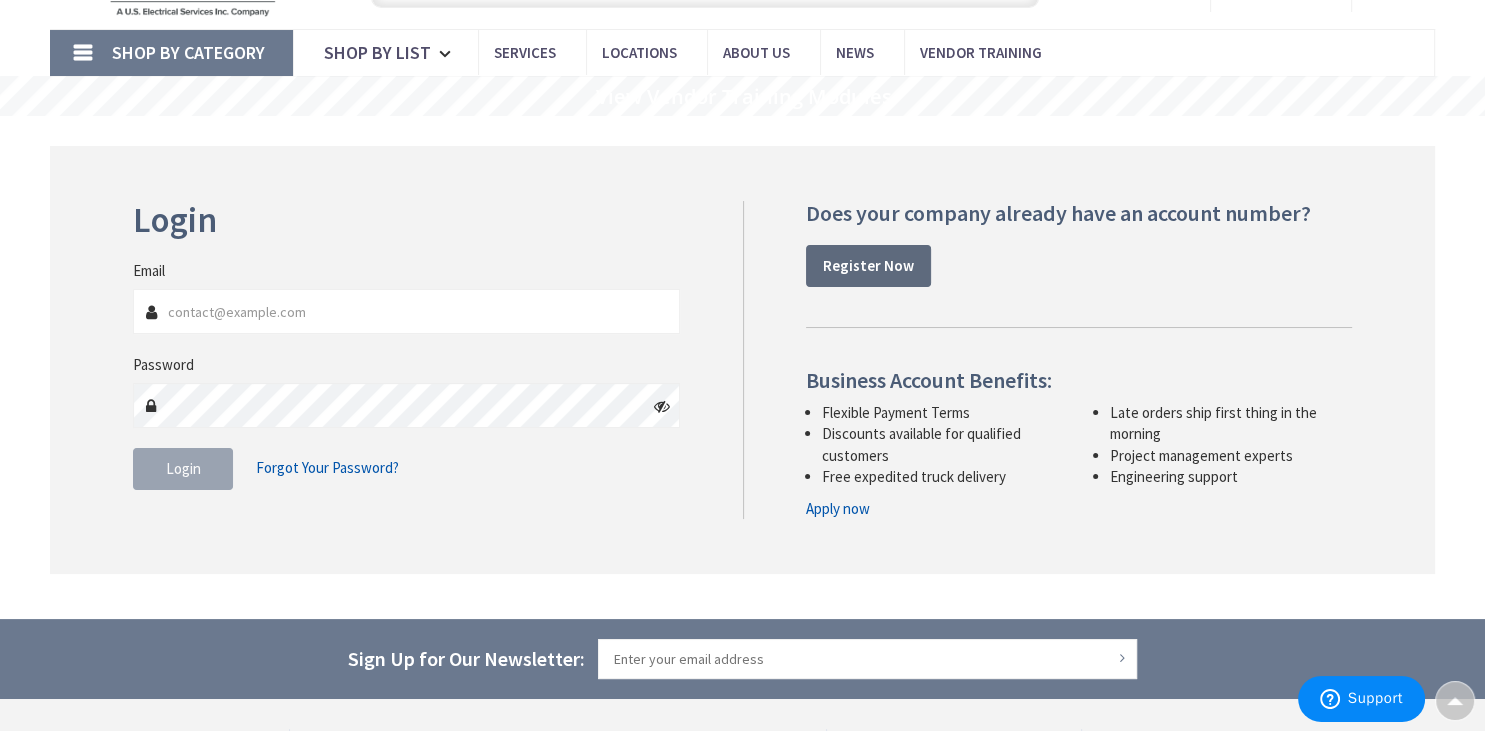click on "Register Now" at bounding box center (868, 265) 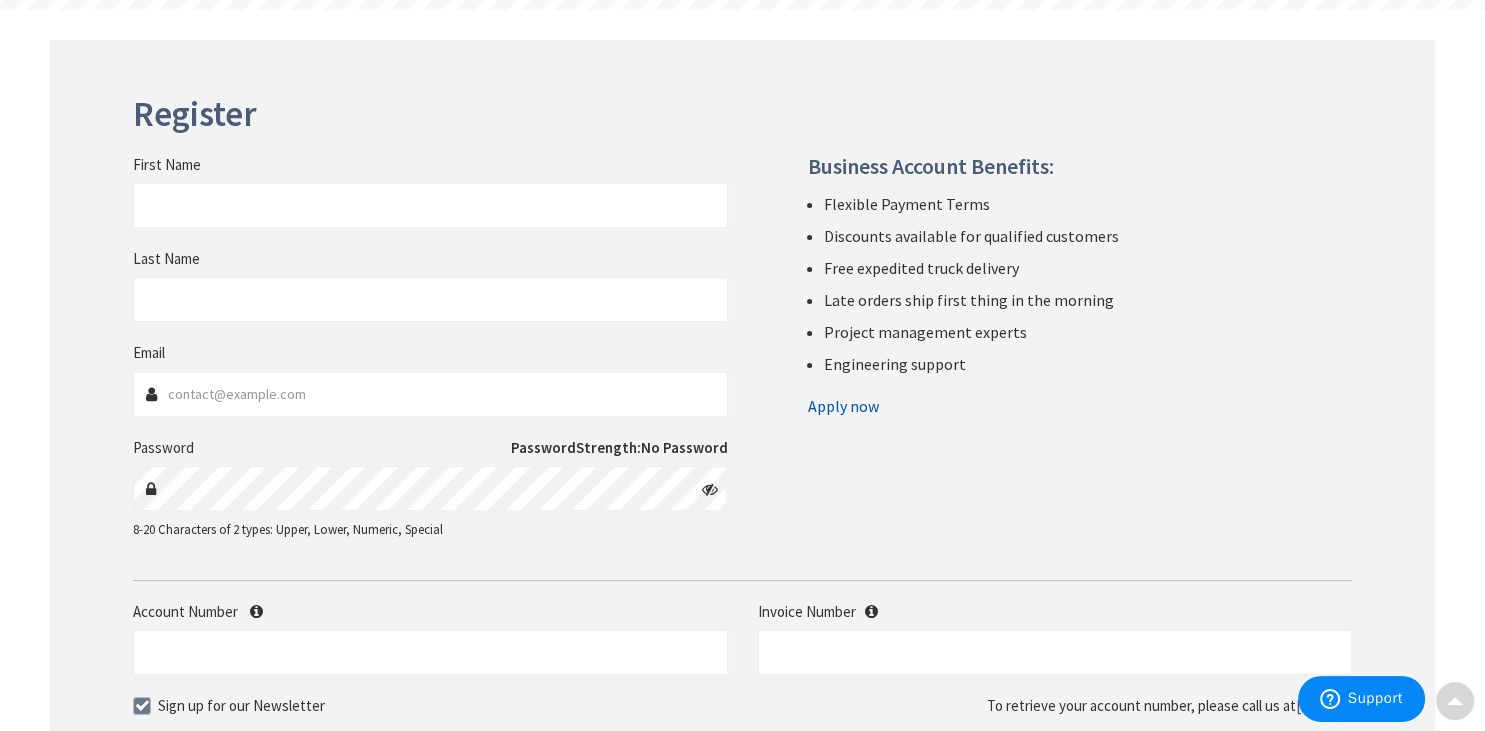 scroll, scrollTop: 211, scrollLeft: 0, axis: vertical 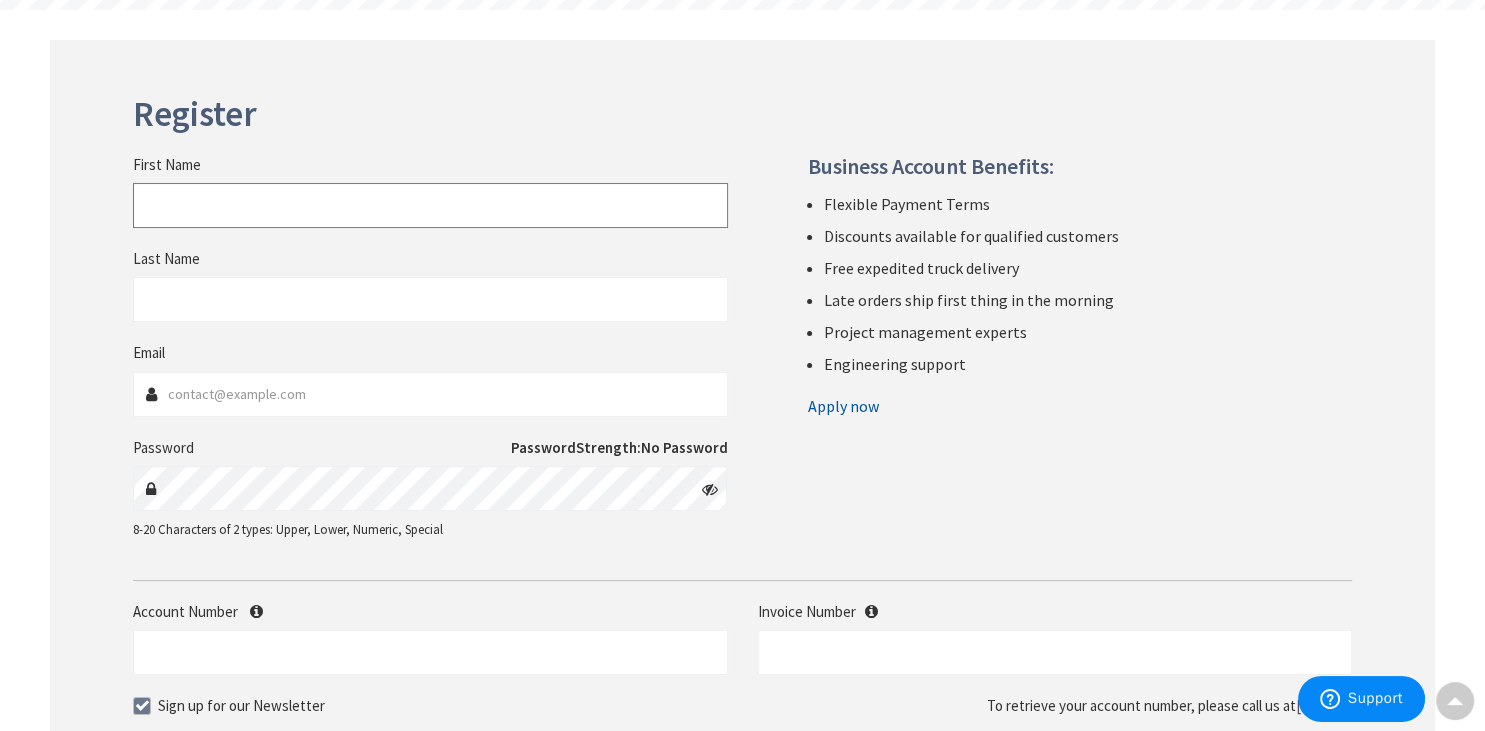 click on "First Name" at bounding box center [430, 205] 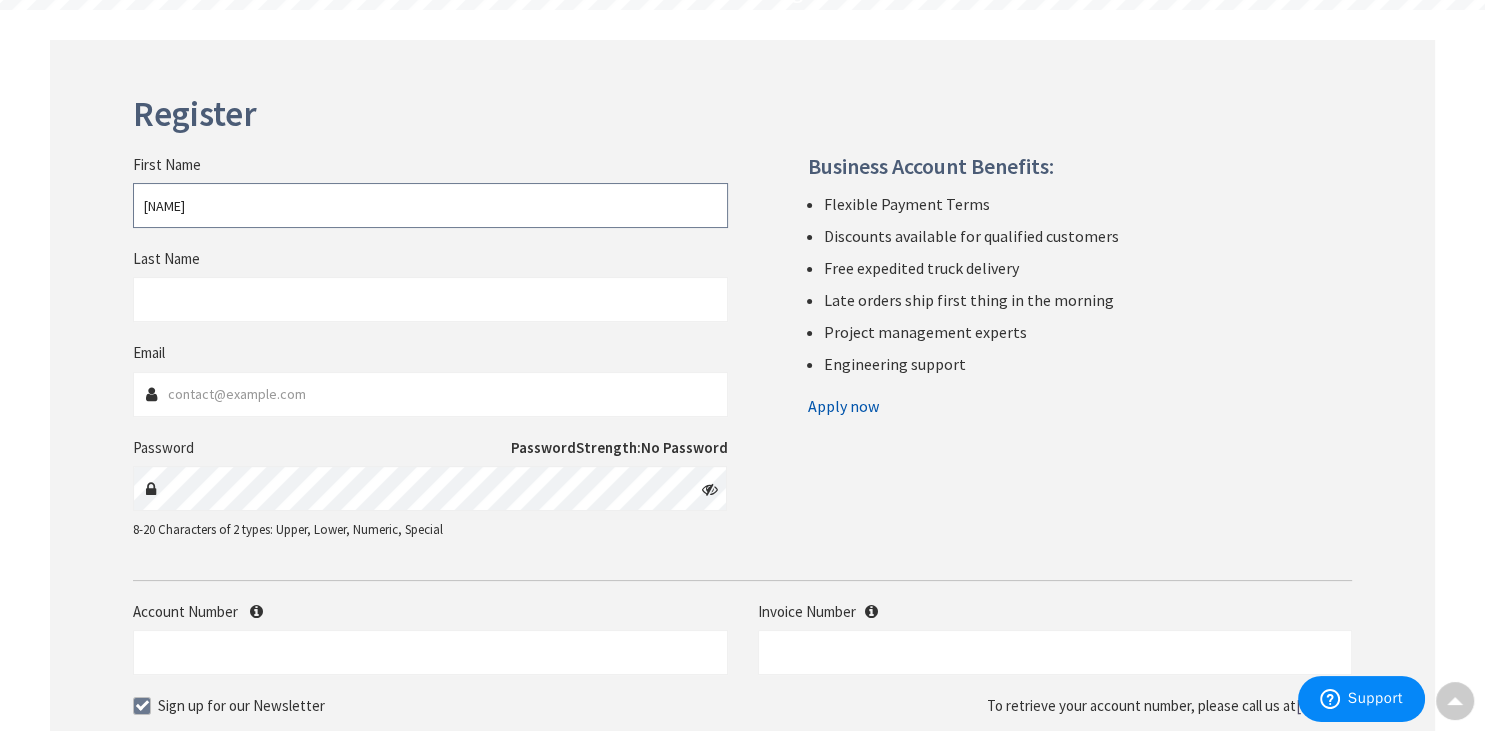 type on "James" 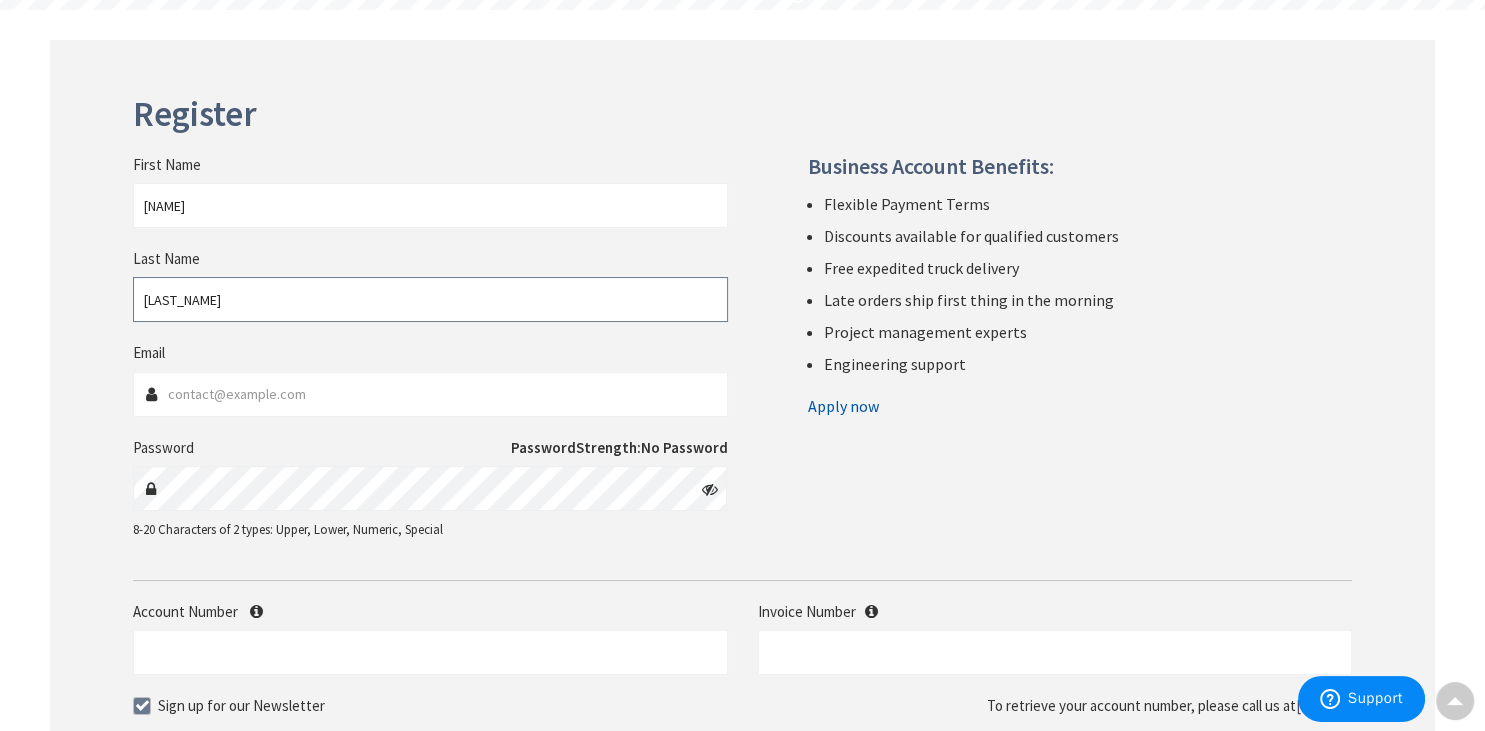 type on "McFadden" 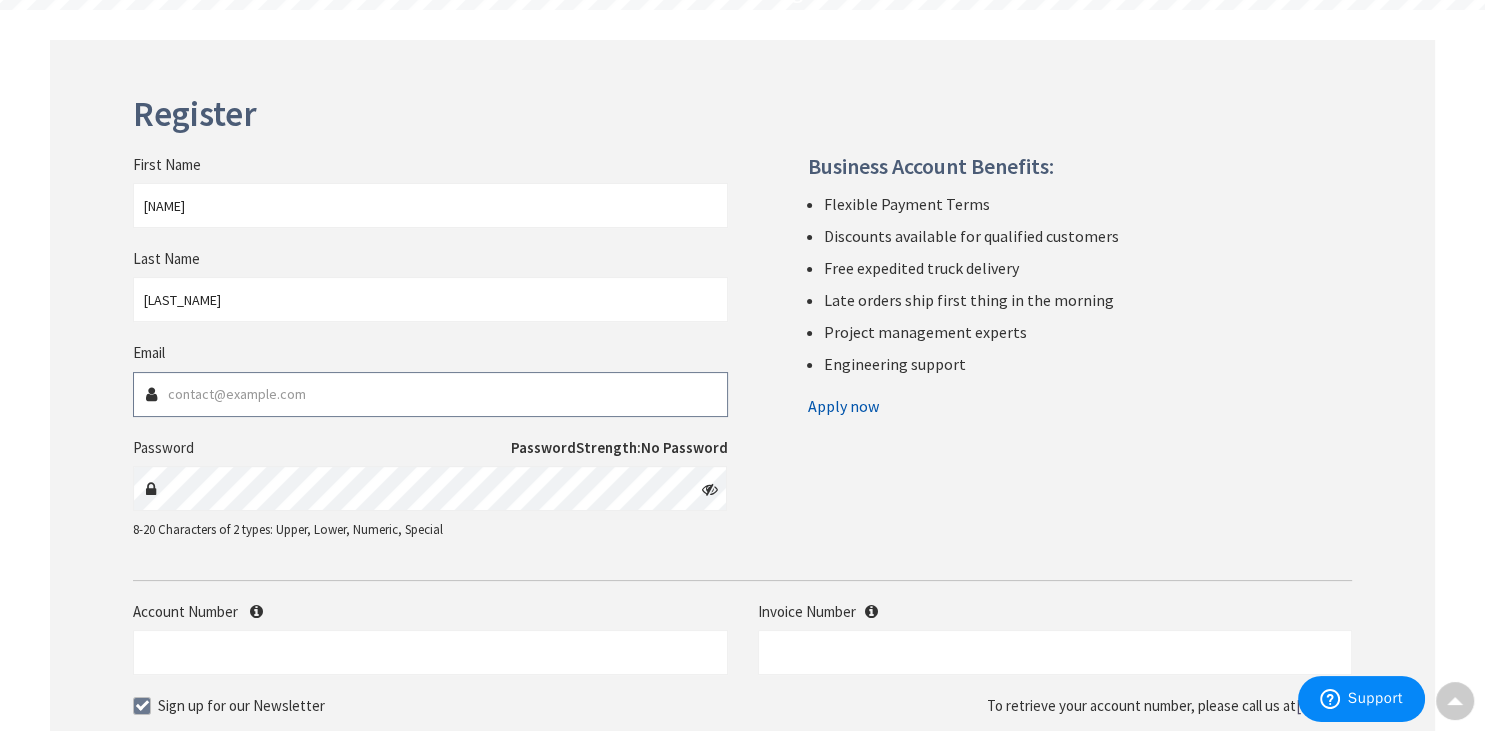 click on "Email" at bounding box center (430, 394) 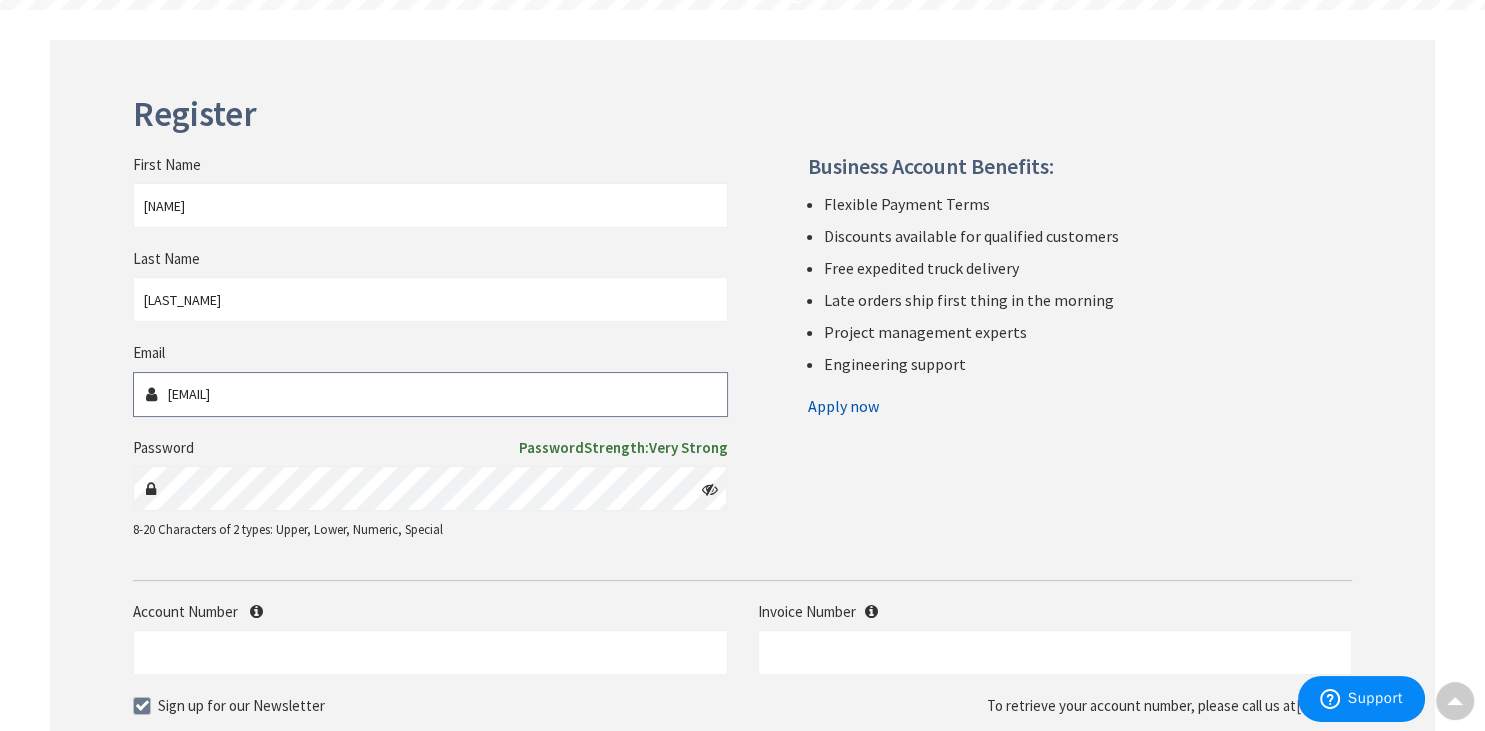 type on "jim@mc-hvac.com" 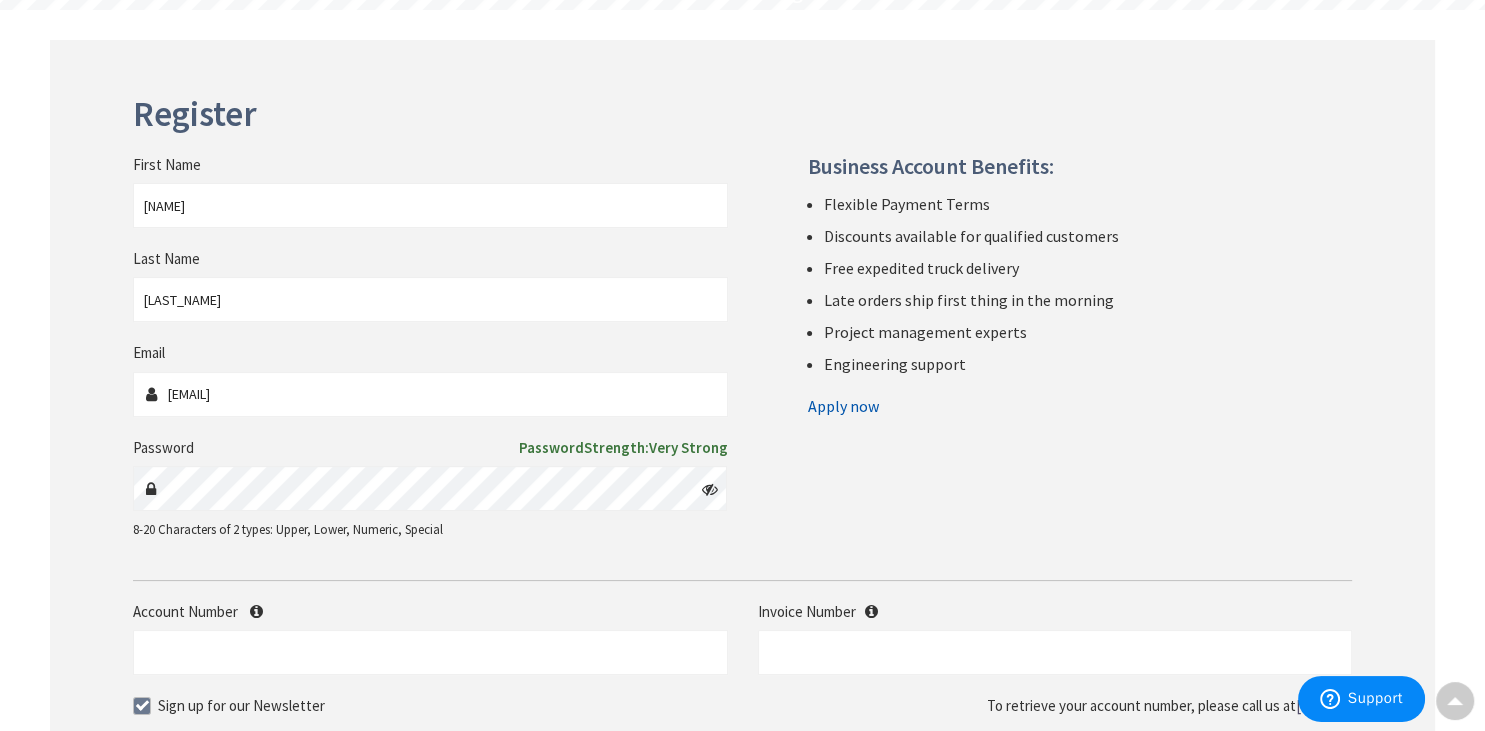 click at bounding box center (710, 489) 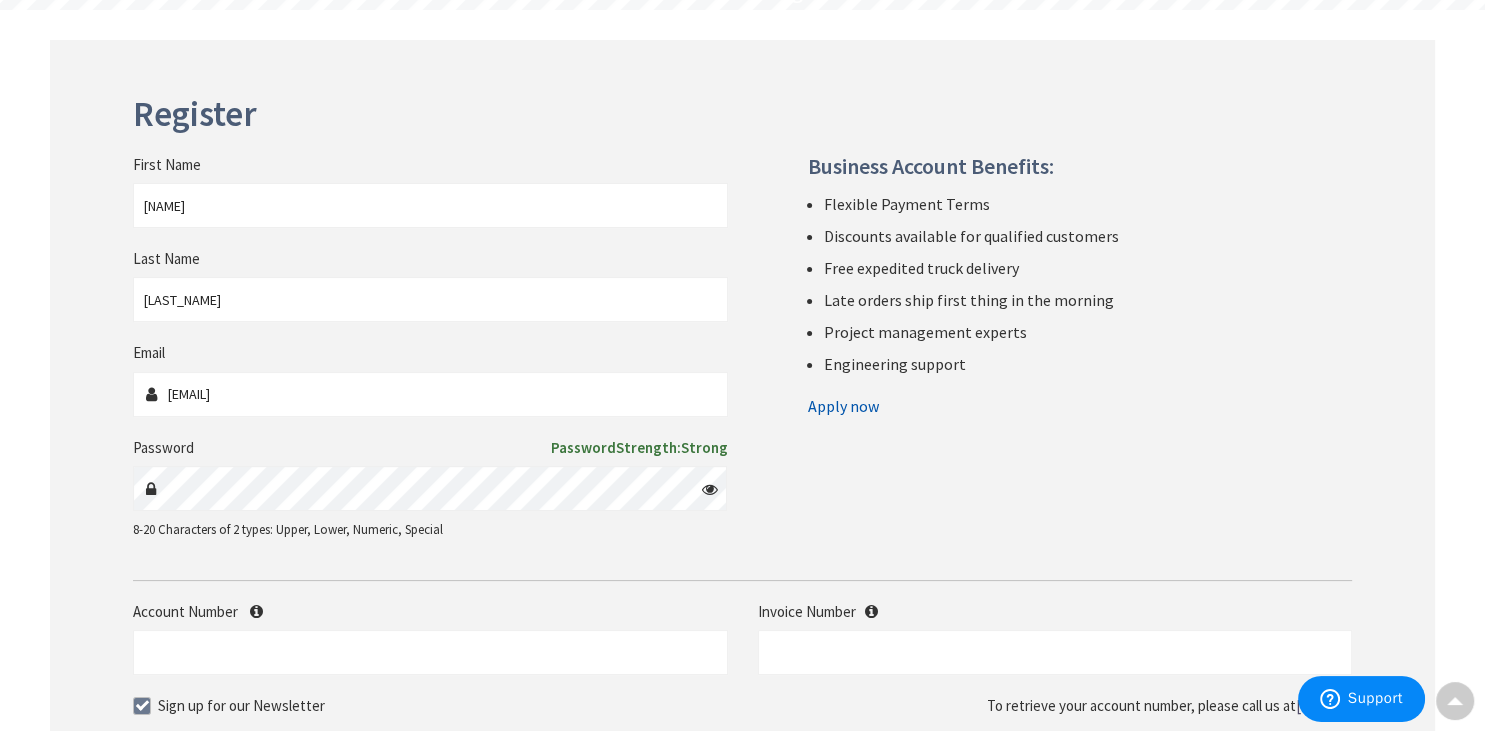 click on "First Name
James
Last Name
McFadden
Email
jim@mc-hvac.com
Password
Password
Strength:
Strong" at bounding box center (742, 327) 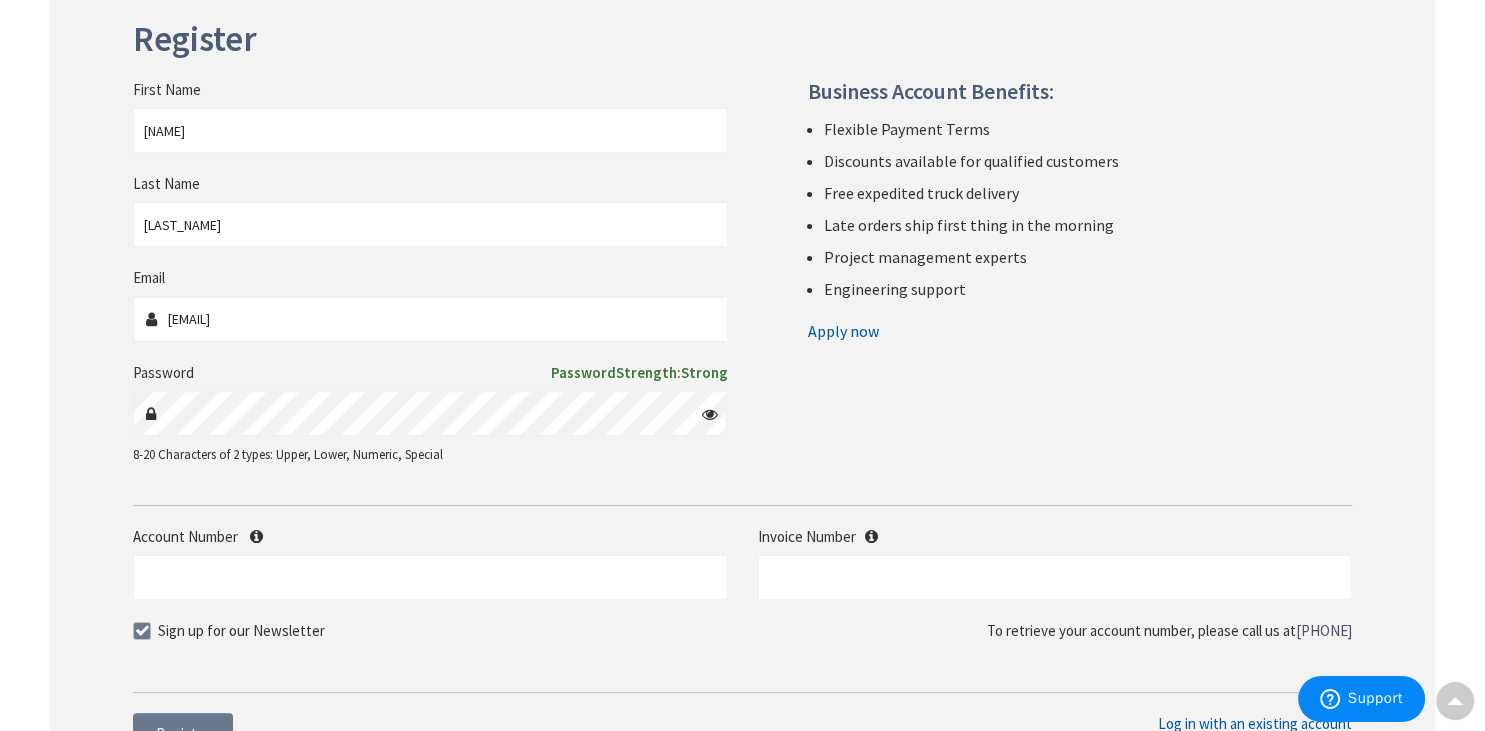 scroll, scrollTop: 422, scrollLeft: 0, axis: vertical 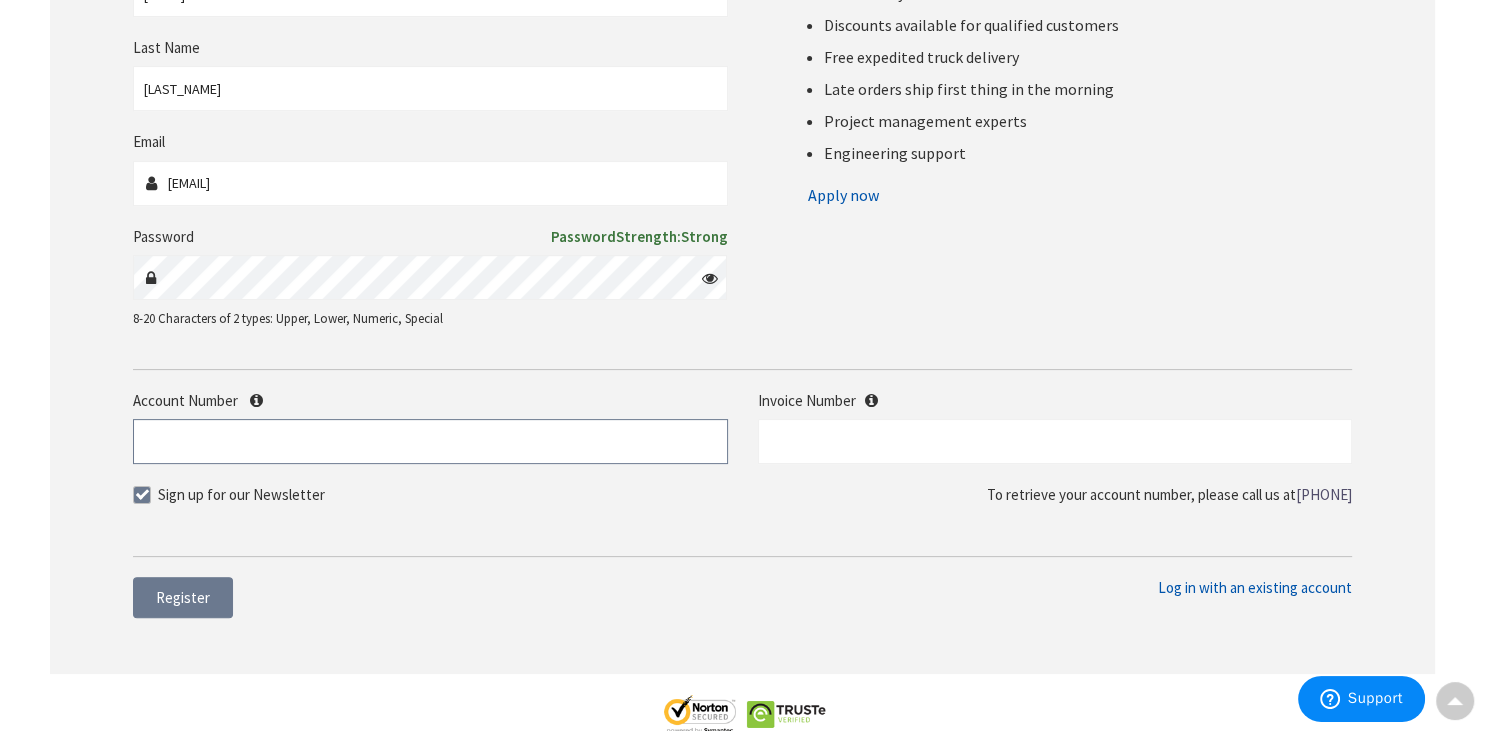 click on "Account Number" at bounding box center (430, 441) 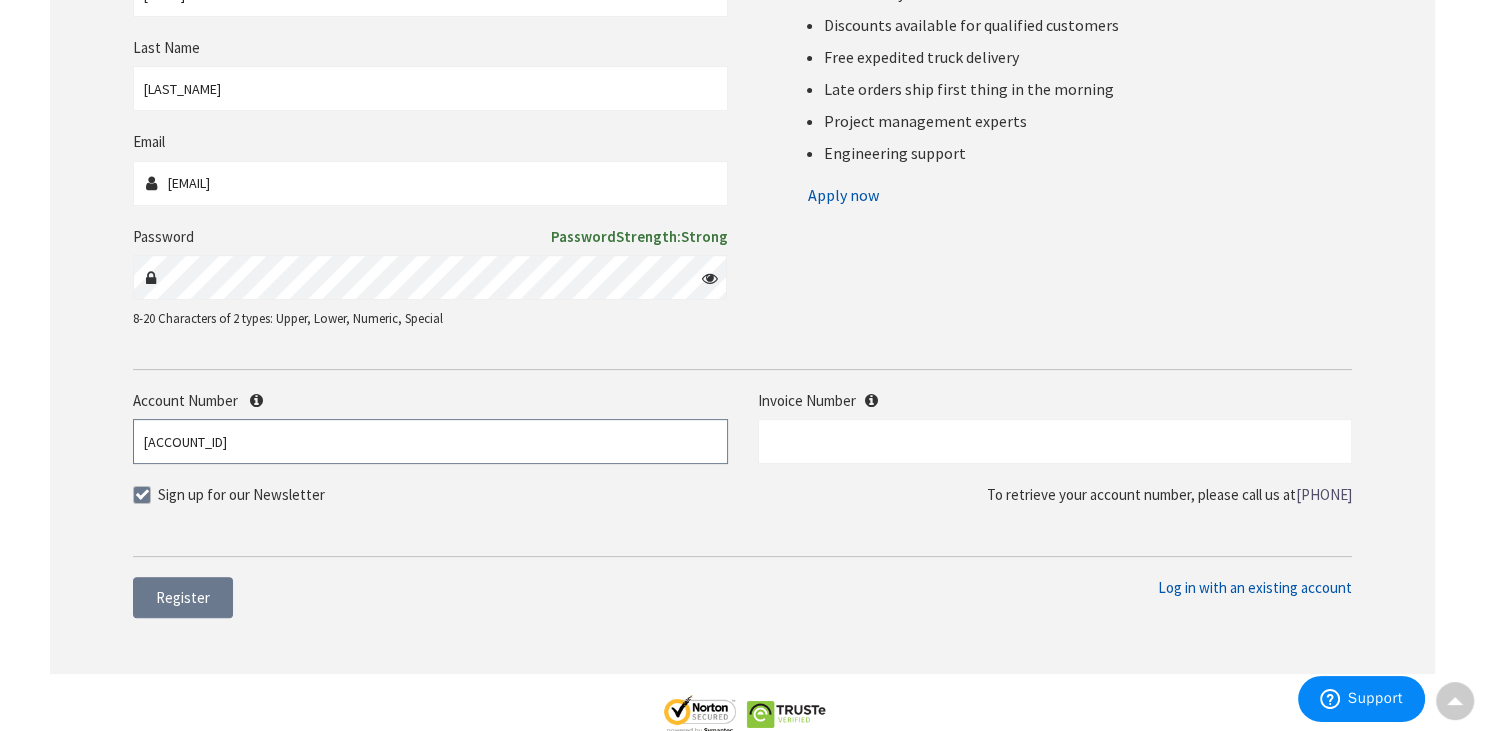 type on "400360" 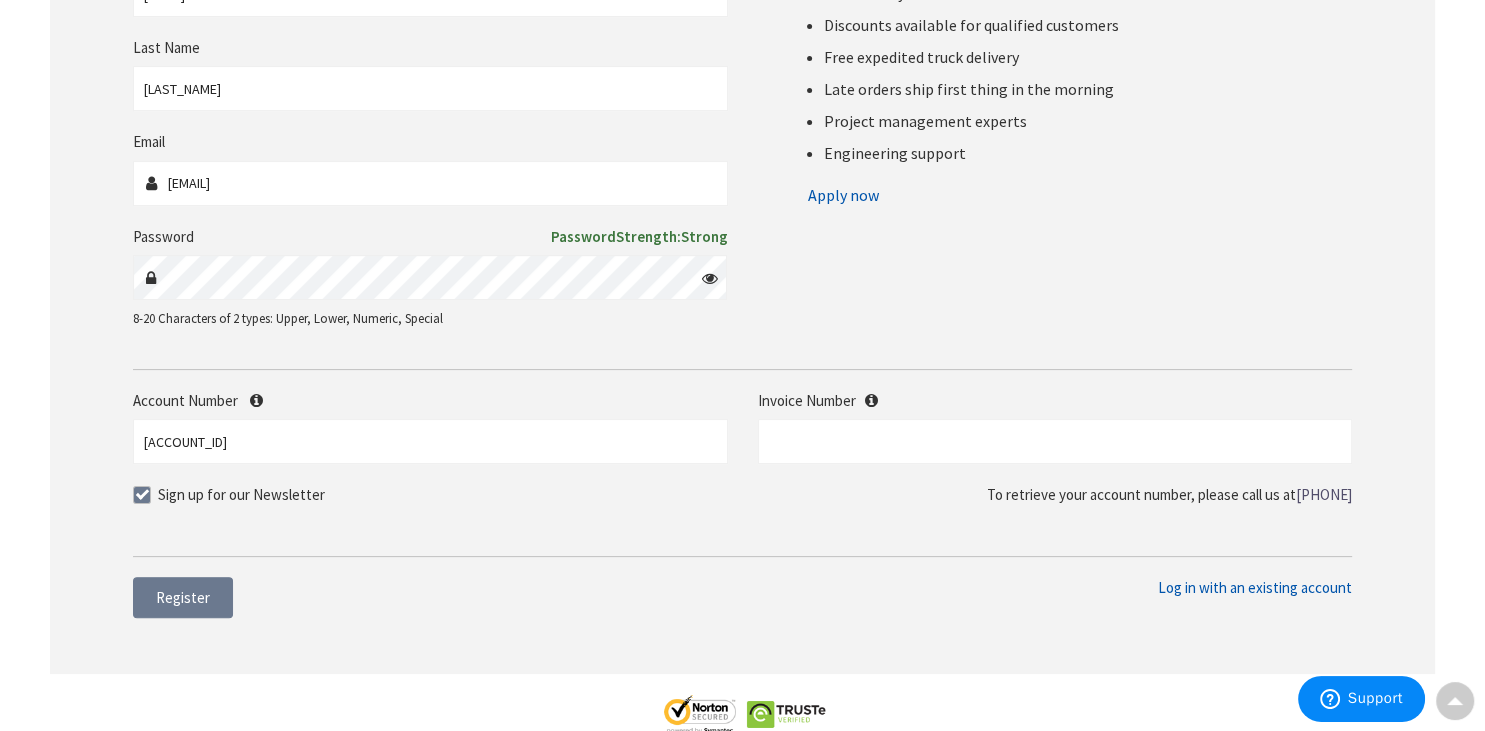 click on "Sign up for our Newsletter
To retrieve your account number, please call us at  +1-717-696-6426" at bounding box center [742, 499] 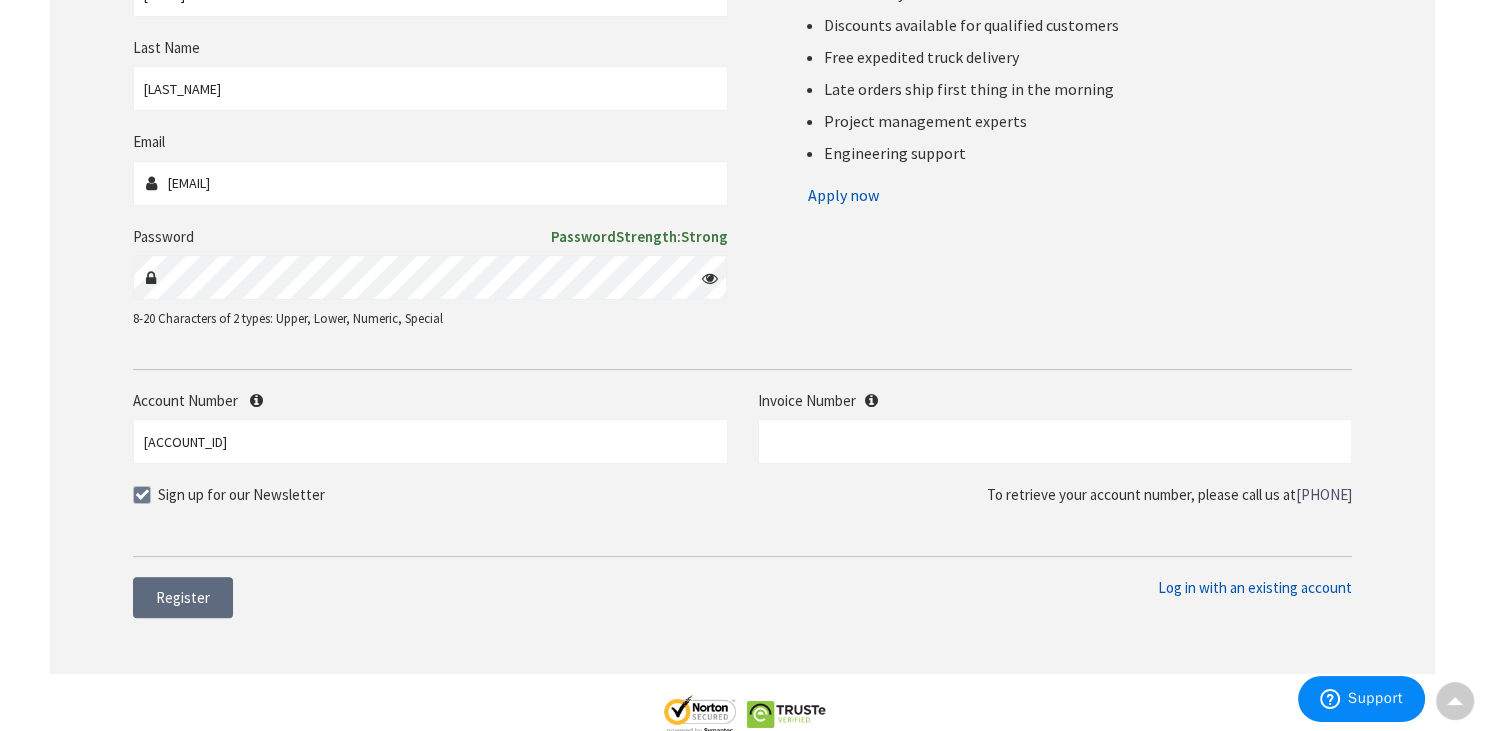 click on "Register" at bounding box center (183, 597) 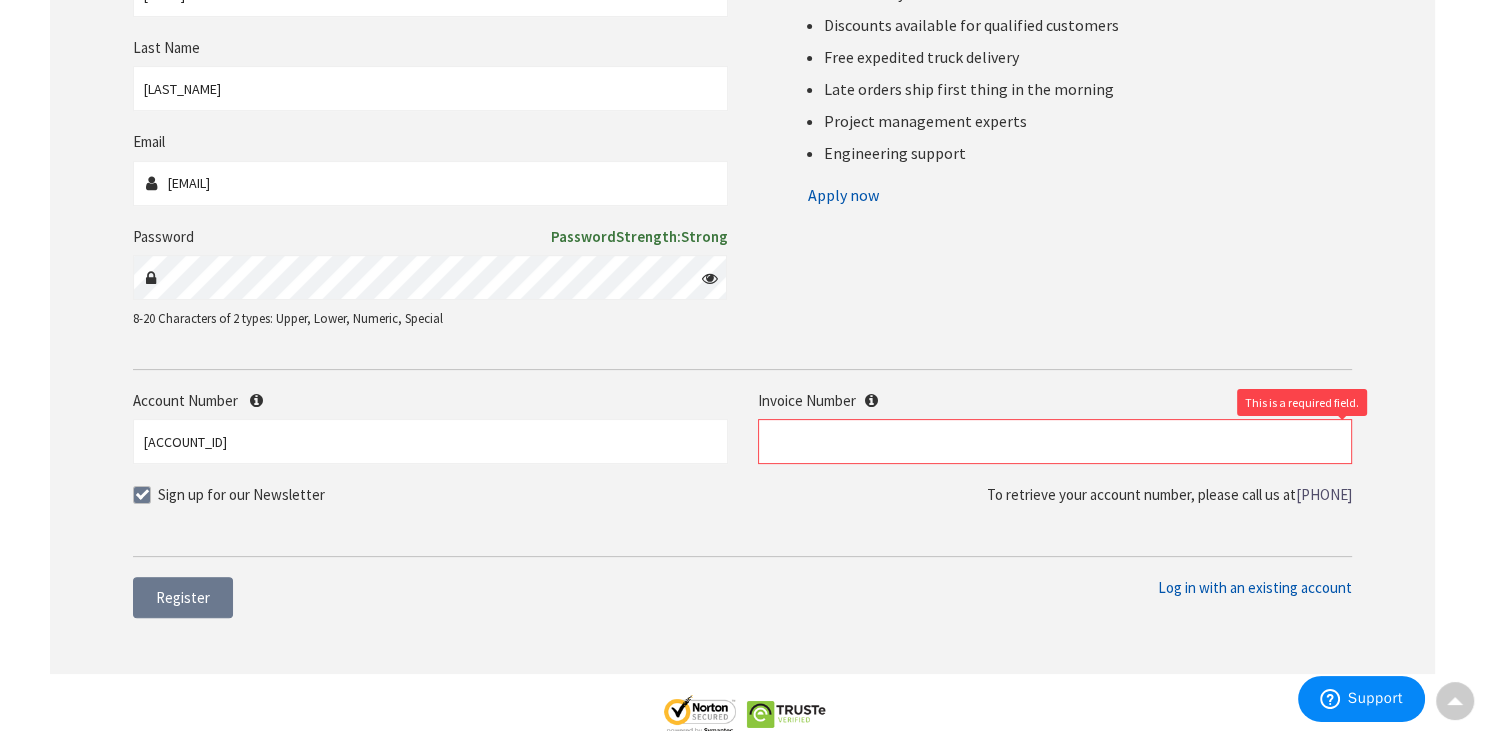 click on "Sign up for our Newsletter
To retrieve your account number, please call us at  +1-717-696-6426" at bounding box center (742, 499) 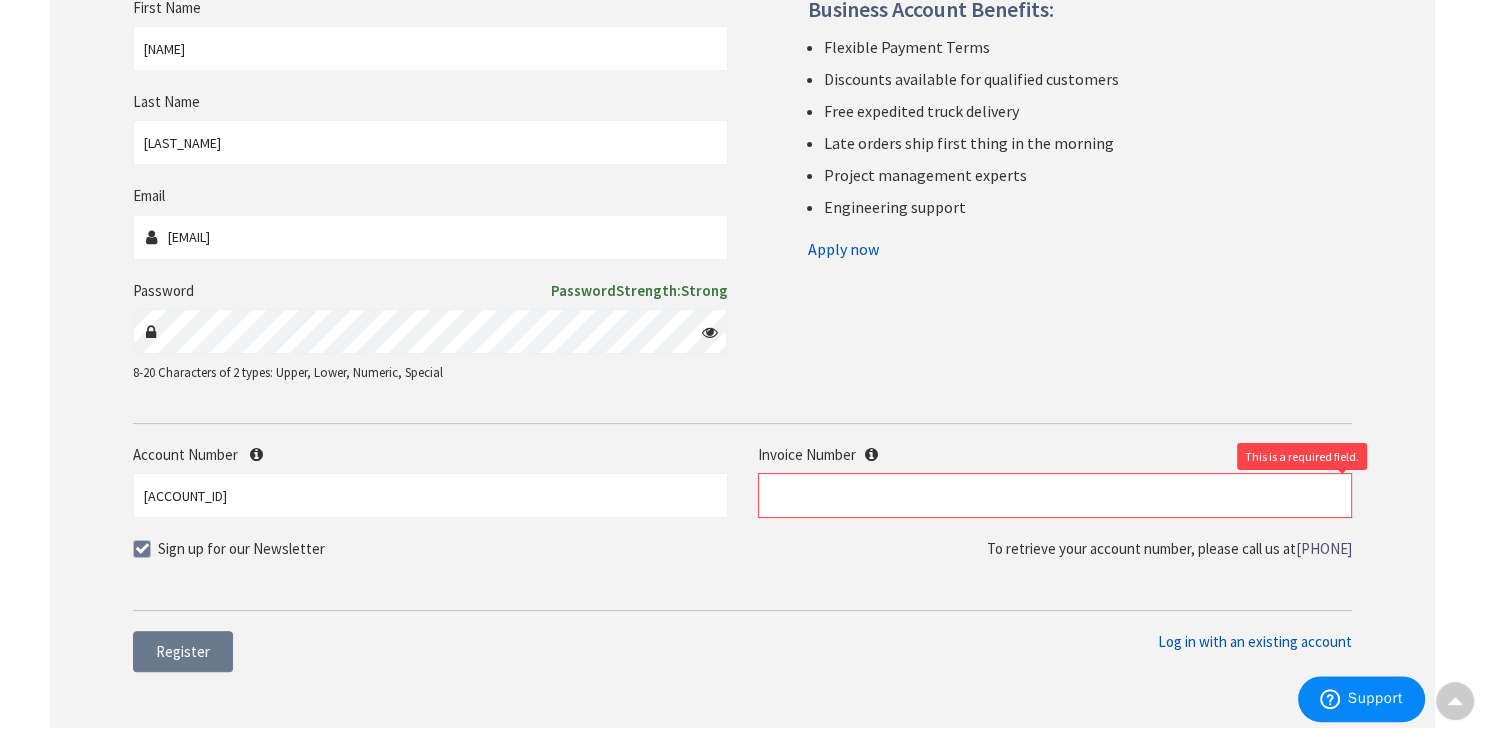 scroll, scrollTop: 422, scrollLeft: 0, axis: vertical 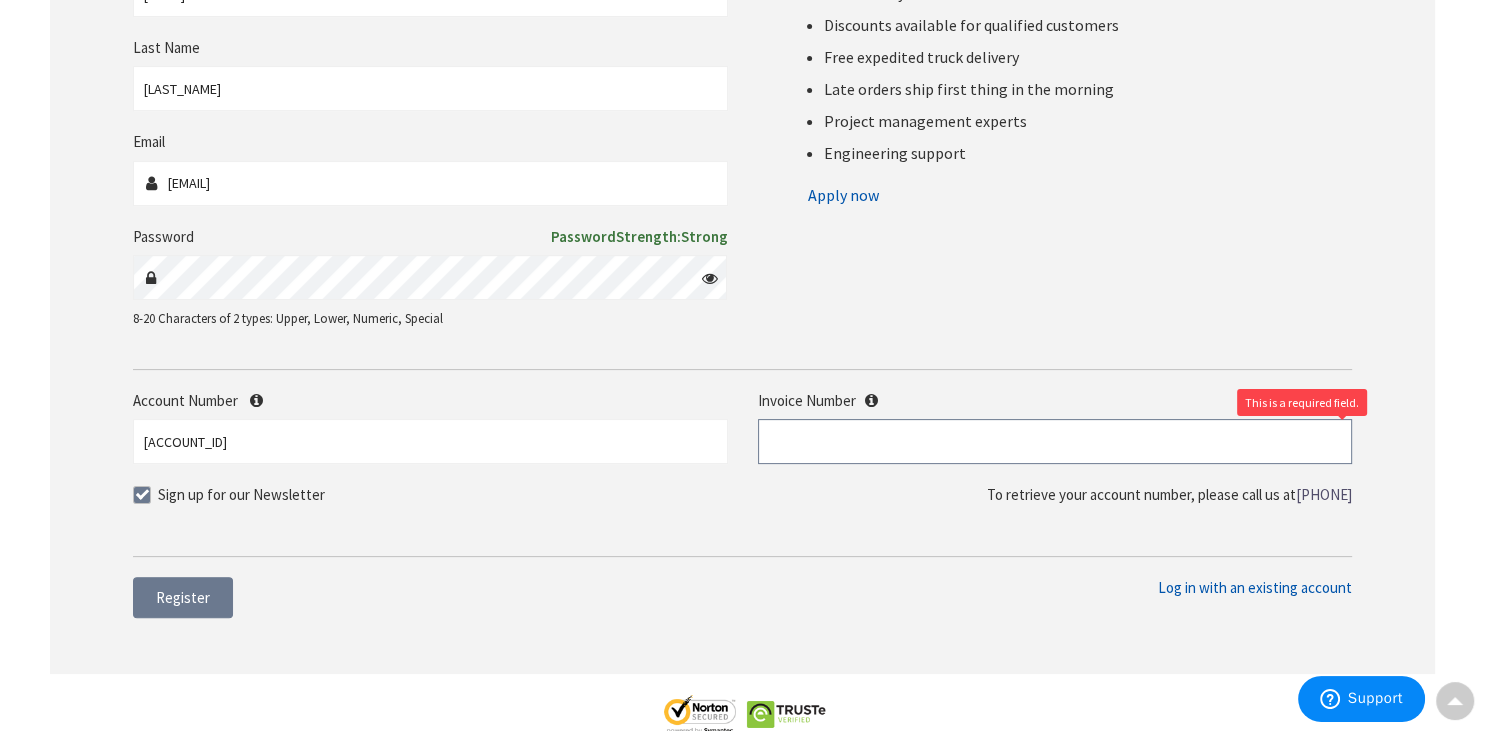 click at bounding box center [1055, 441] 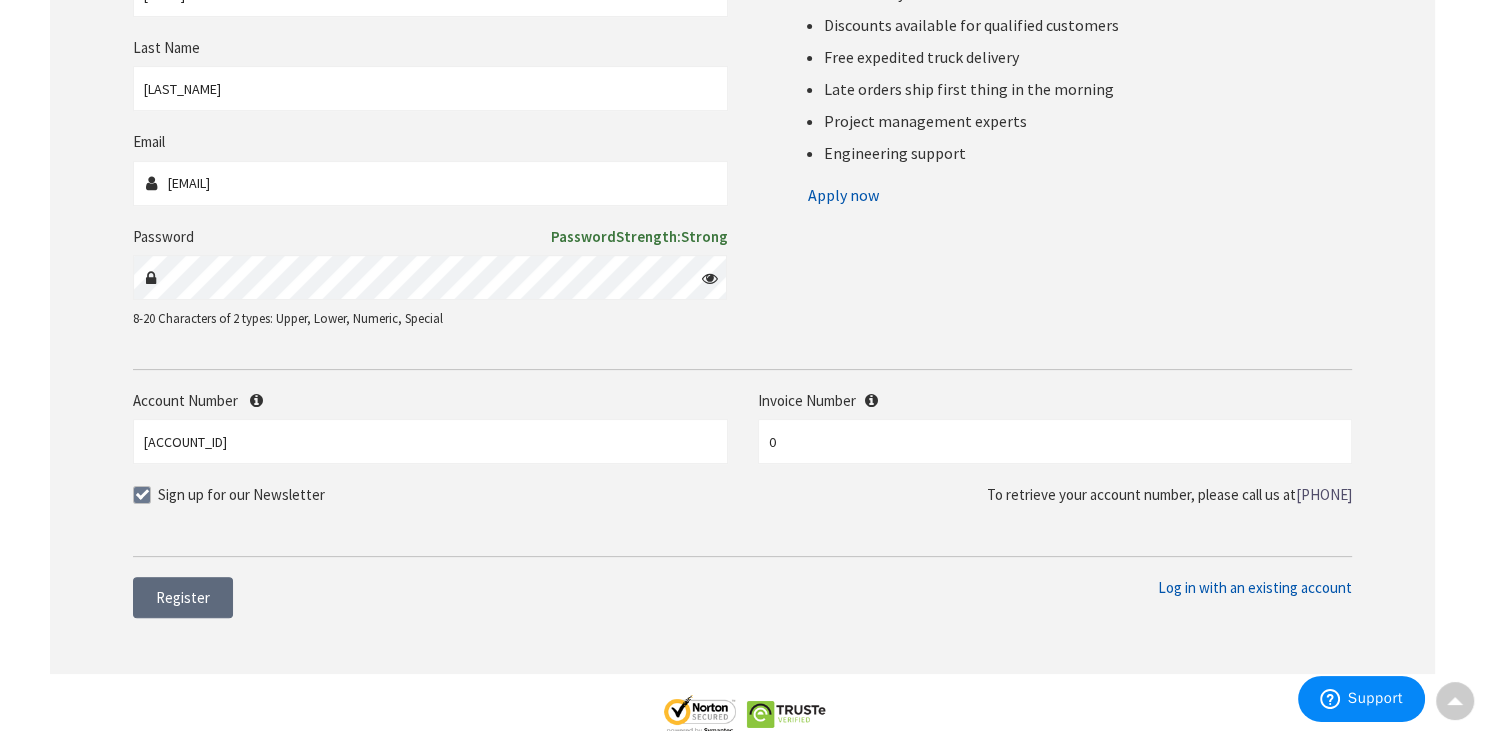 click on "Register" at bounding box center (183, 597) 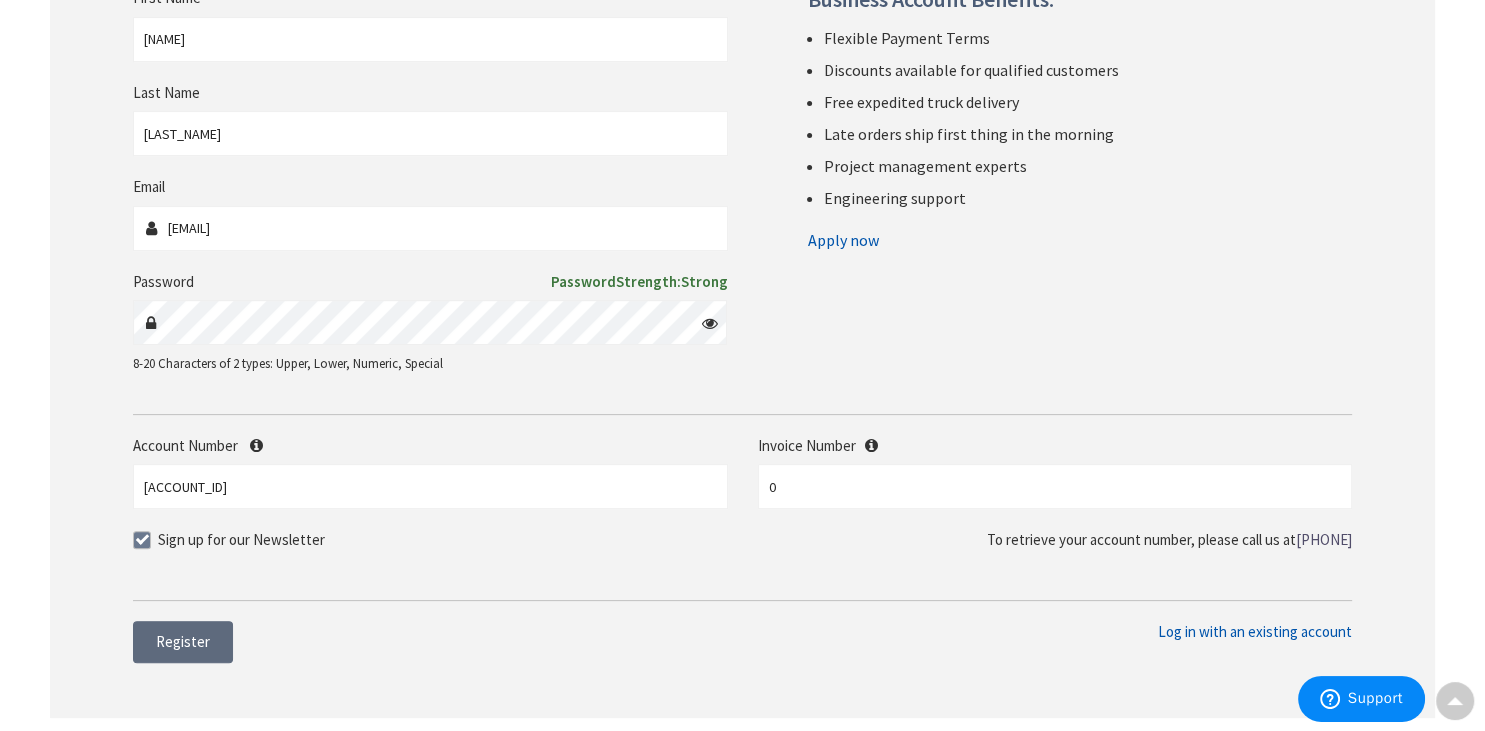 scroll, scrollTop: 0, scrollLeft: 0, axis: both 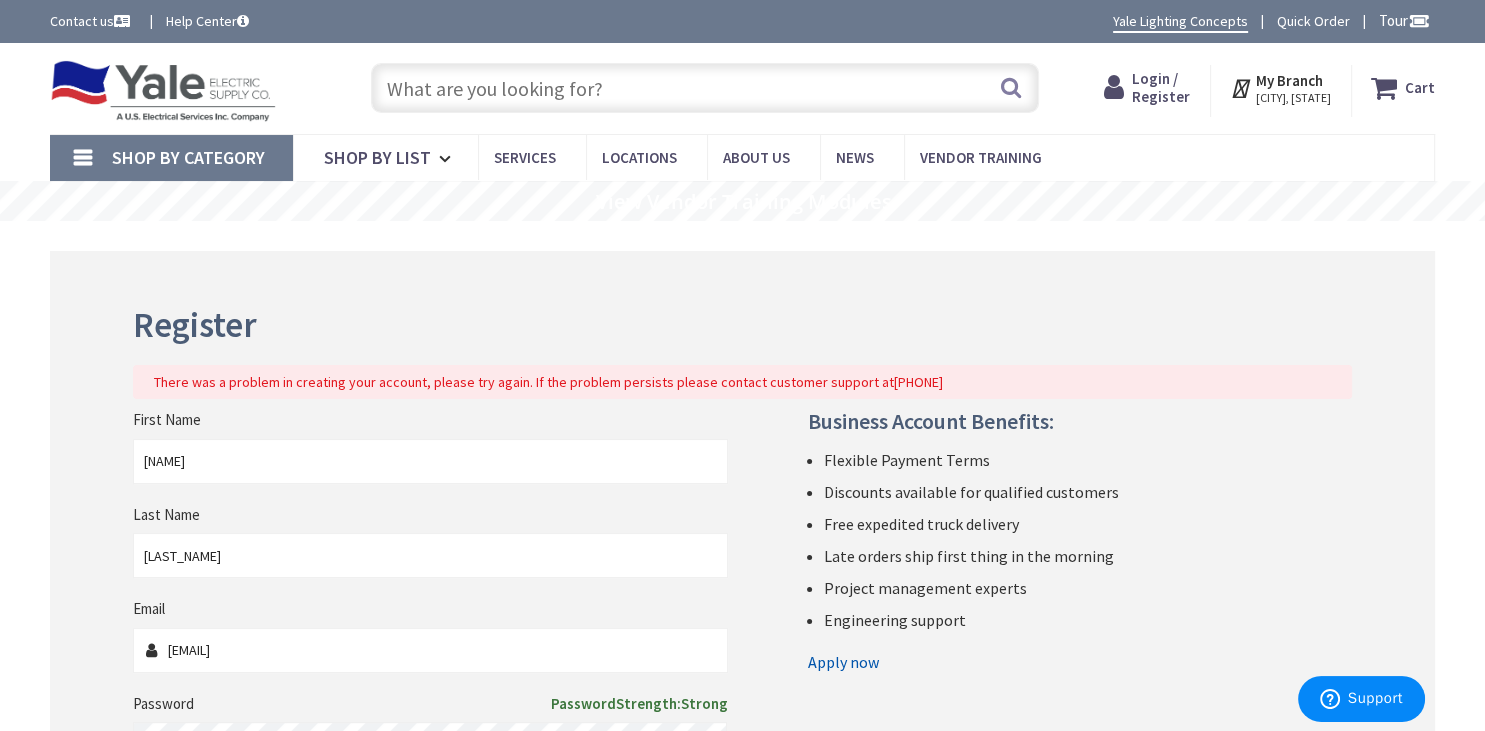 click on "[CITY], [STATE]" at bounding box center (1293, 98) 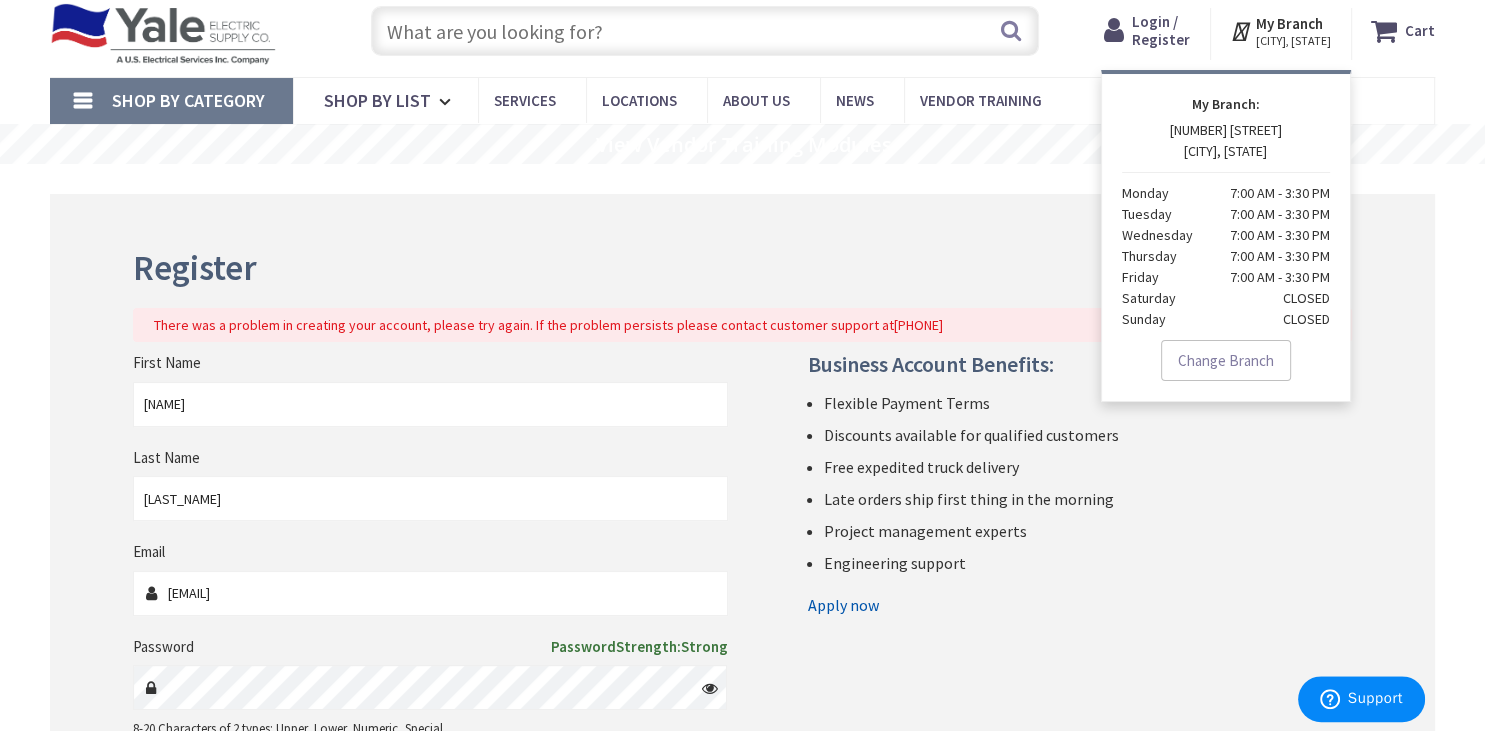 scroll, scrollTop: 528, scrollLeft: 0, axis: vertical 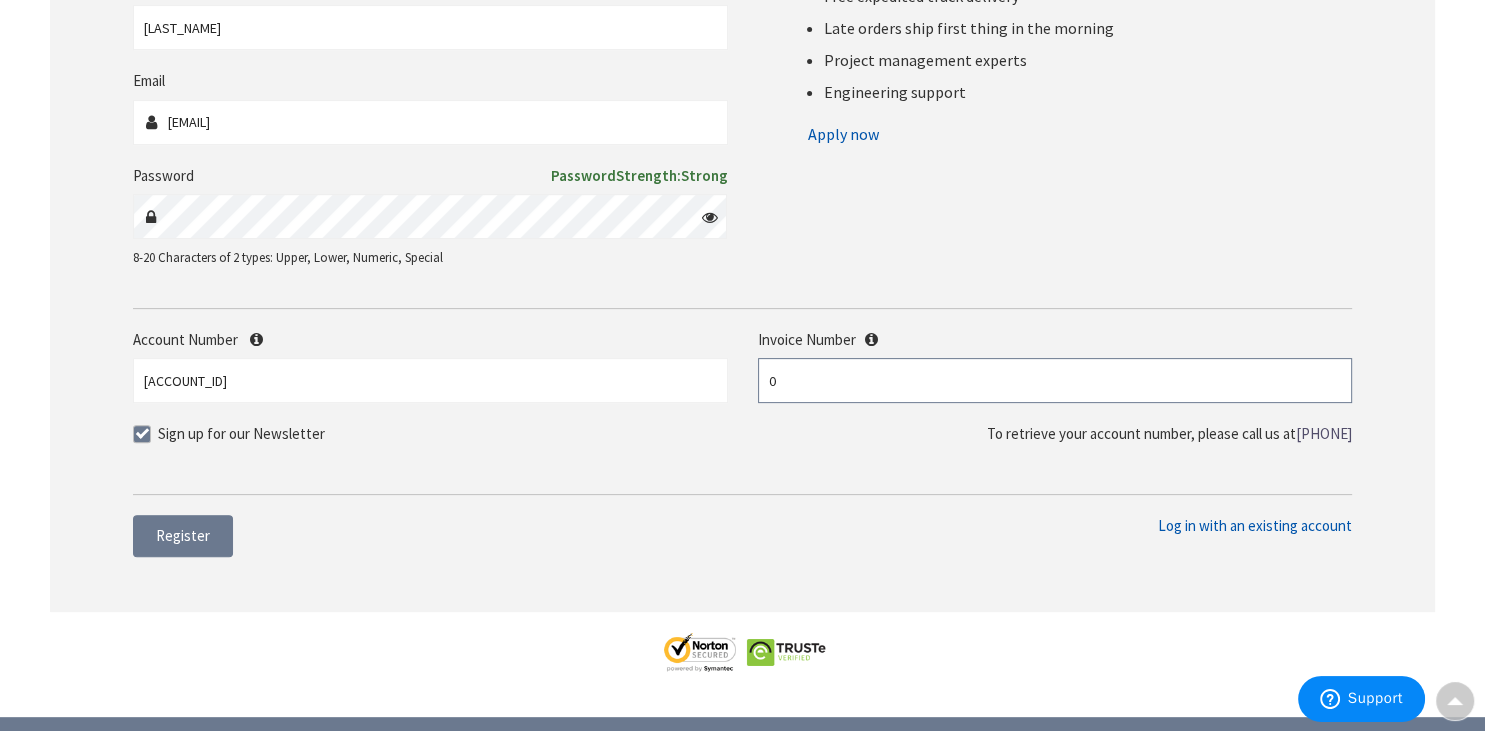 drag, startPoint x: 863, startPoint y: 374, endPoint x: 738, endPoint y: 370, distance: 125.06398 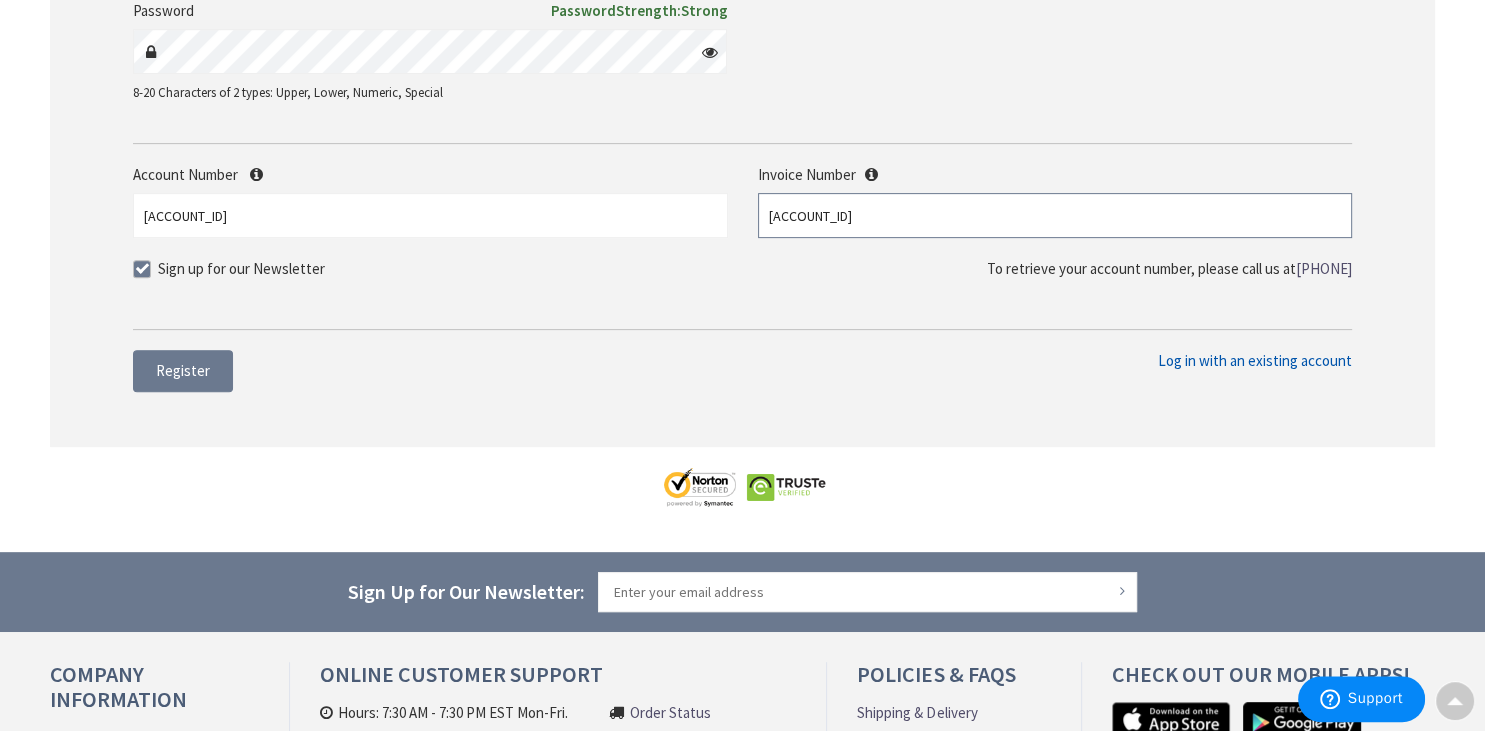 scroll, scrollTop: 739, scrollLeft: 0, axis: vertical 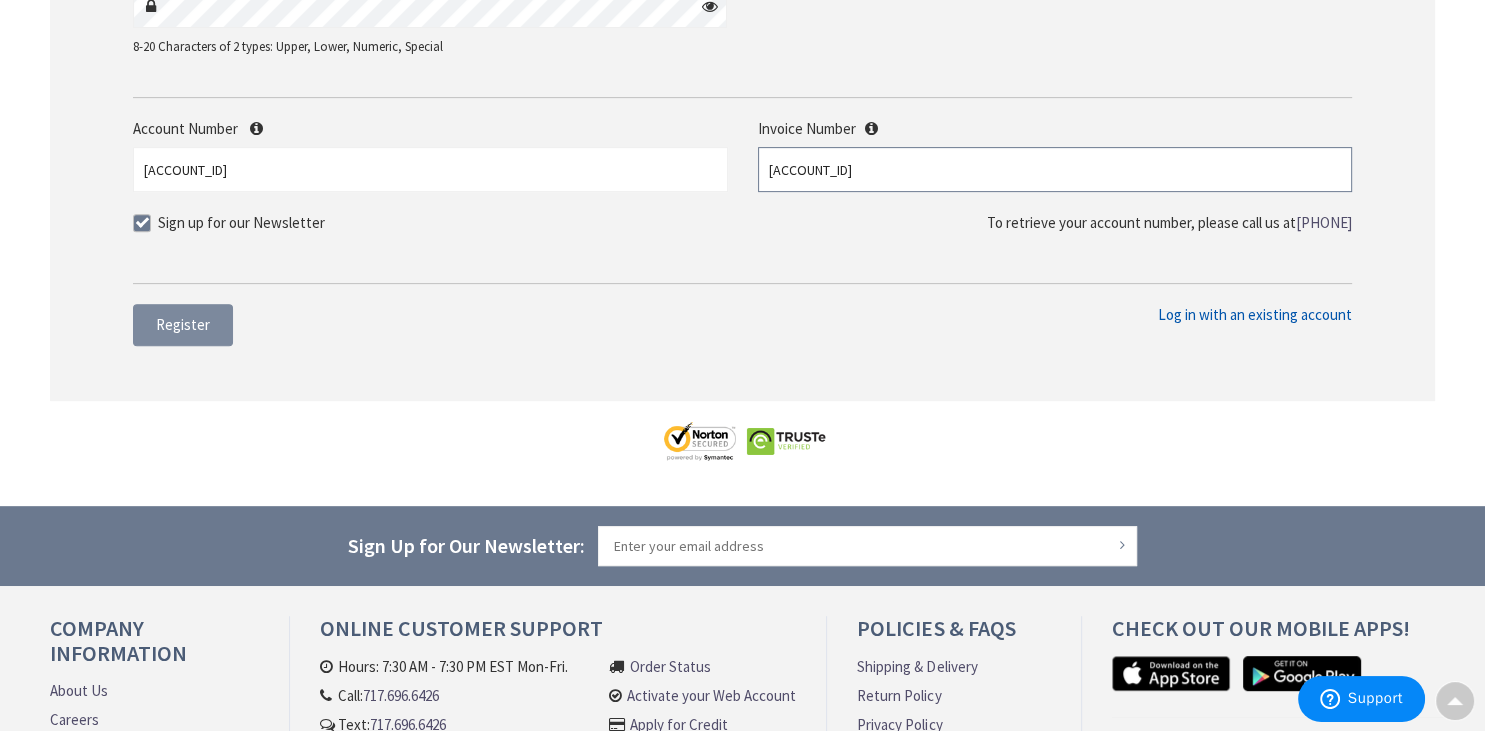 type on "s128523621001" 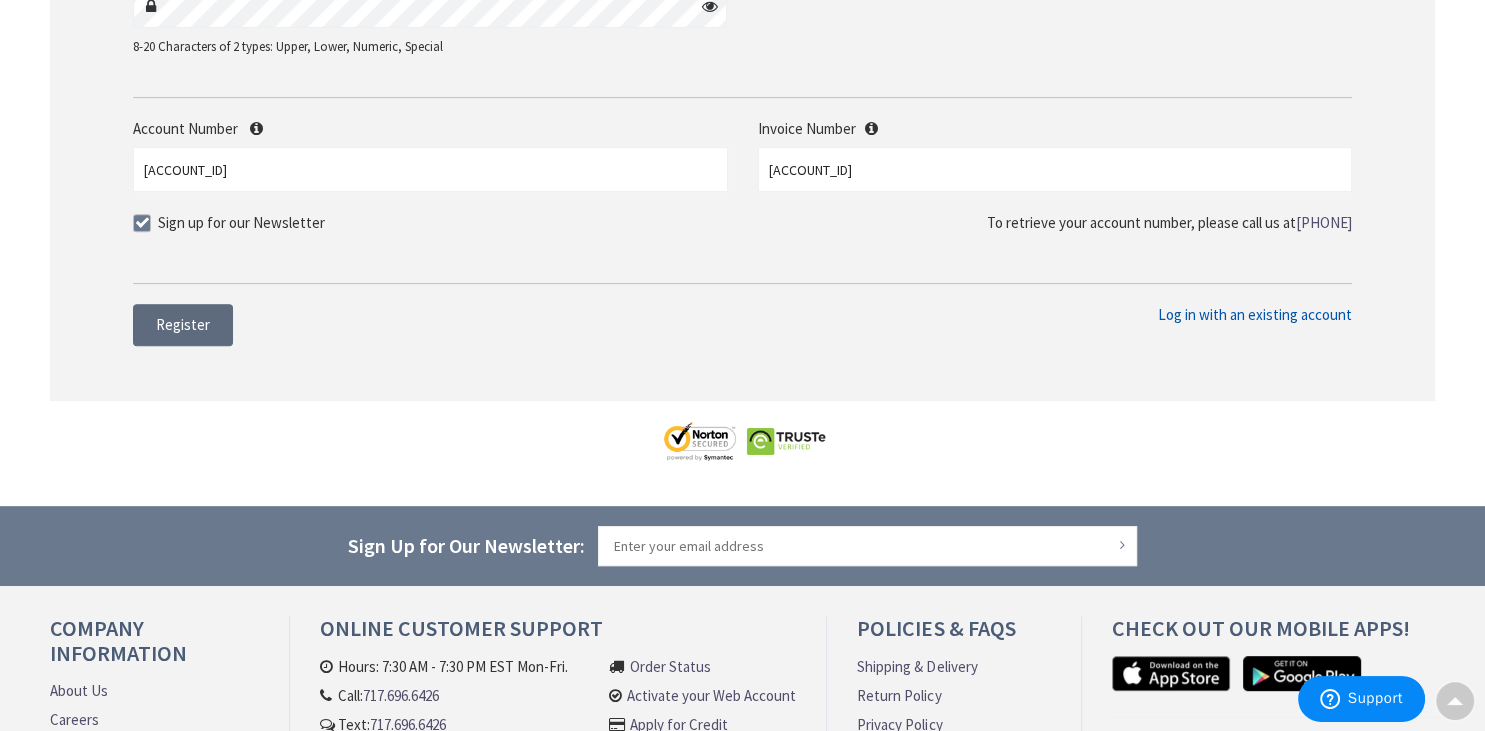 click on "Register" at bounding box center (183, 324) 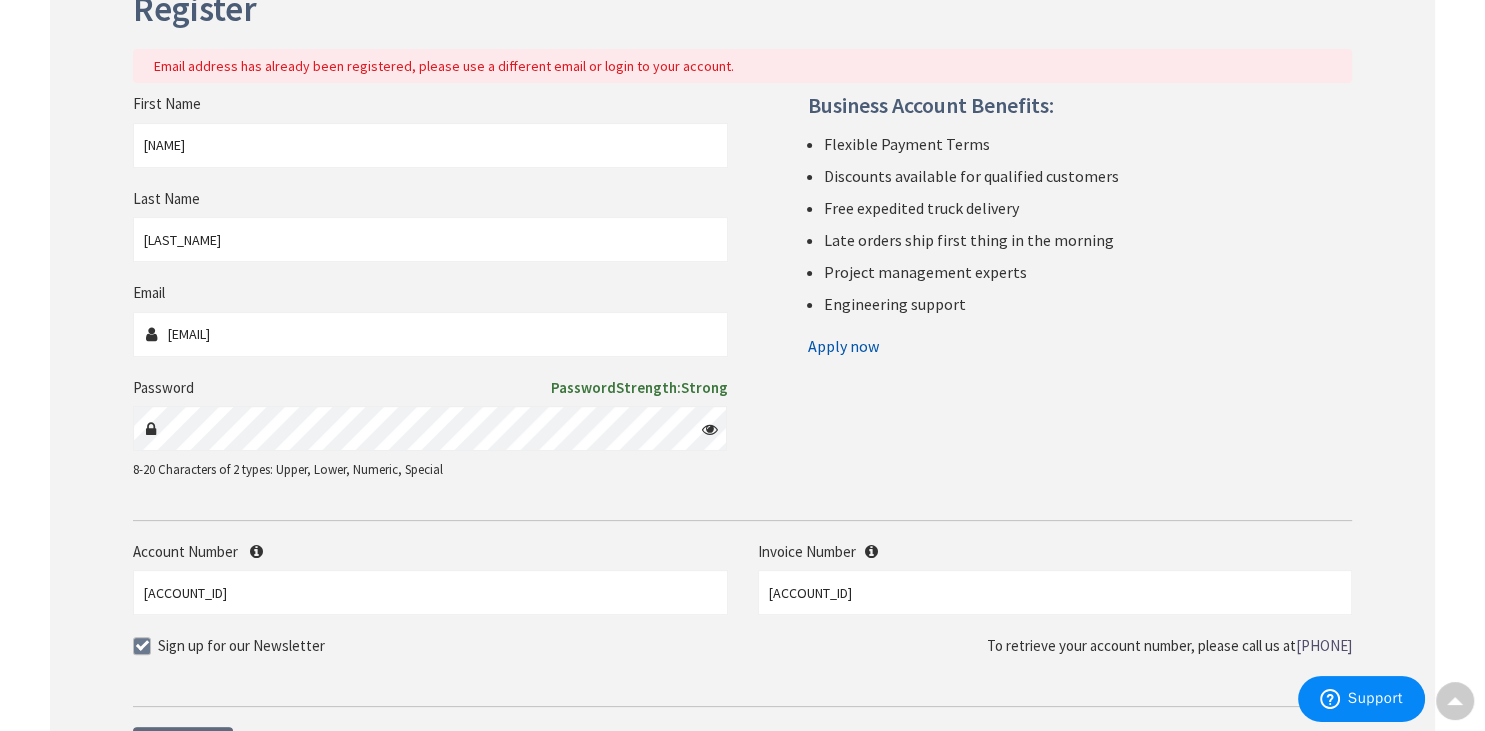 scroll, scrollTop: 0, scrollLeft: 0, axis: both 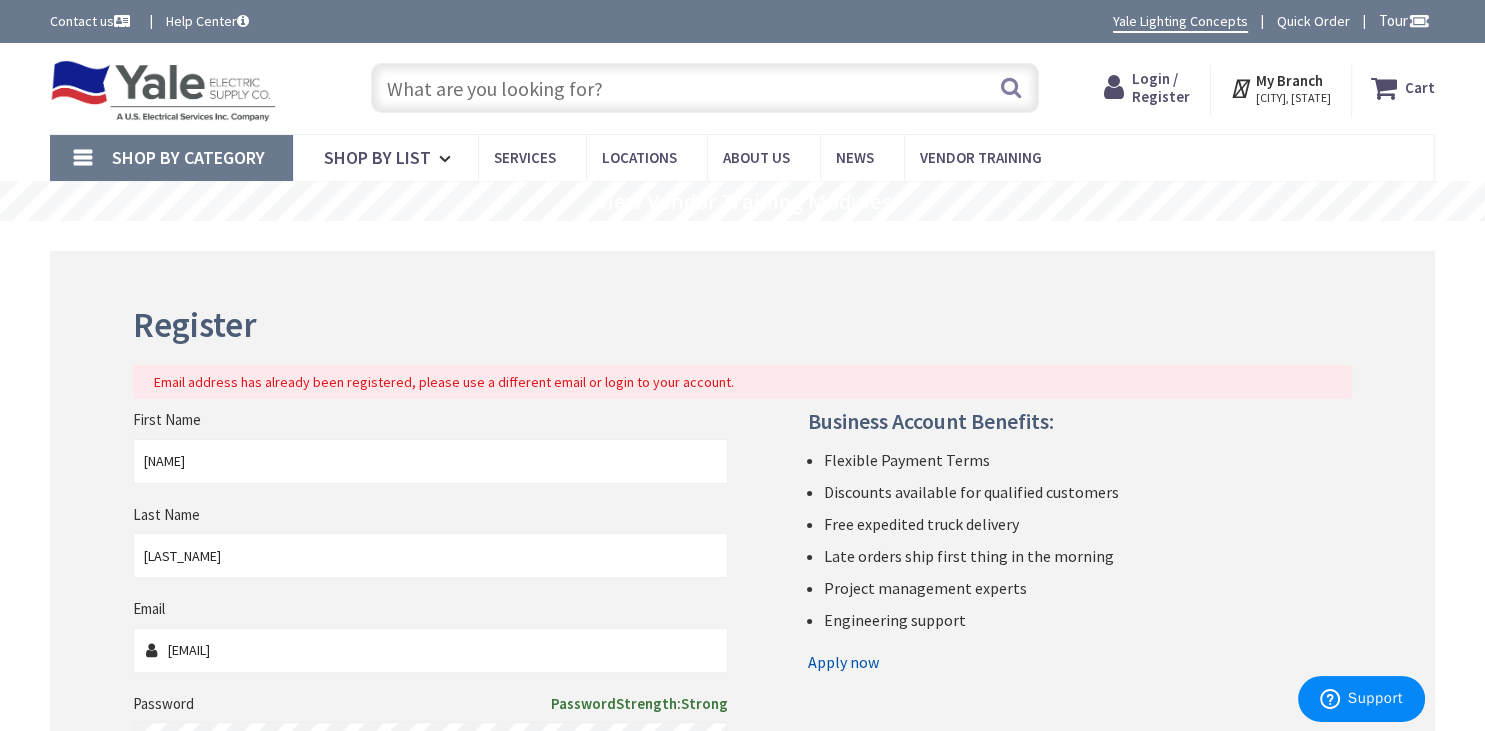 click on "Login / Register" at bounding box center [1161, 87] 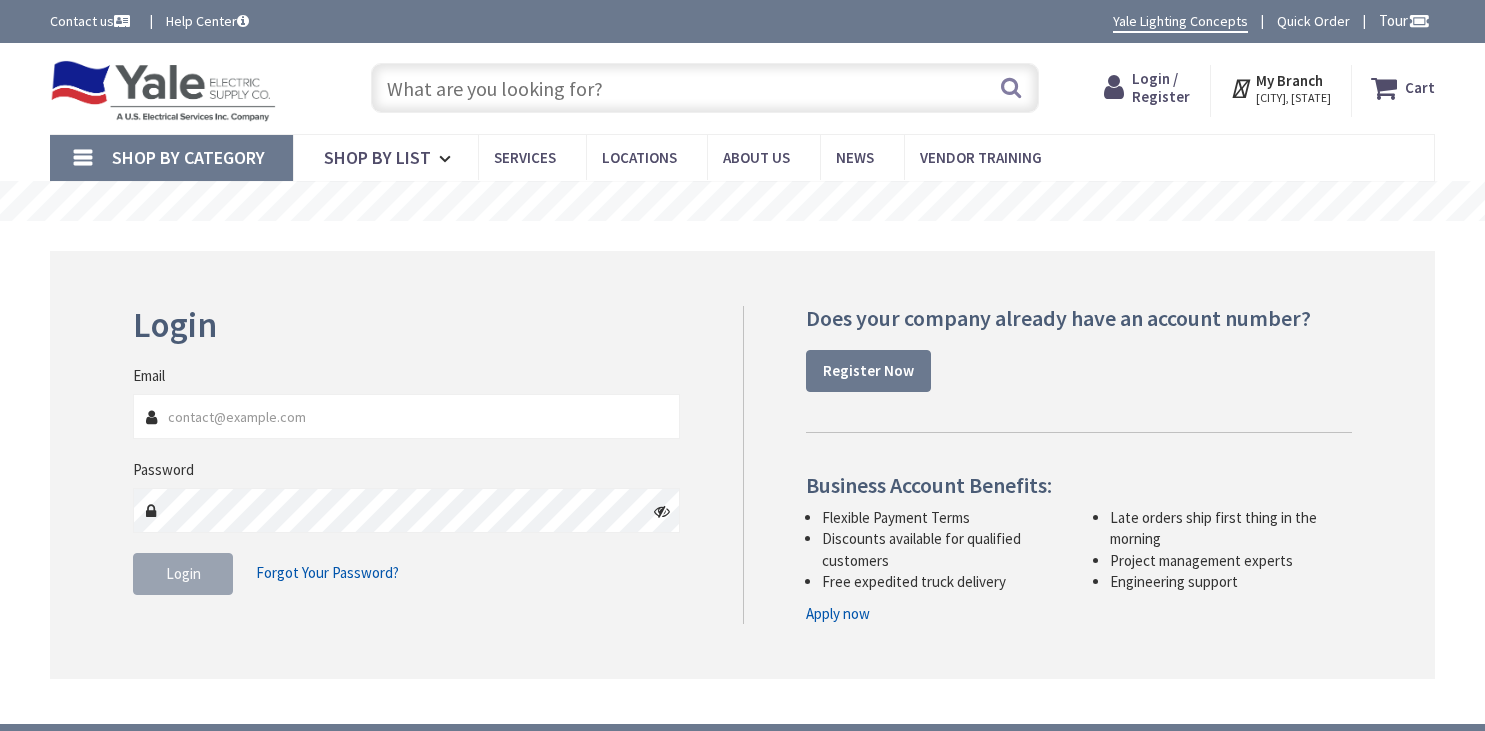 scroll, scrollTop: 0, scrollLeft: 0, axis: both 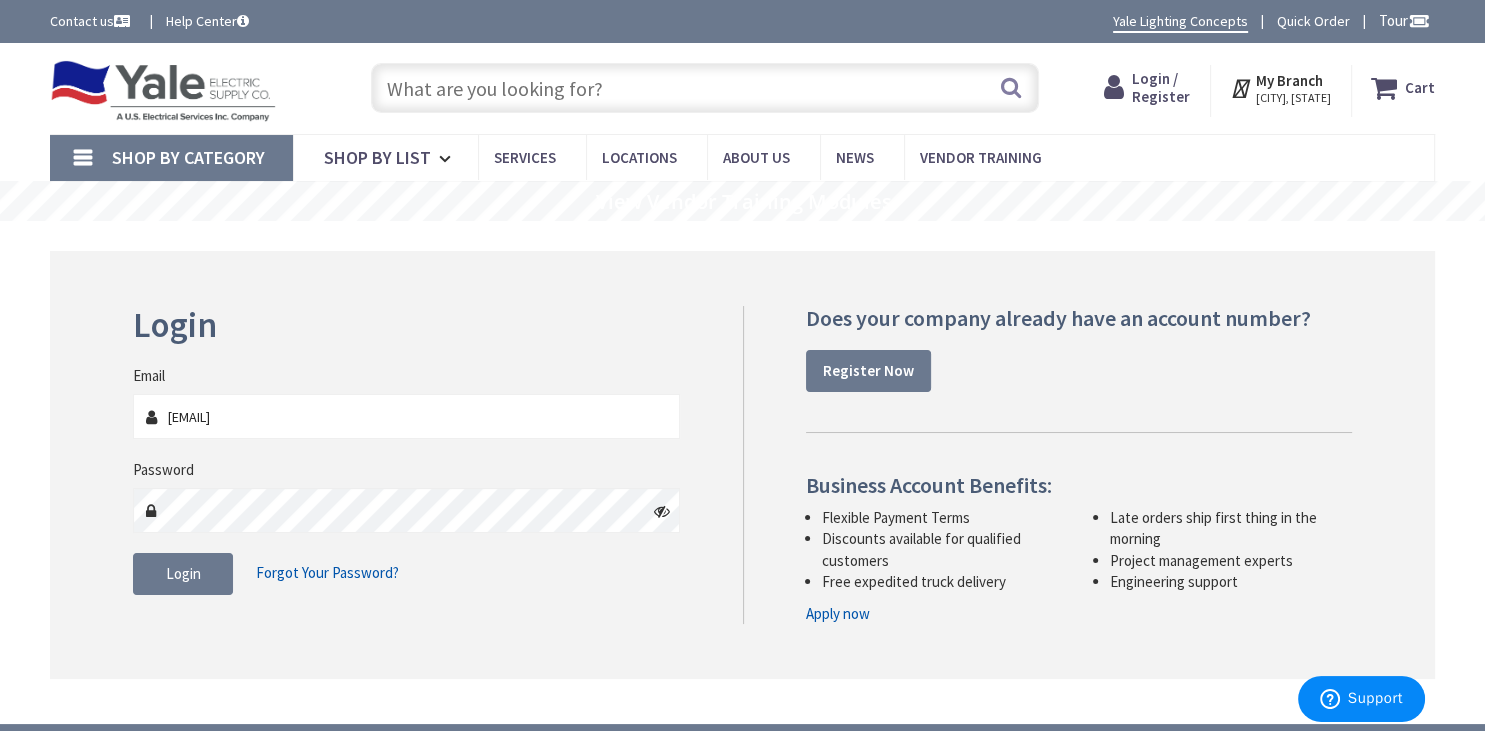type on "[EMAIL]" 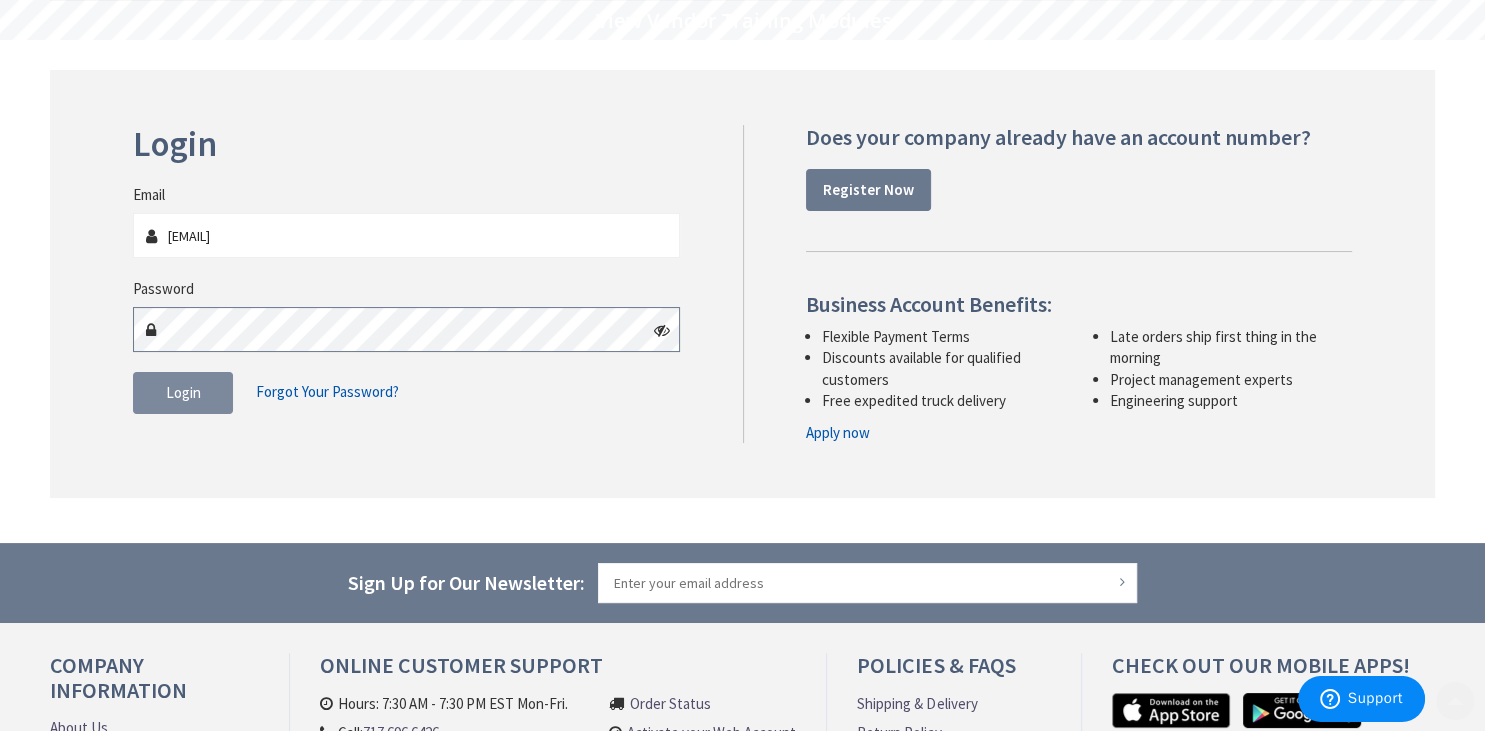 scroll, scrollTop: 211, scrollLeft: 0, axis: vertical 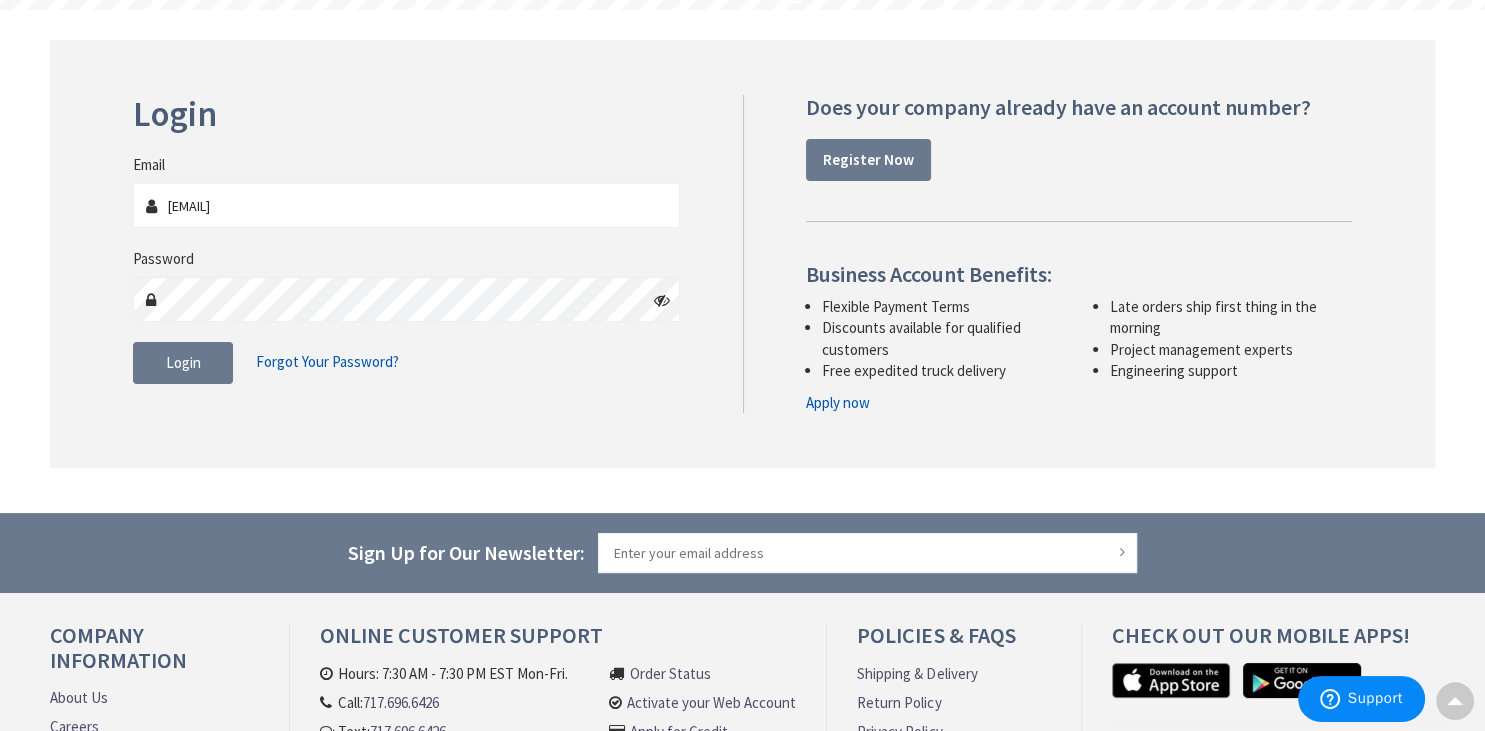 click on "Forgot Your Password?" at bounding box center (327, 361) 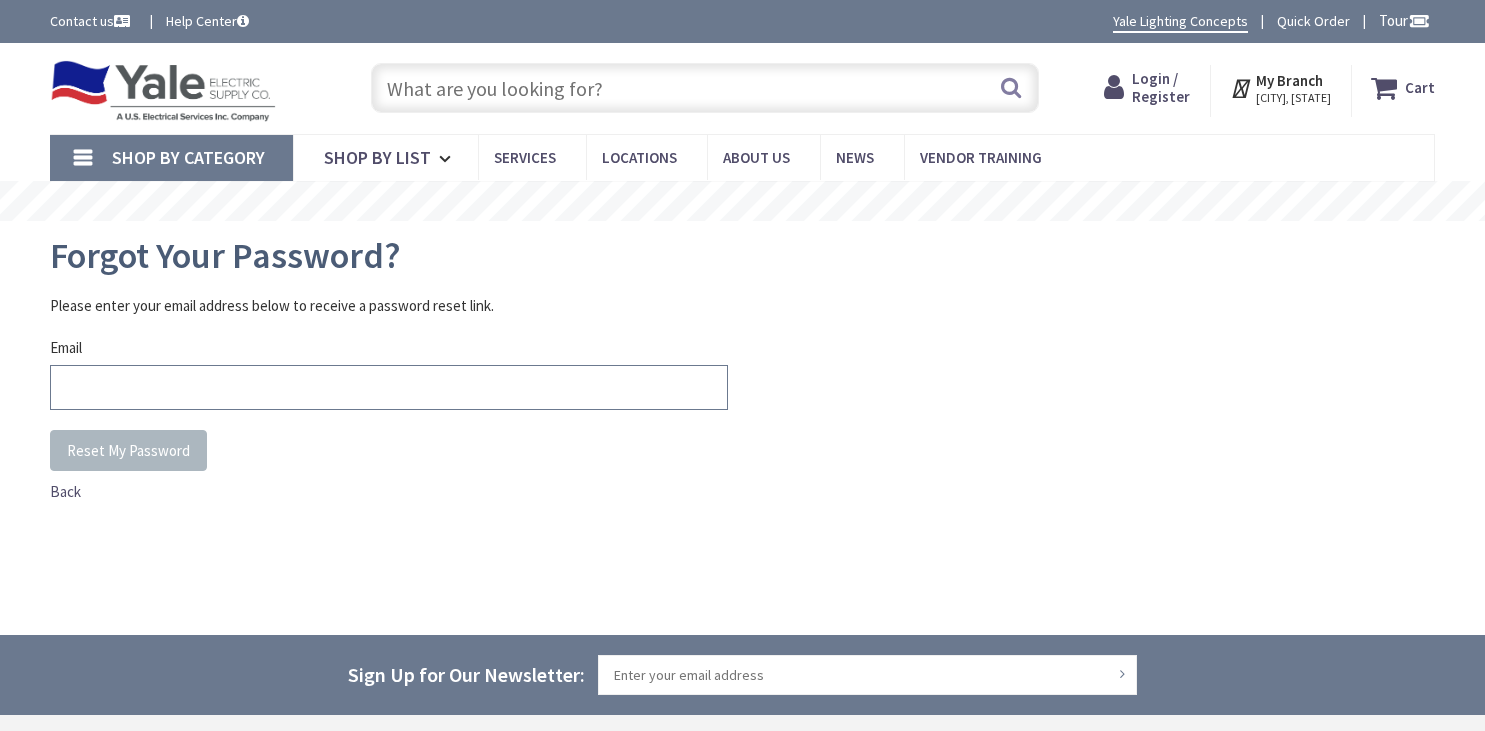 scroll, scrollTop: 0, scrollLeft: 0, axis: both 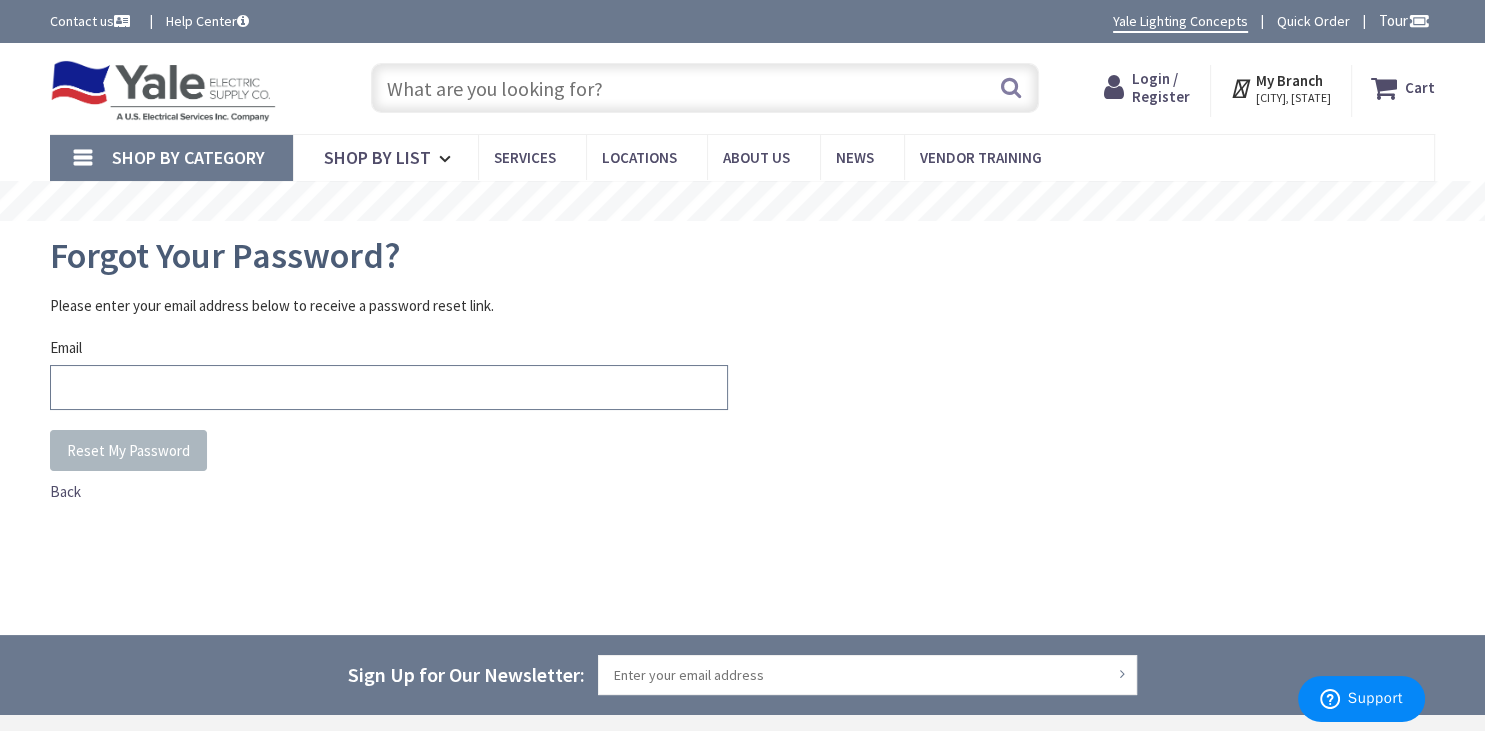 click on "Email" at bounding box center [389, 387] 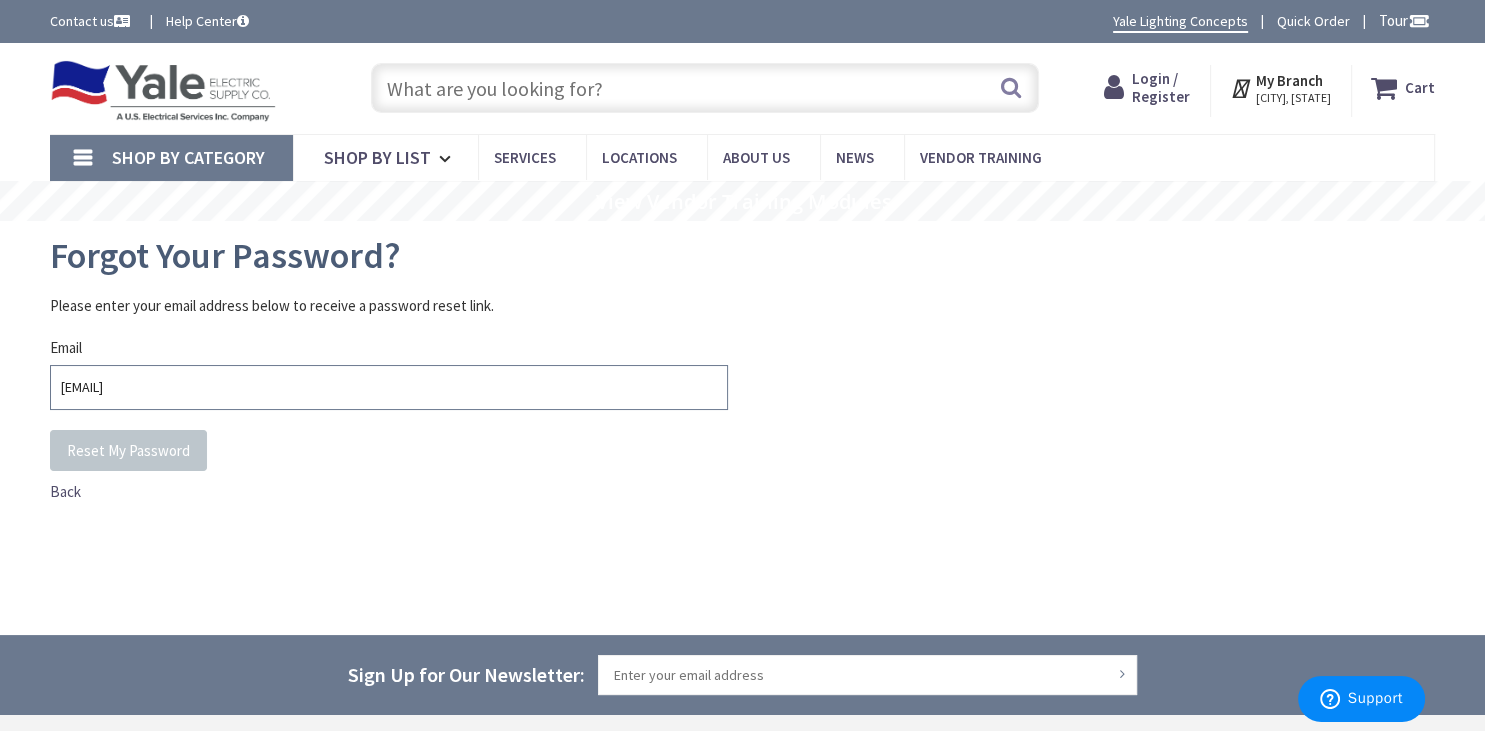 type on "jim@mc-hvac.com" 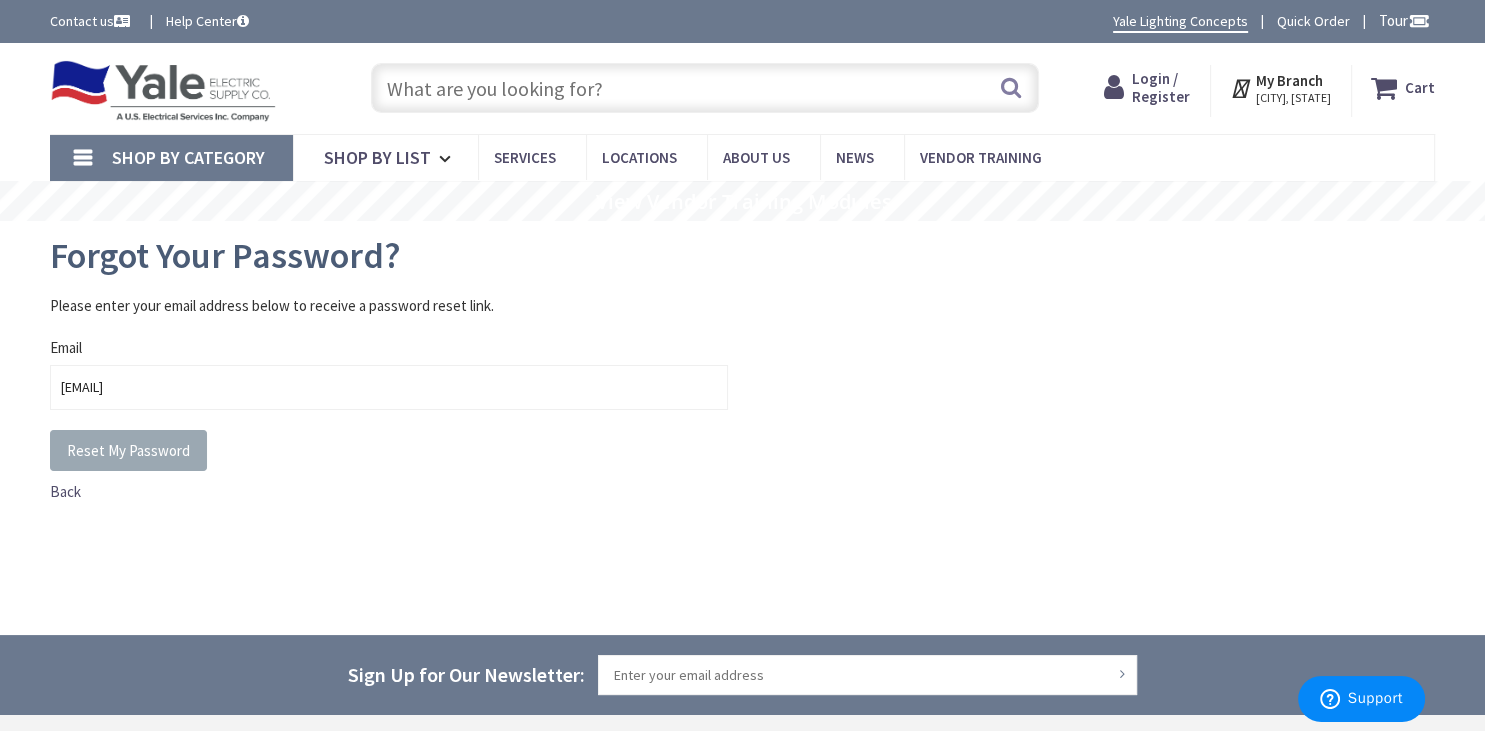 click on "Reset My Password" at bounding box center [128, 450] 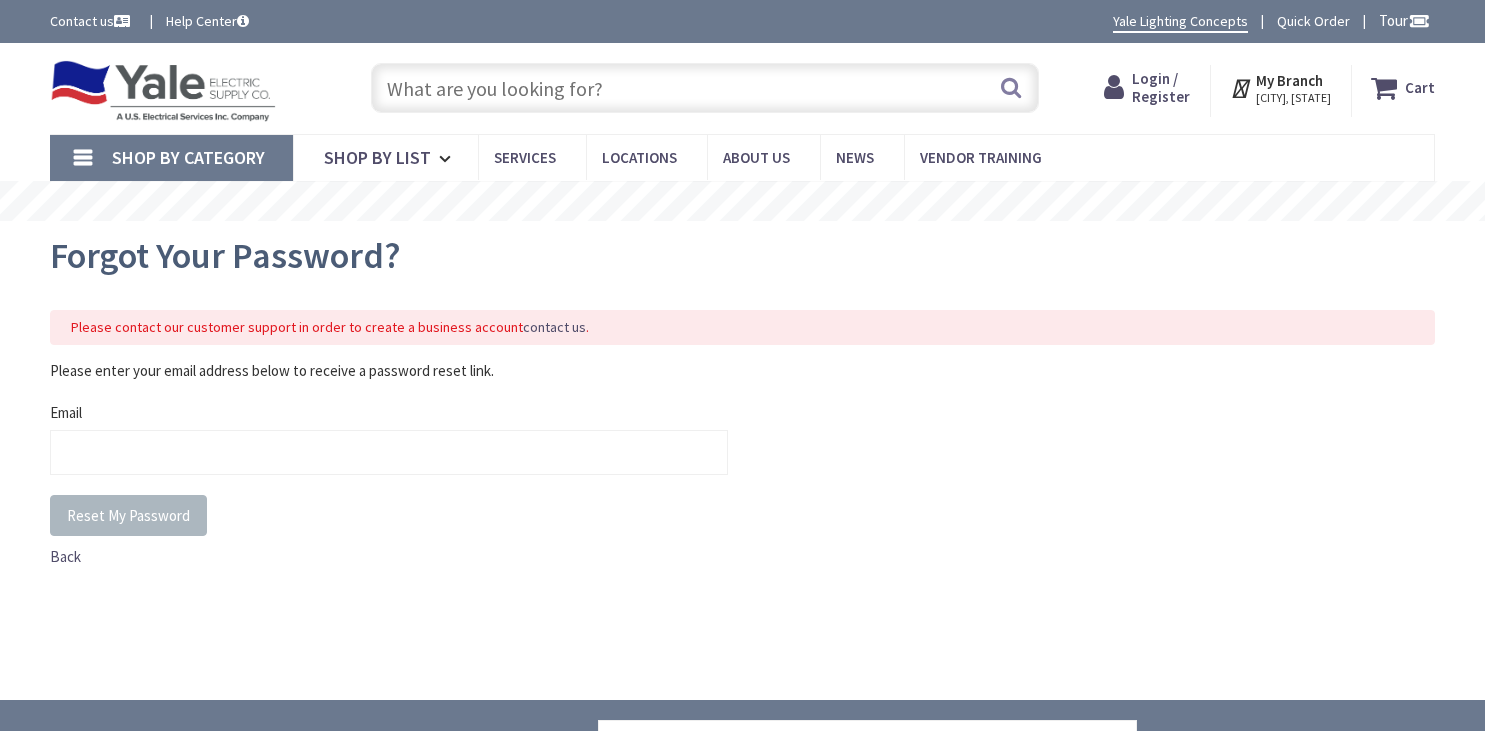 scroll, scrollTop: 0, scrollLeft: 0, axis: both 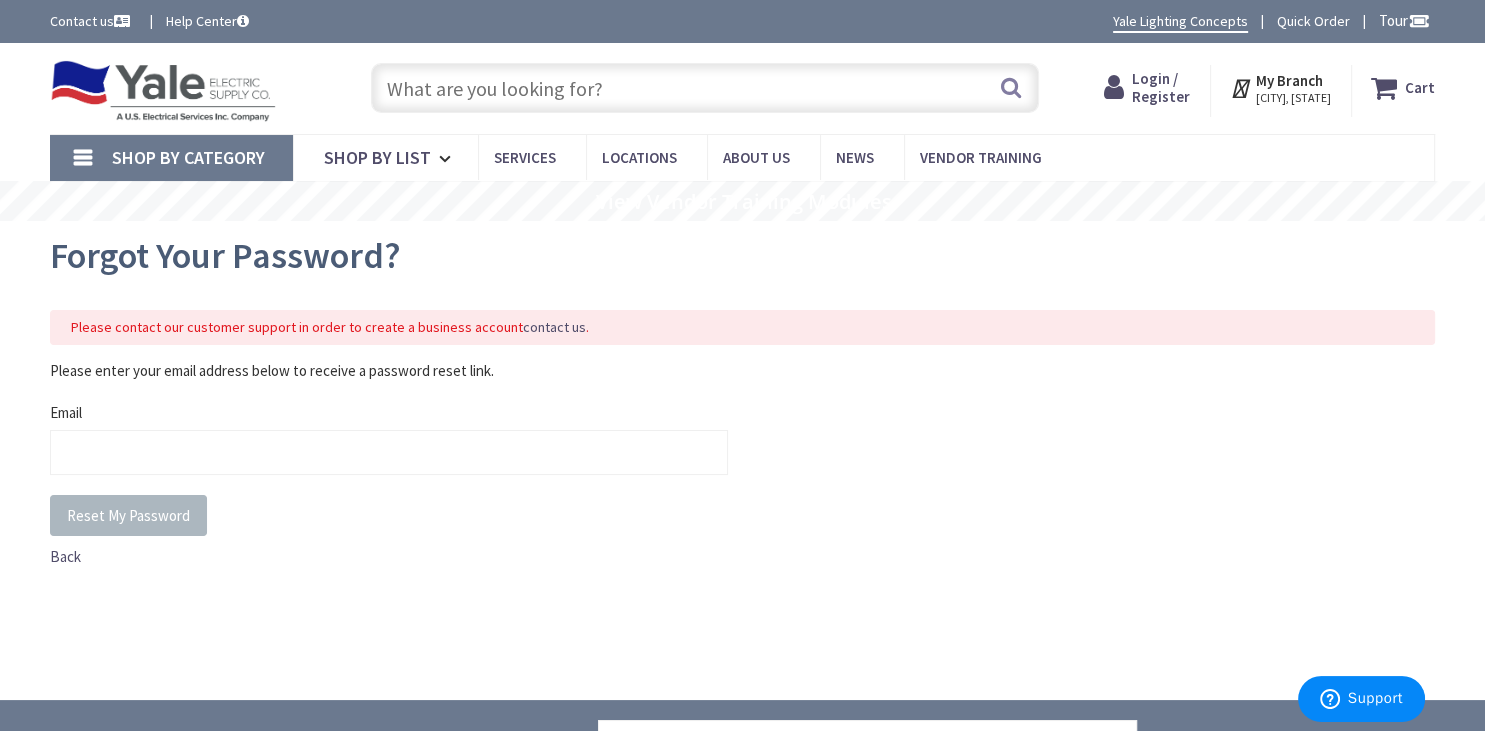 click on "contact us" at bounding box center (554, 327) 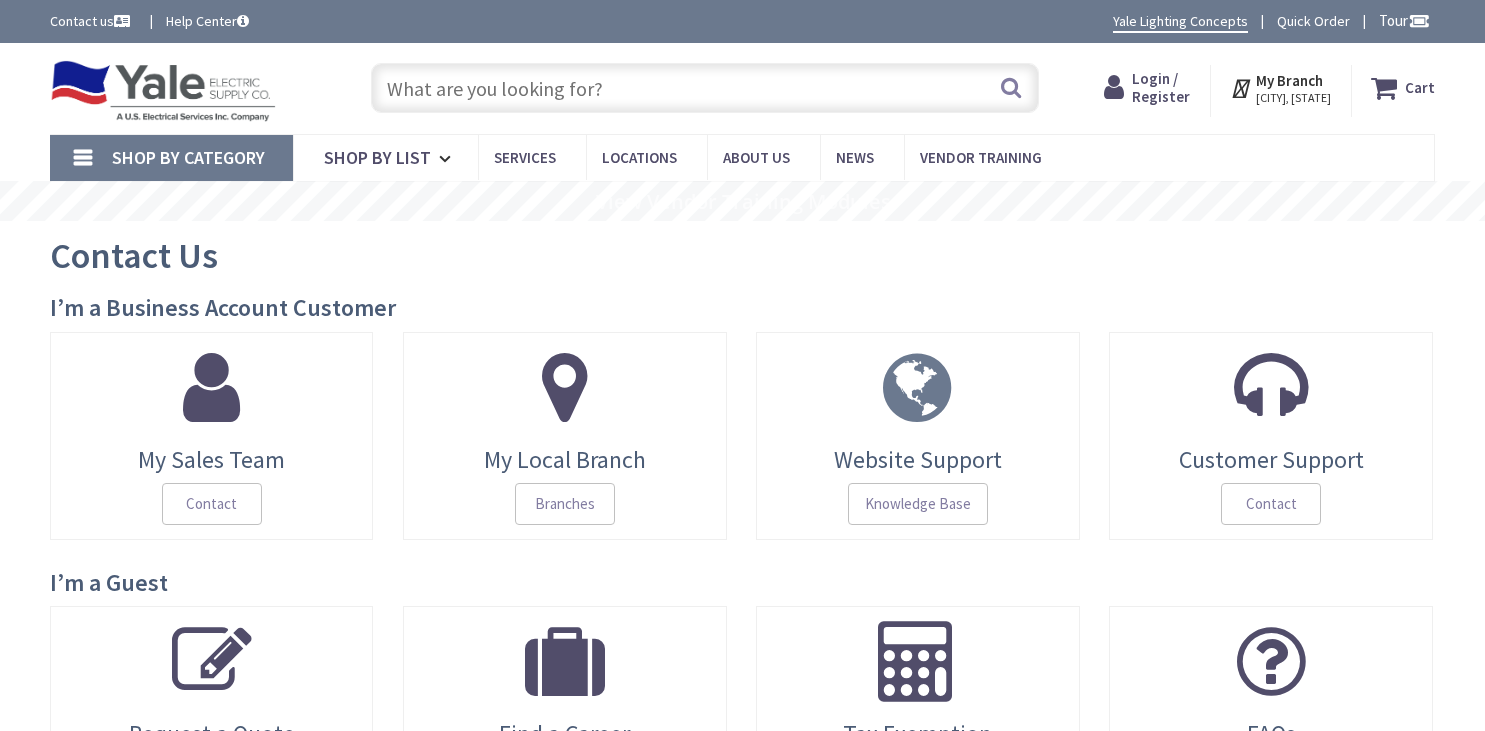 scroll, scrollTop: 0, scrollLeft: 0, axis: both 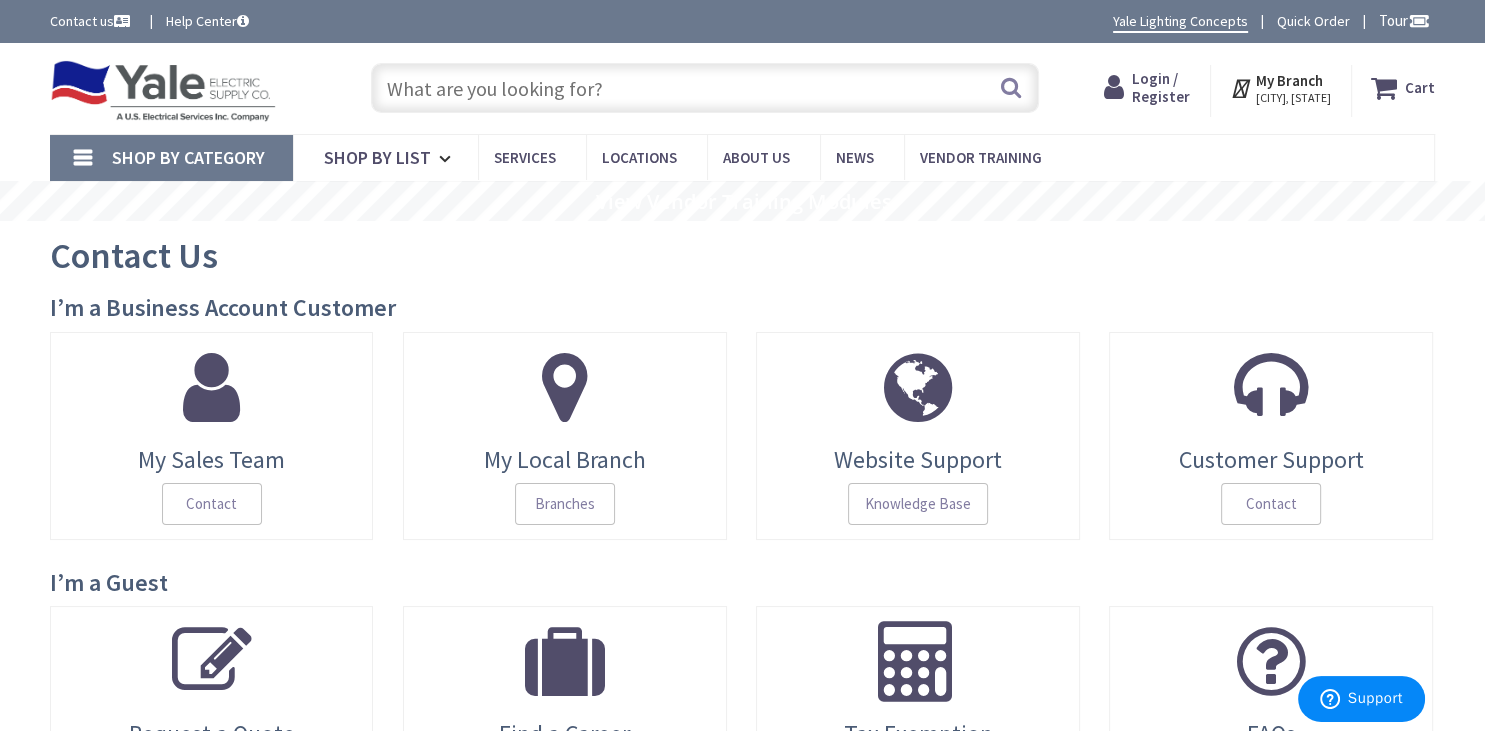 click on "Login / Register" at bounding box center [1161, 87] 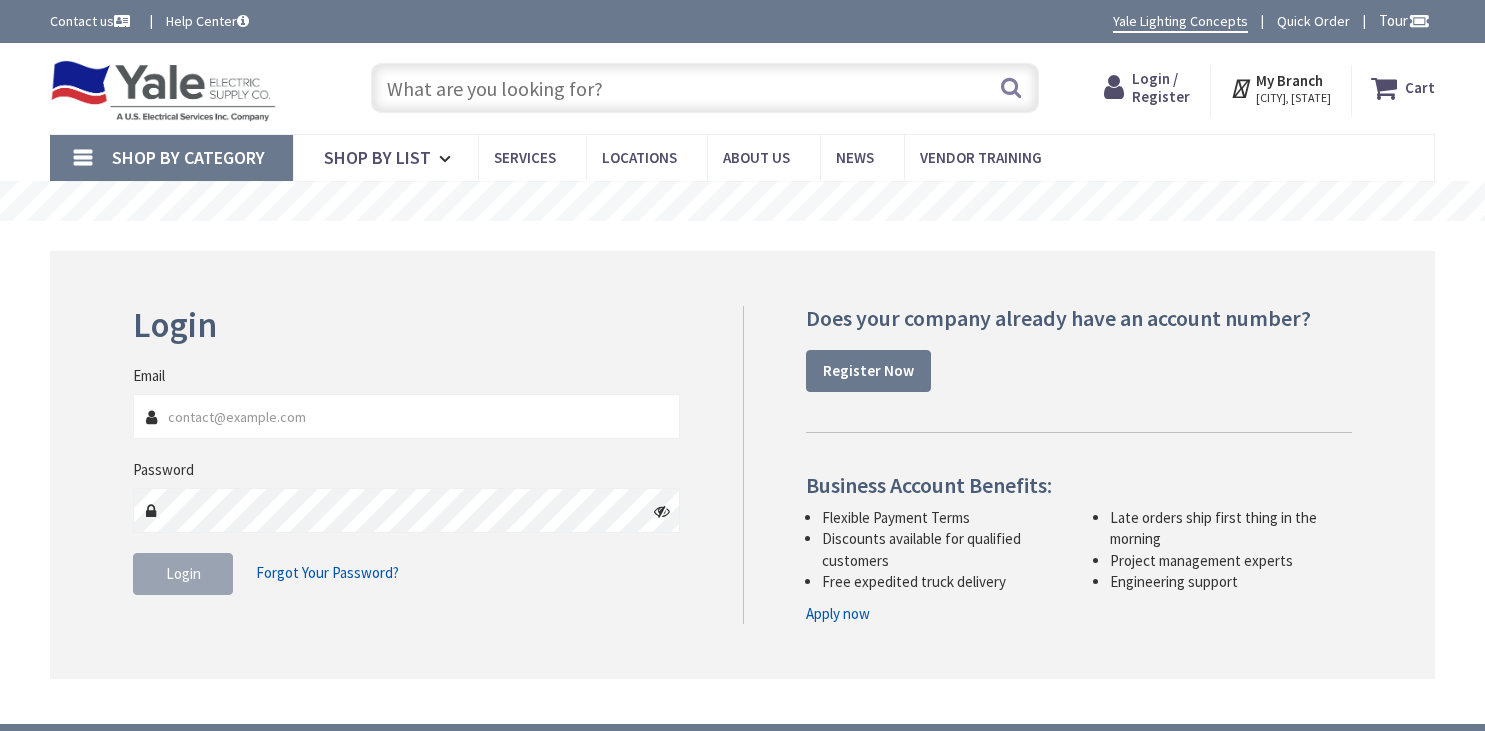 scroll, scrollTop: 0, scrollLeft: 0, axis: both 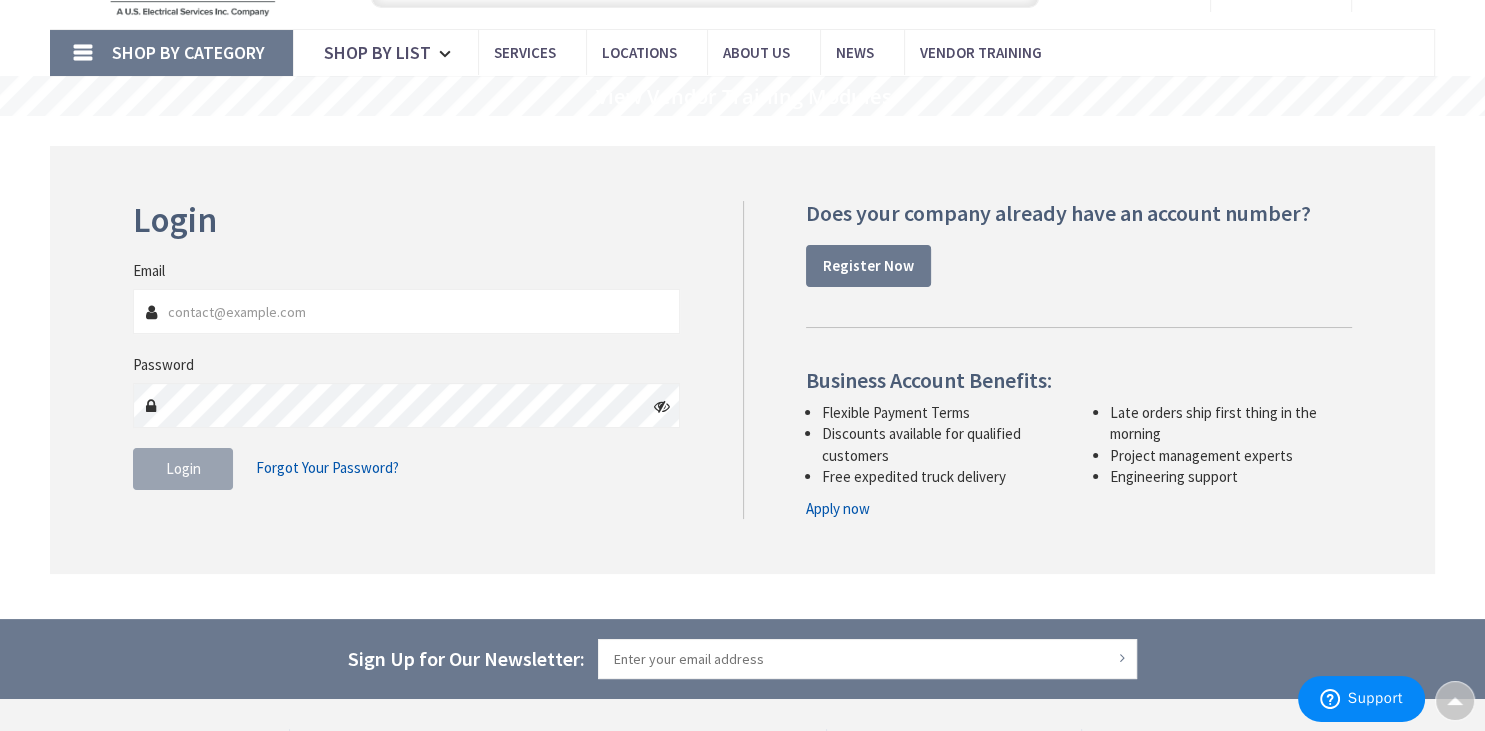 click on "Login
Invalid login or password
Email
Password
Login
Forgot Your Password?" at bounding box center (742, 360) 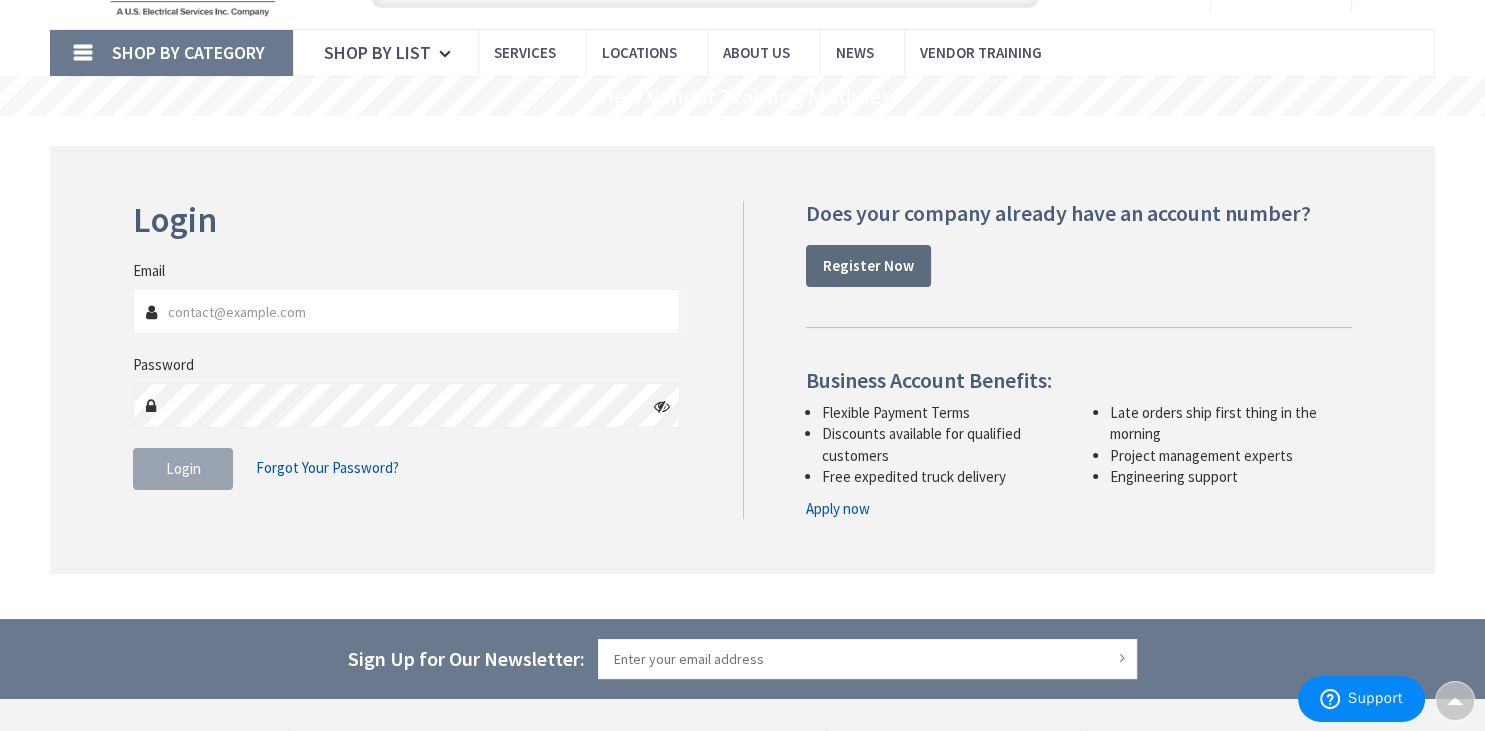 click on "Register Now" at bounding box center [868, 265] 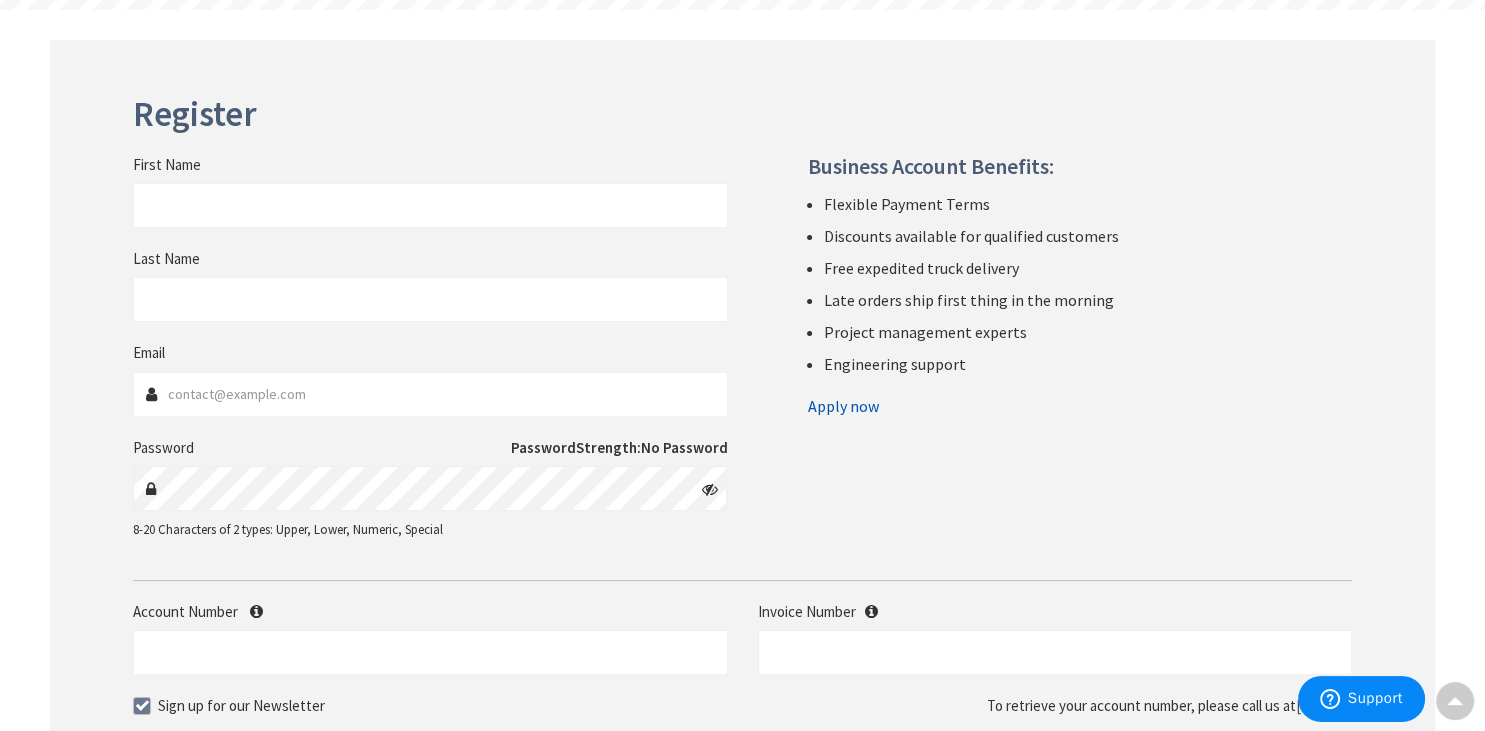 scroll, scrollTop: 211, scrollLeft: 0, axis: vertical 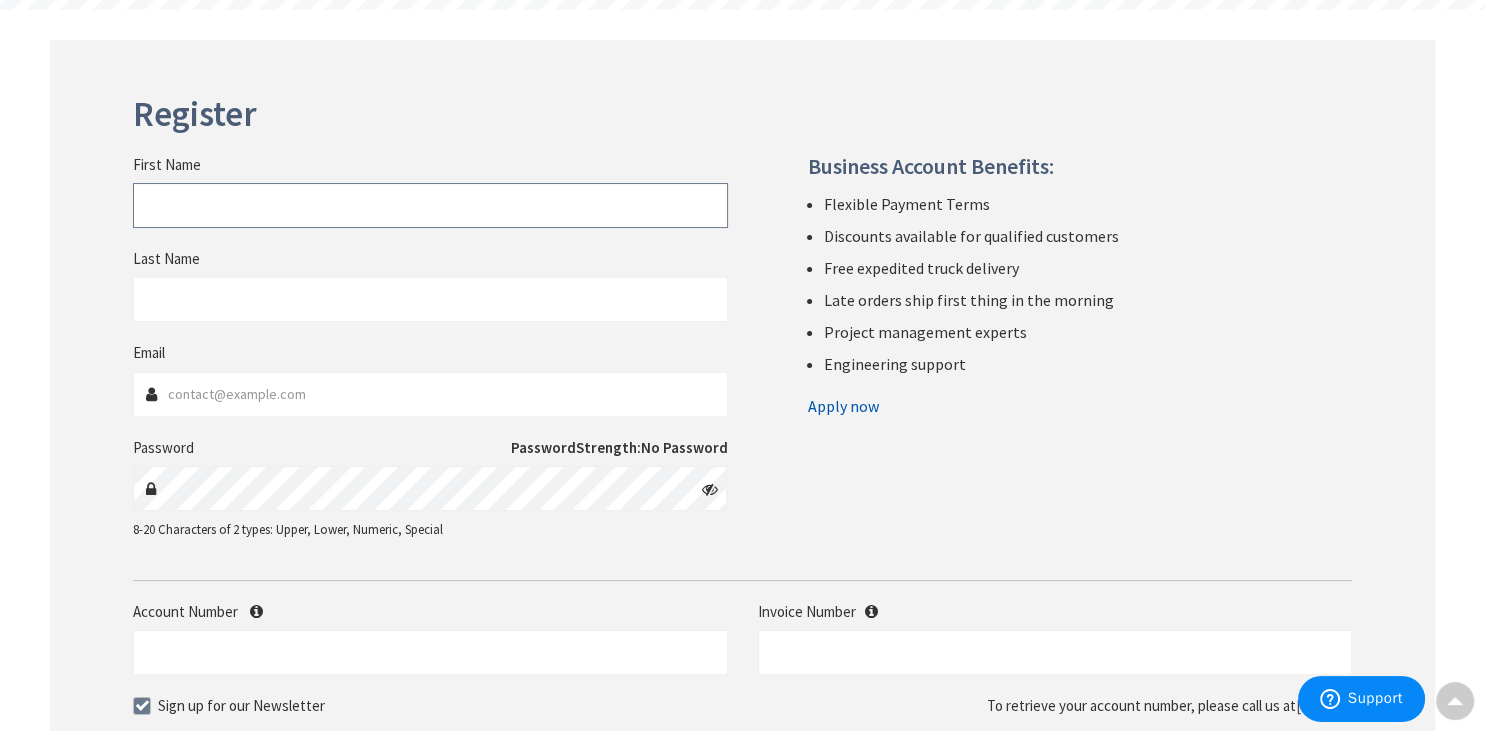 click on "First Name" at bounding box center [430, 205] 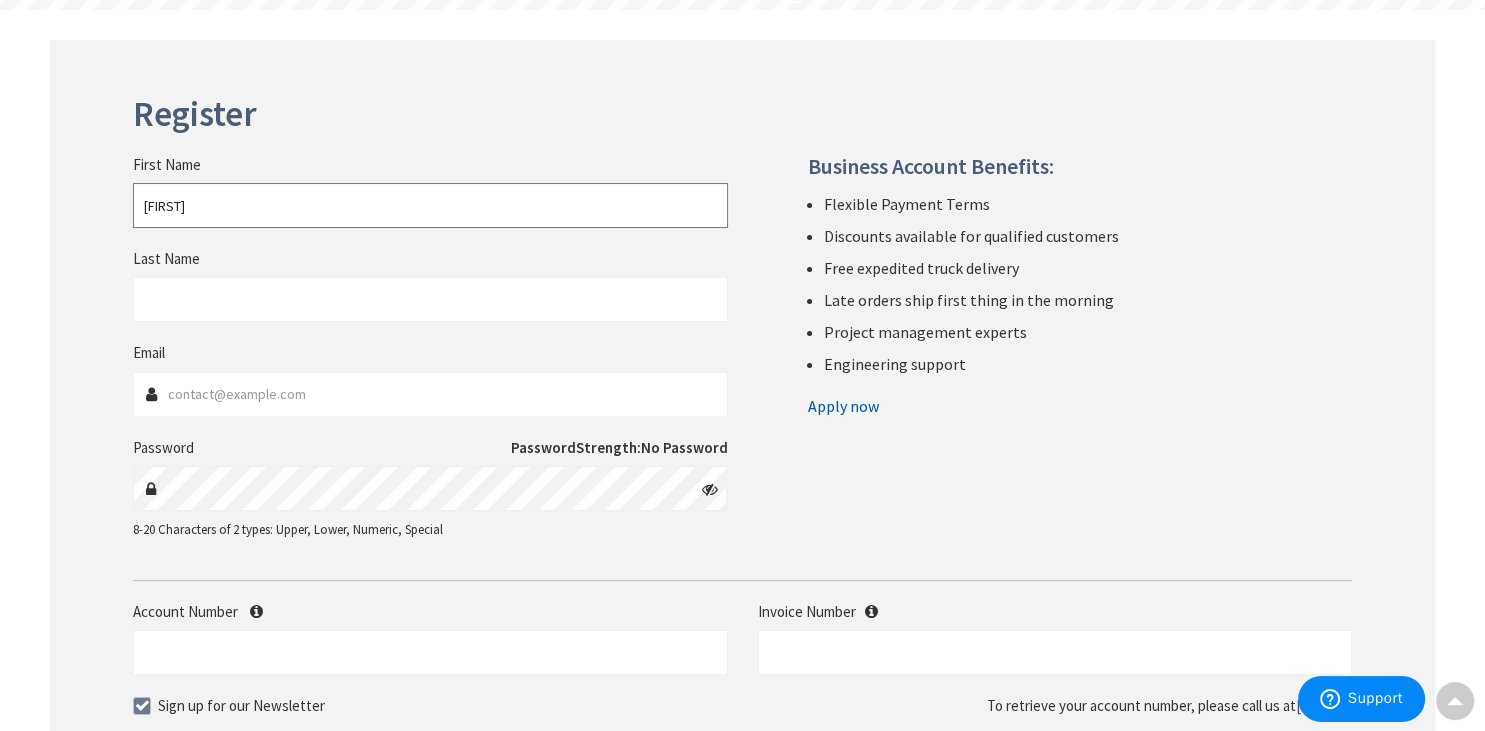type on "[FIRST]" 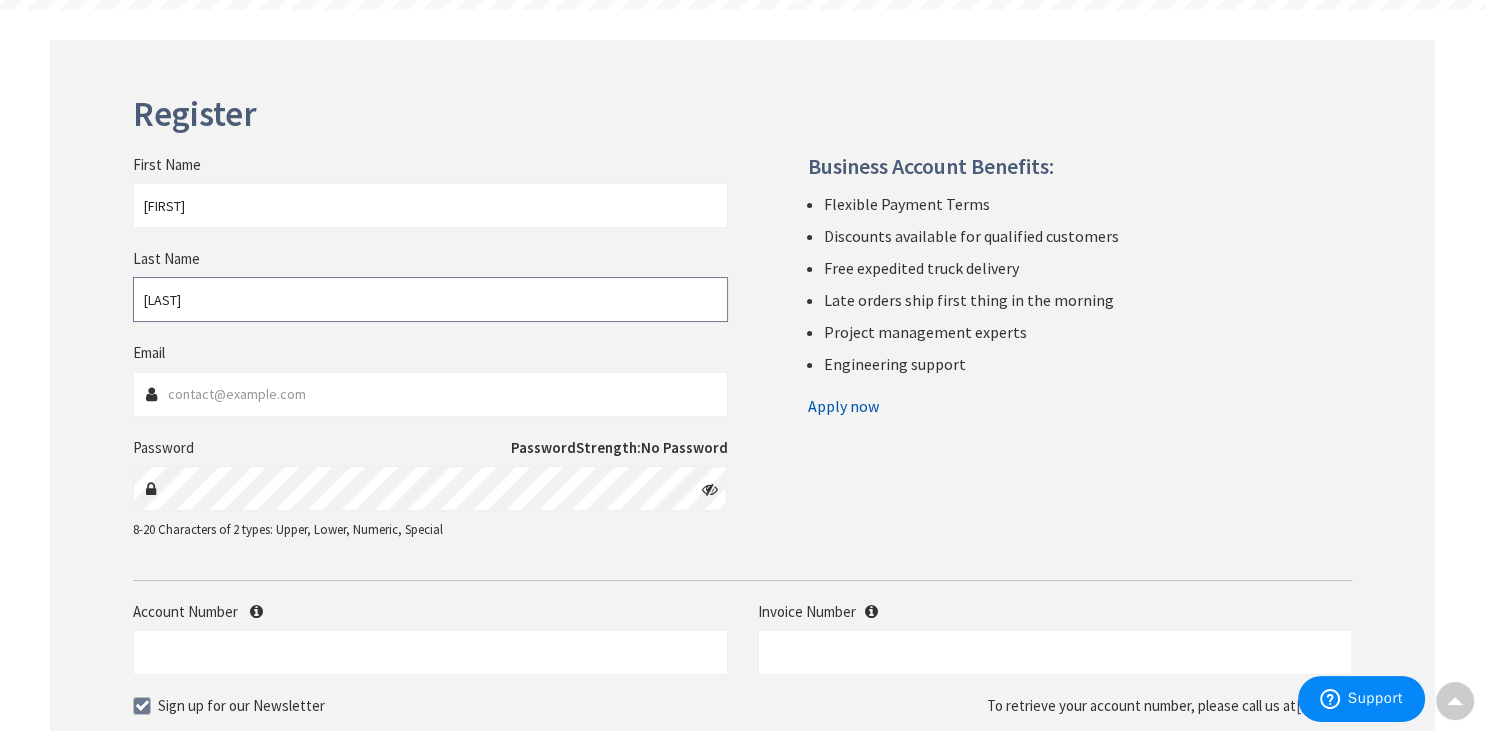 type on "[LAST]" 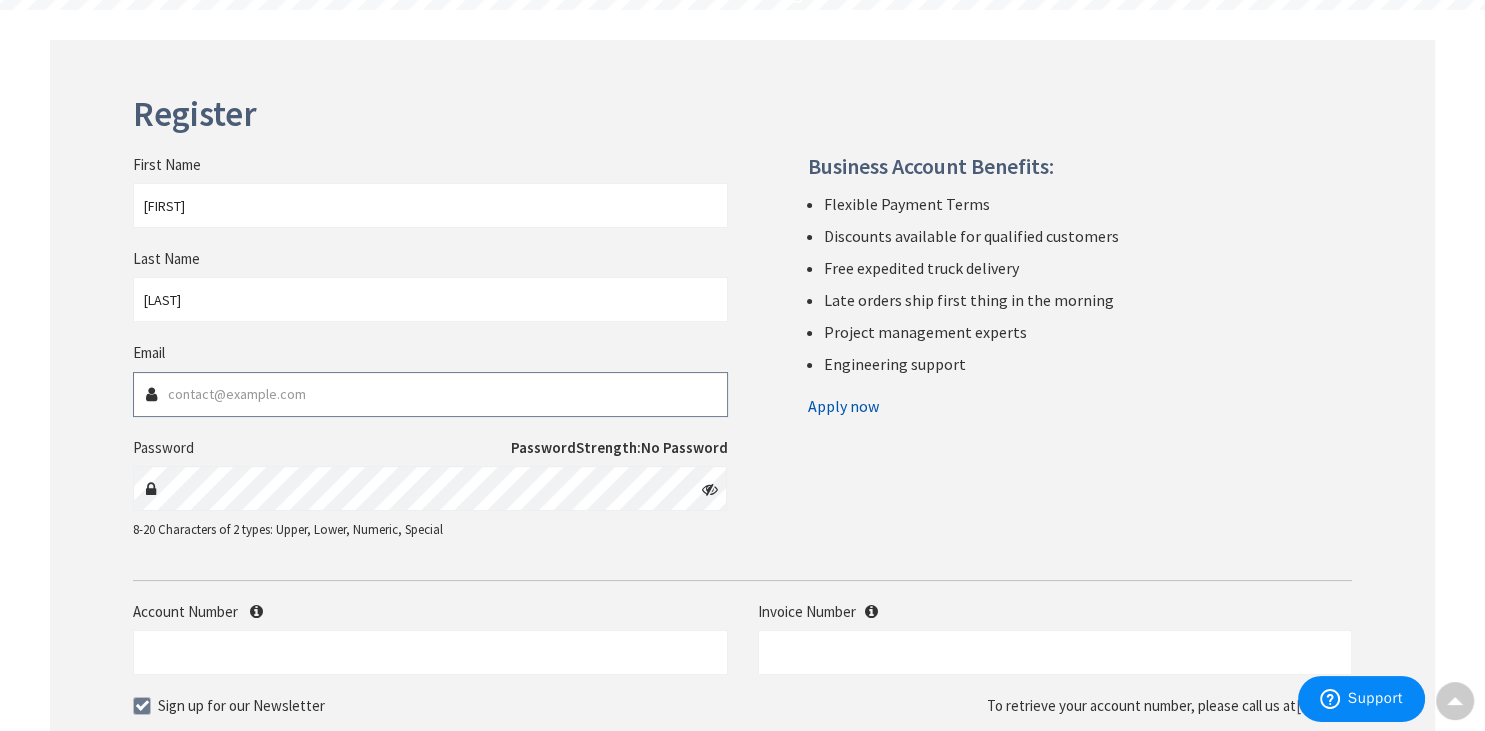 click on "Email" at bounding box center [430, 394] 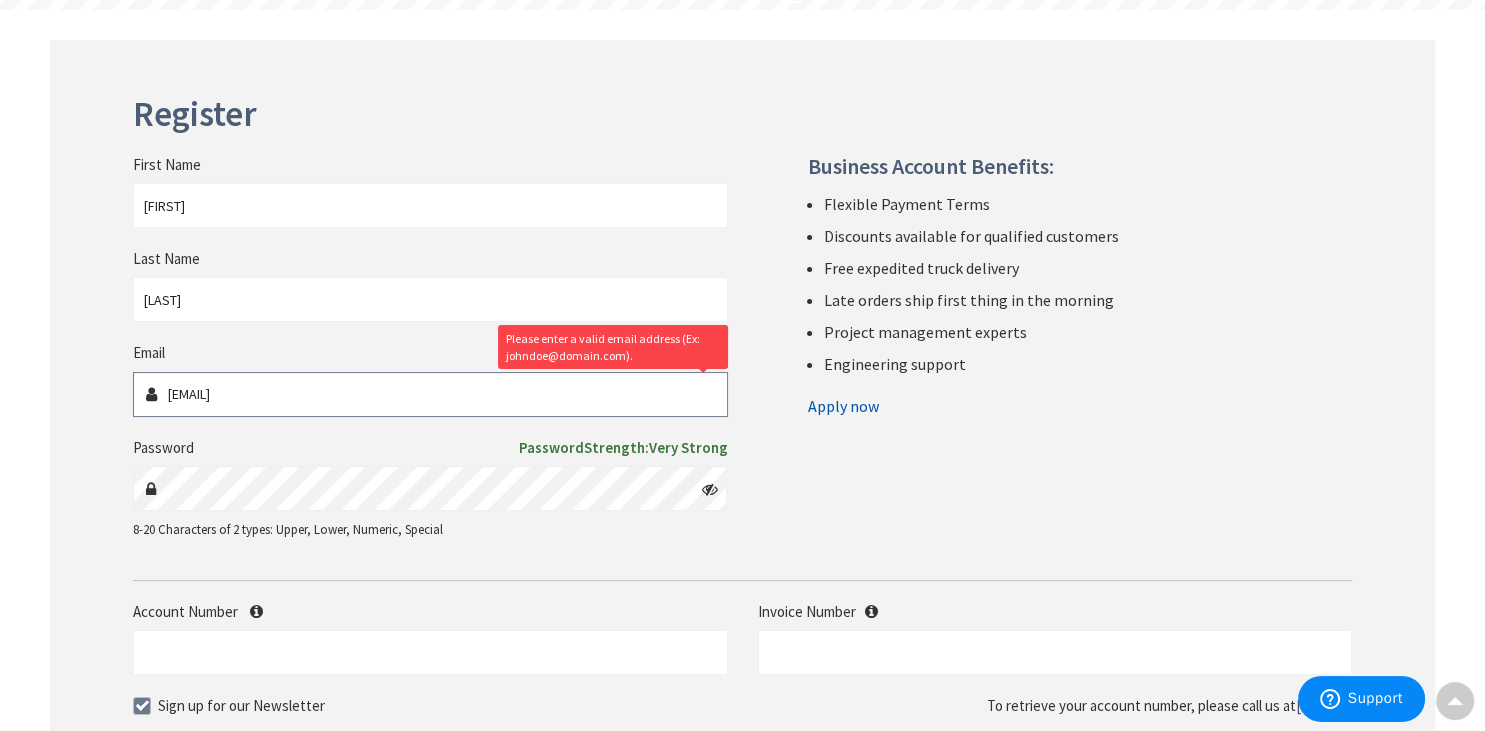 type on "jim@mc-hvac.com" 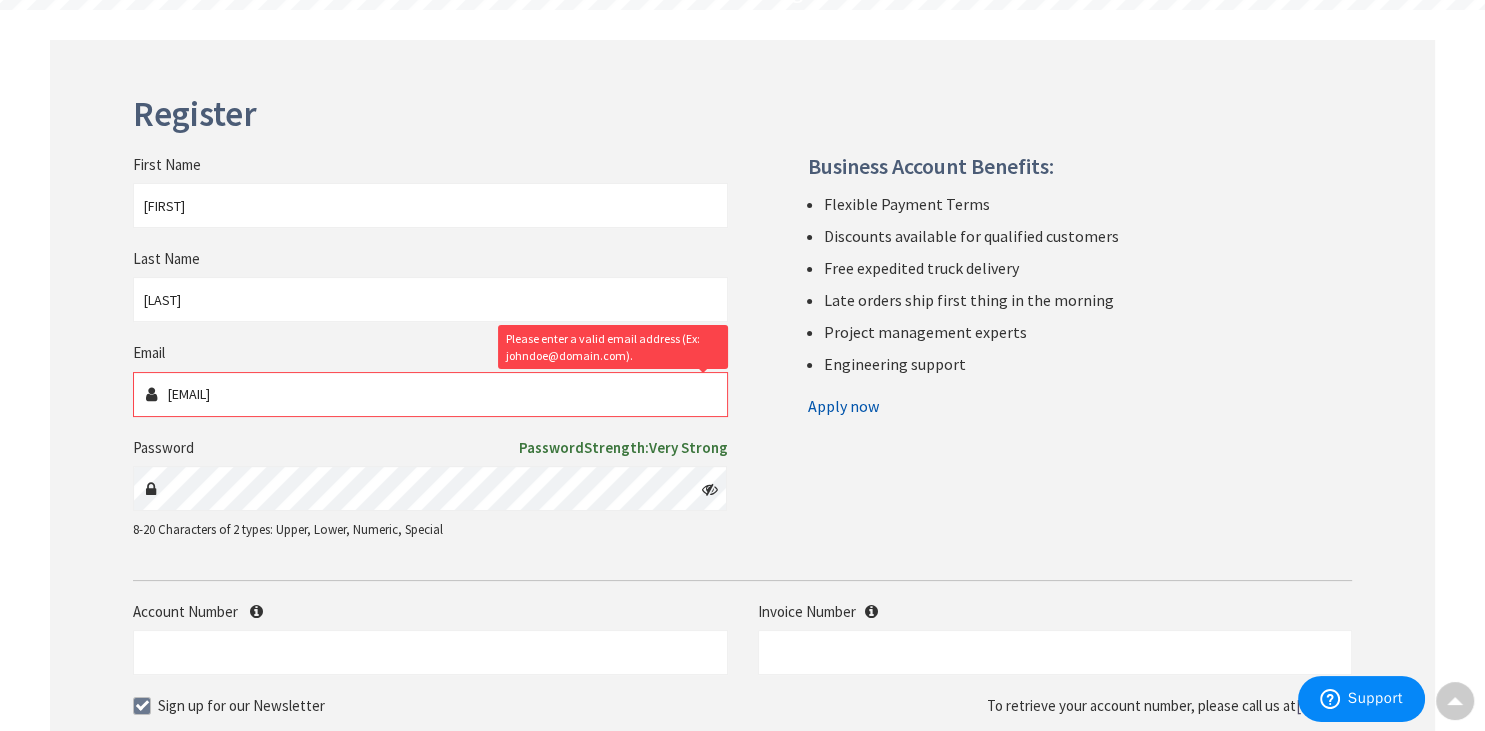 click at bounding box center (710, 489) 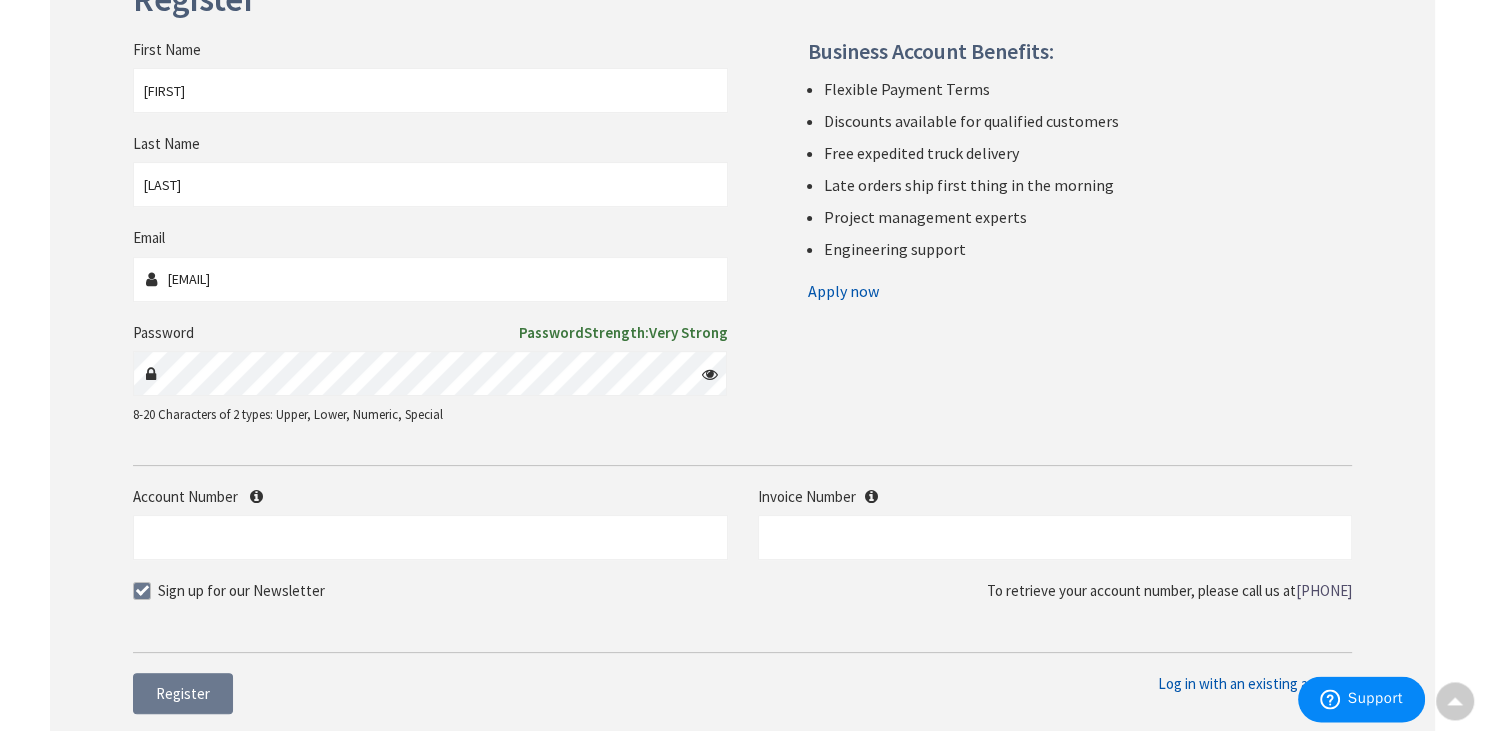 scroll, scrollTop: 211, scrollLeft: 0, axis: vertical 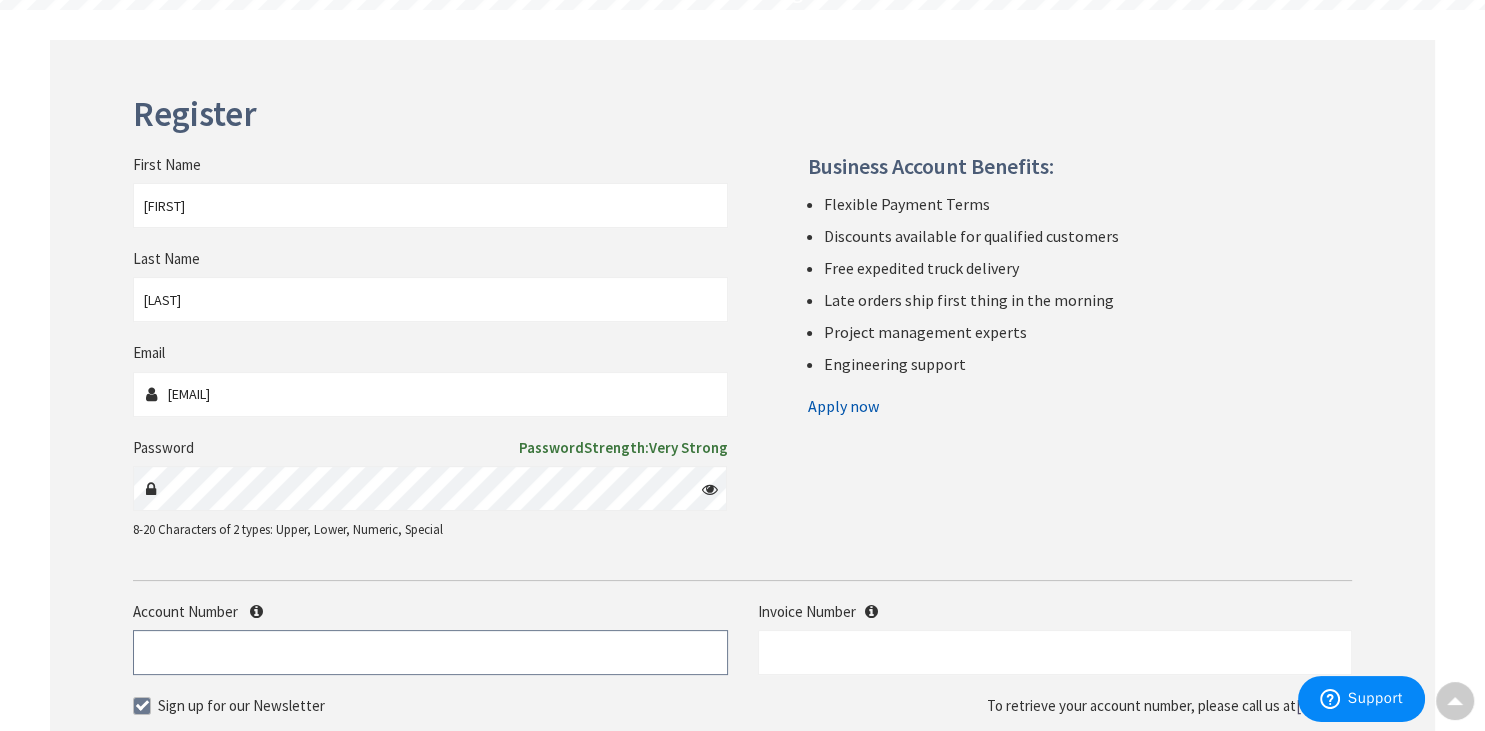 click on "Account Number" at bounding box center (430, 652) 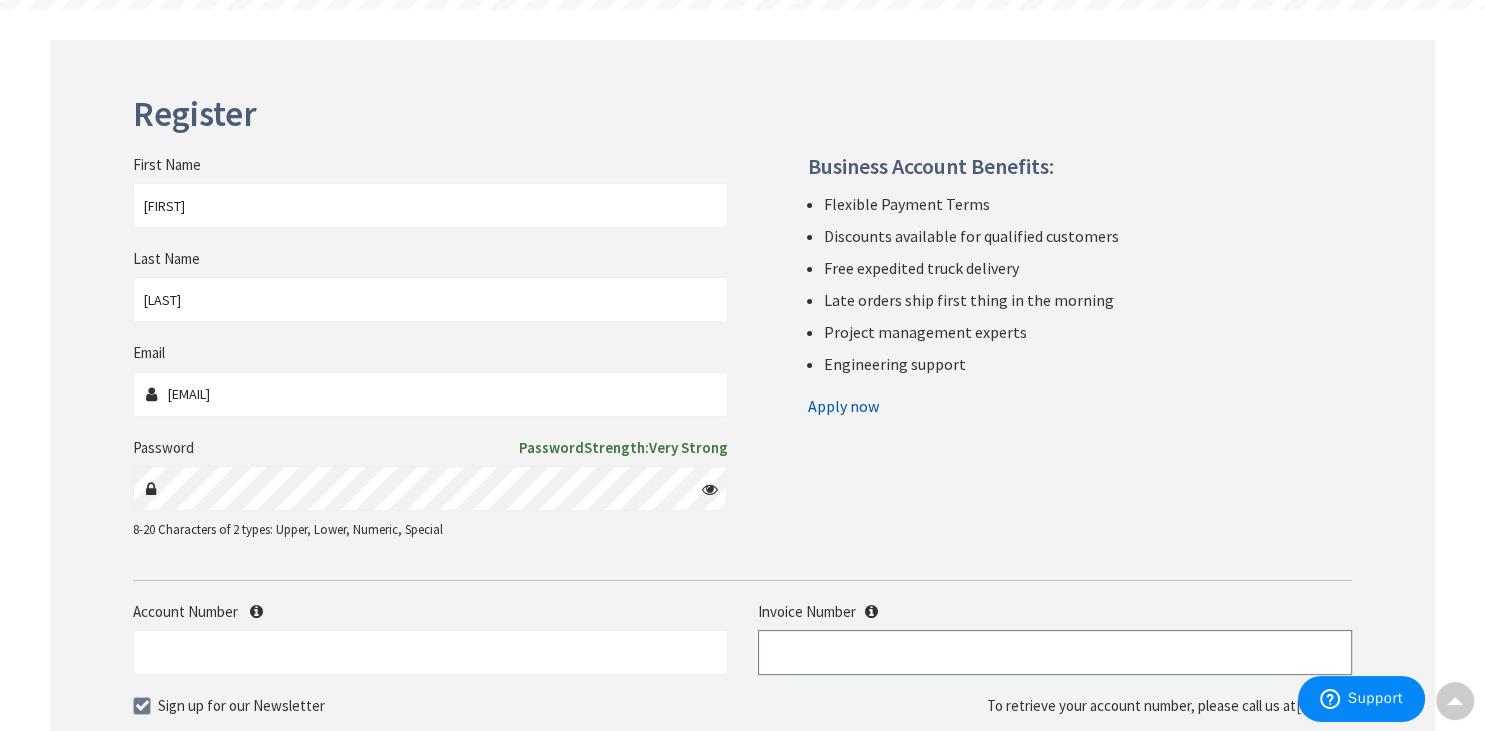 click at bounding box center [1055, 652] 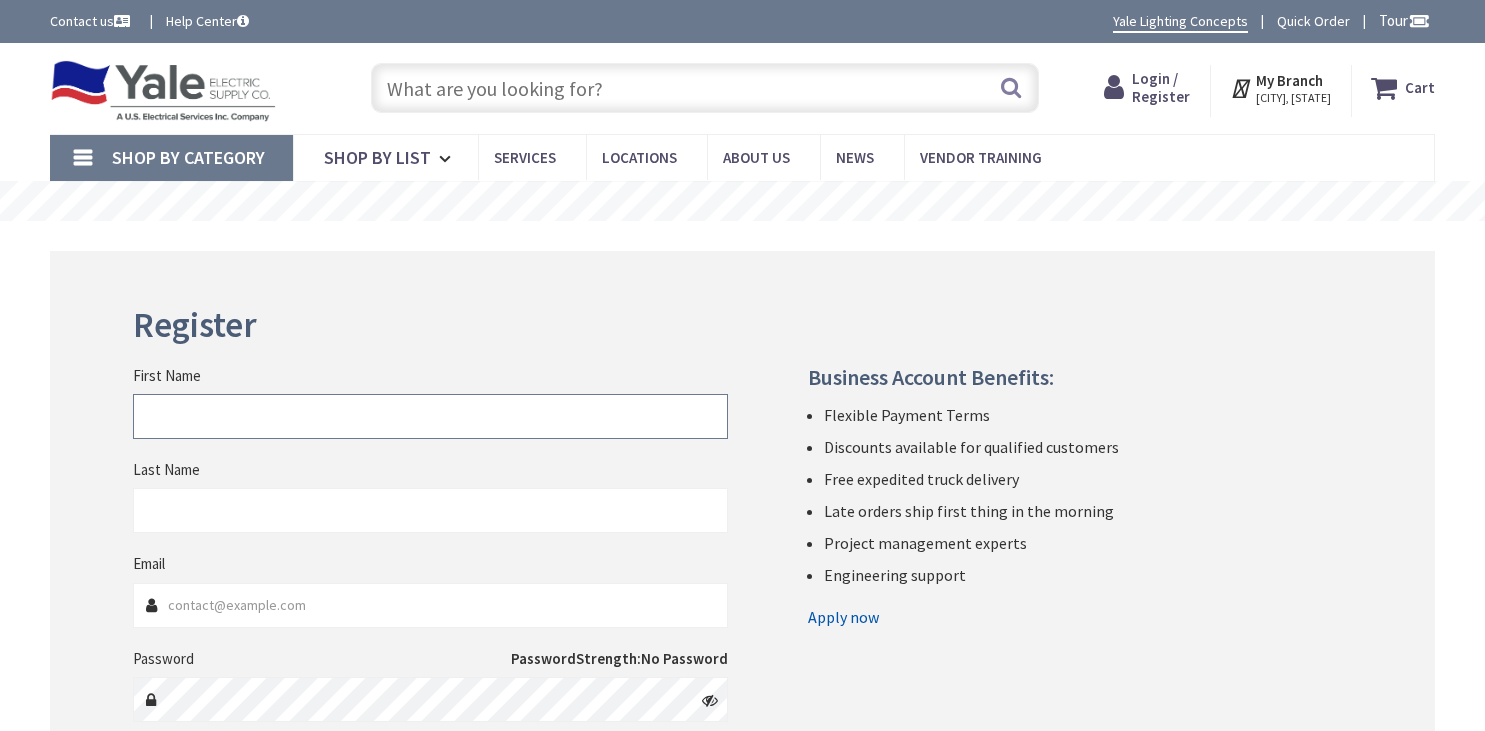 click on "First Name" at bounding box center (430, 416) 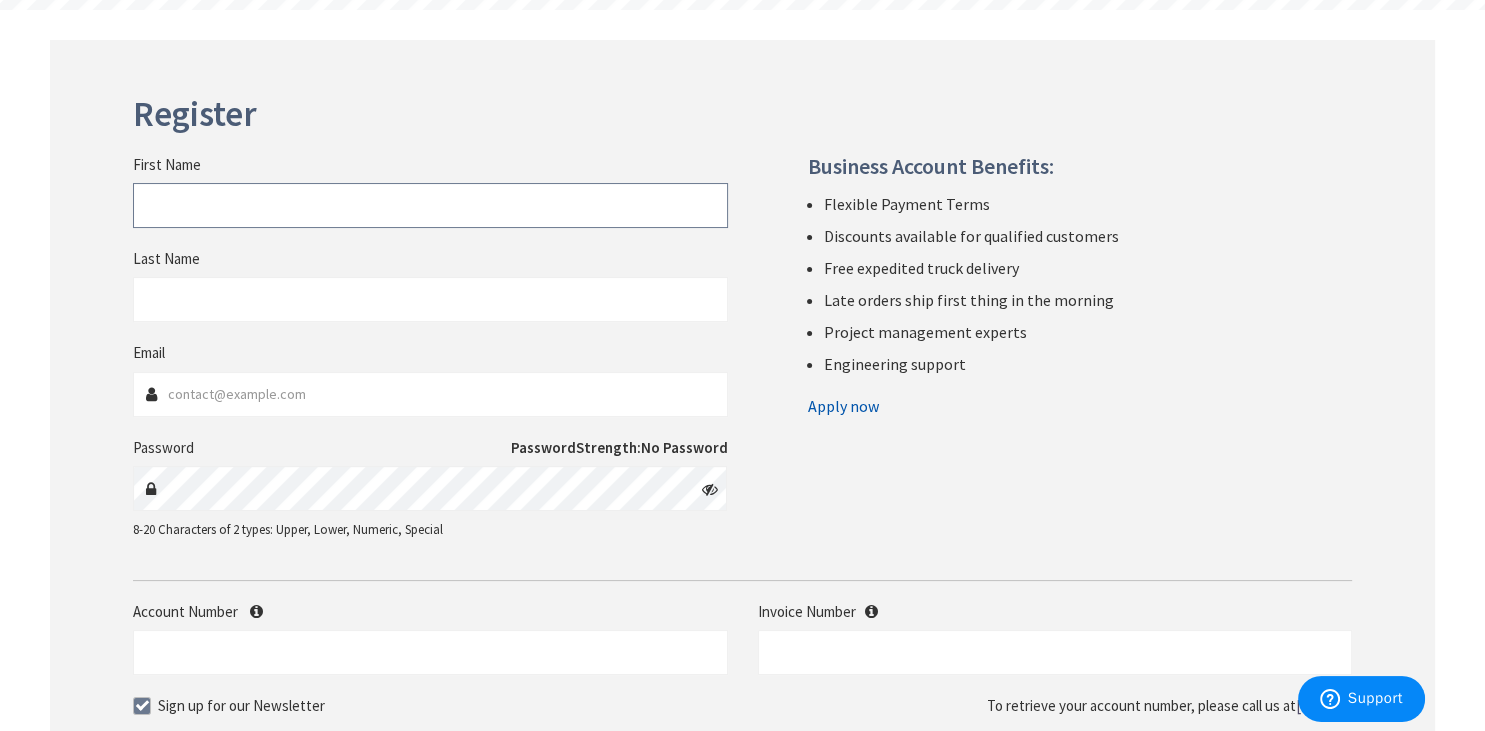 scroll, scrollTop: 0, scrollLeft: 0, axis: both 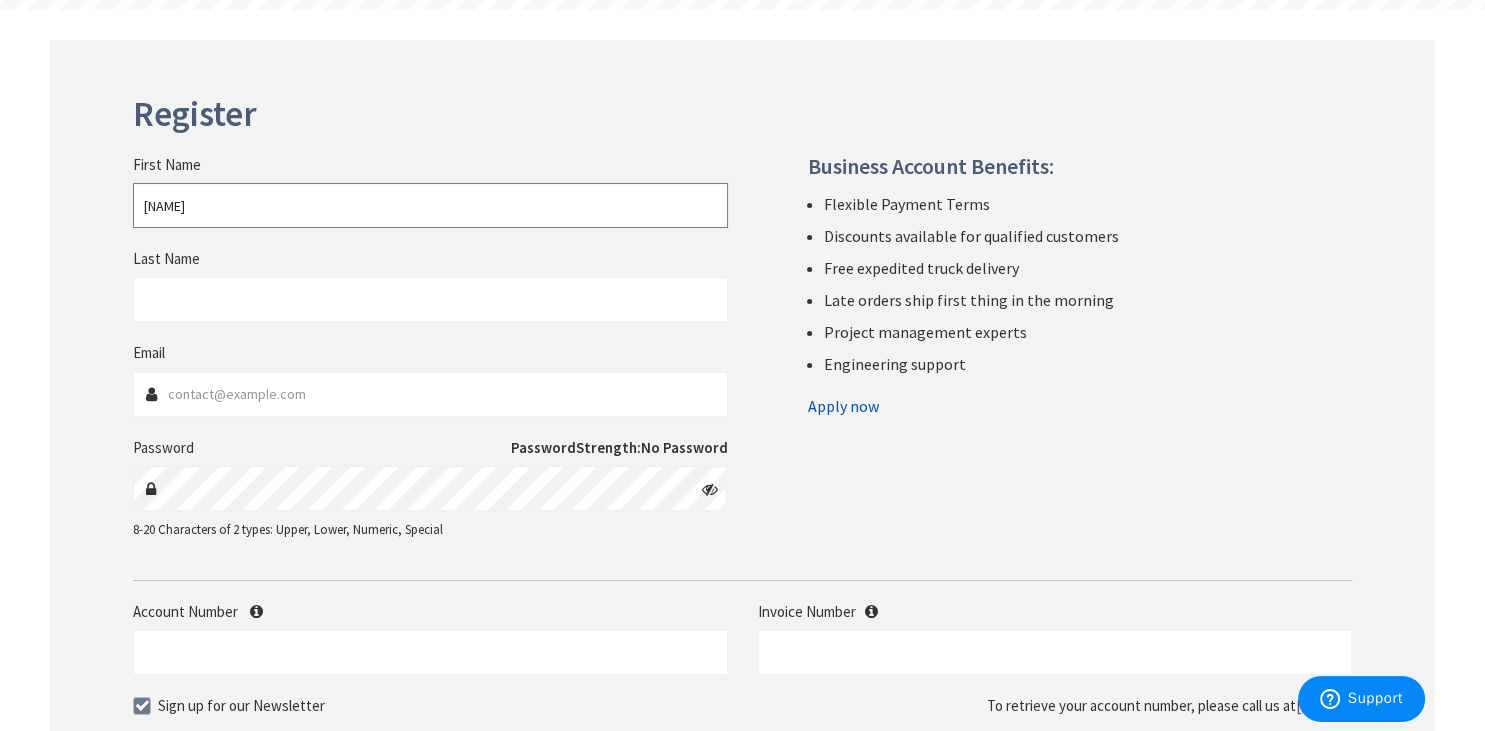 type on "James" 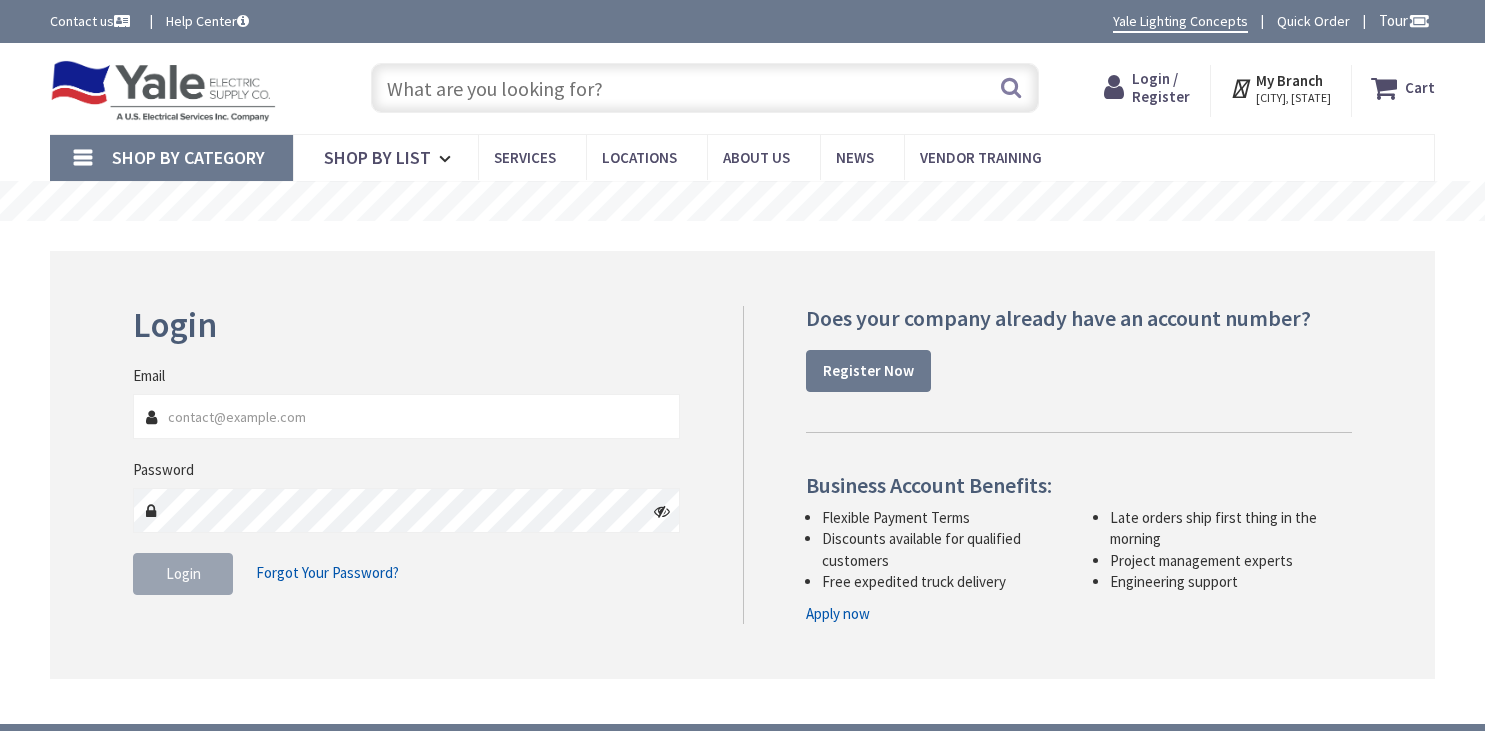 scroll, scrollTop: 105, scrollLeft: 0, axis: vertical 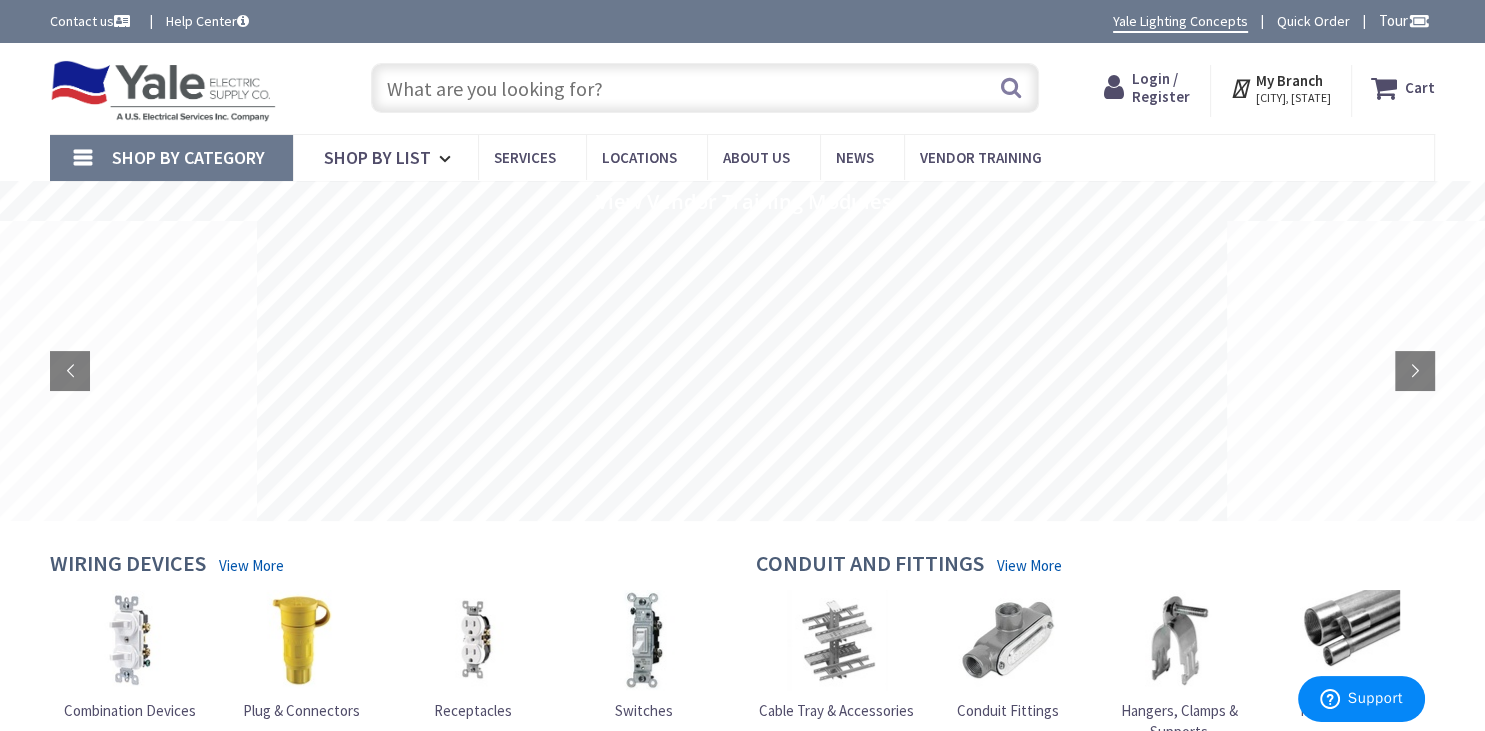 click on "Login / Register" at bounding box center [1161, 87] 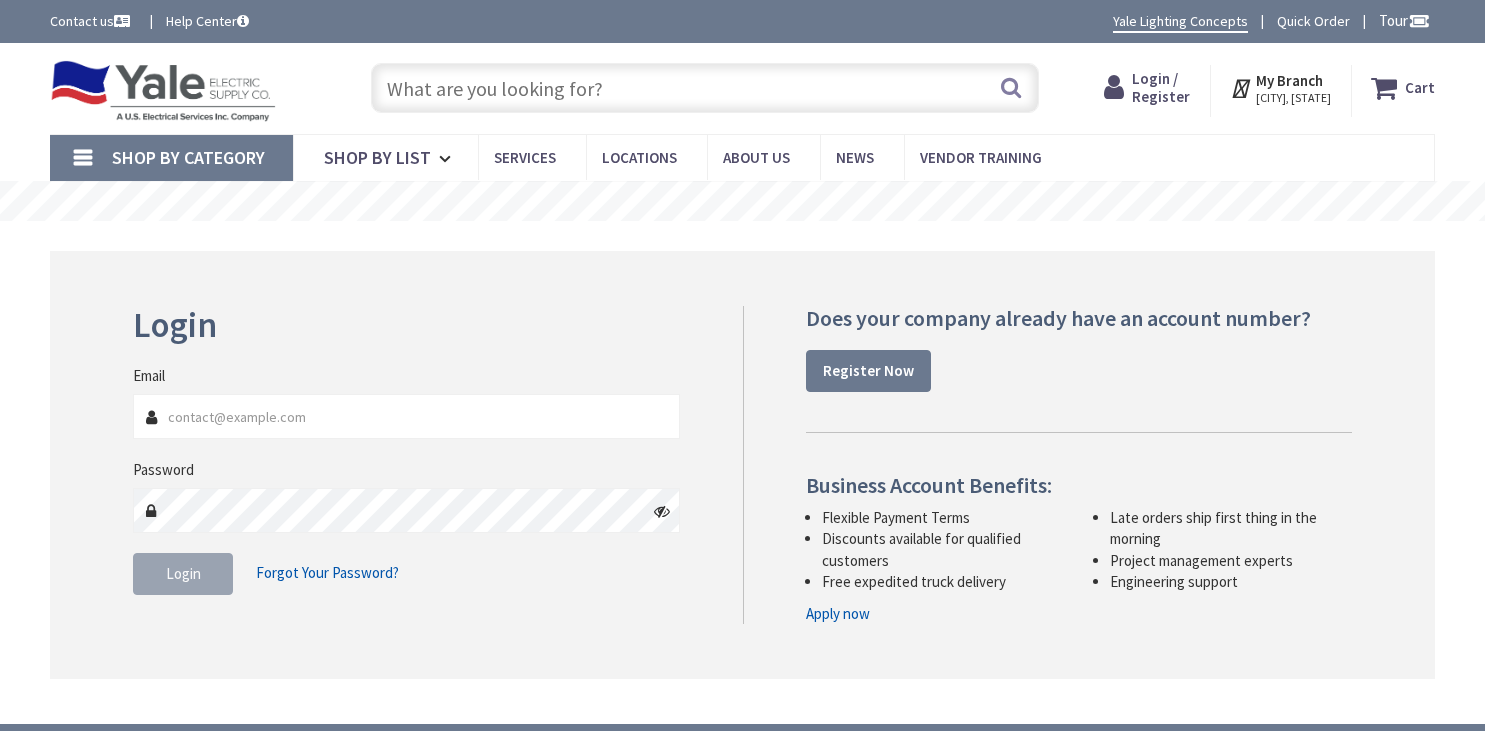 scroll, scrollTop: 0, scrollLeft: 0, axis: both 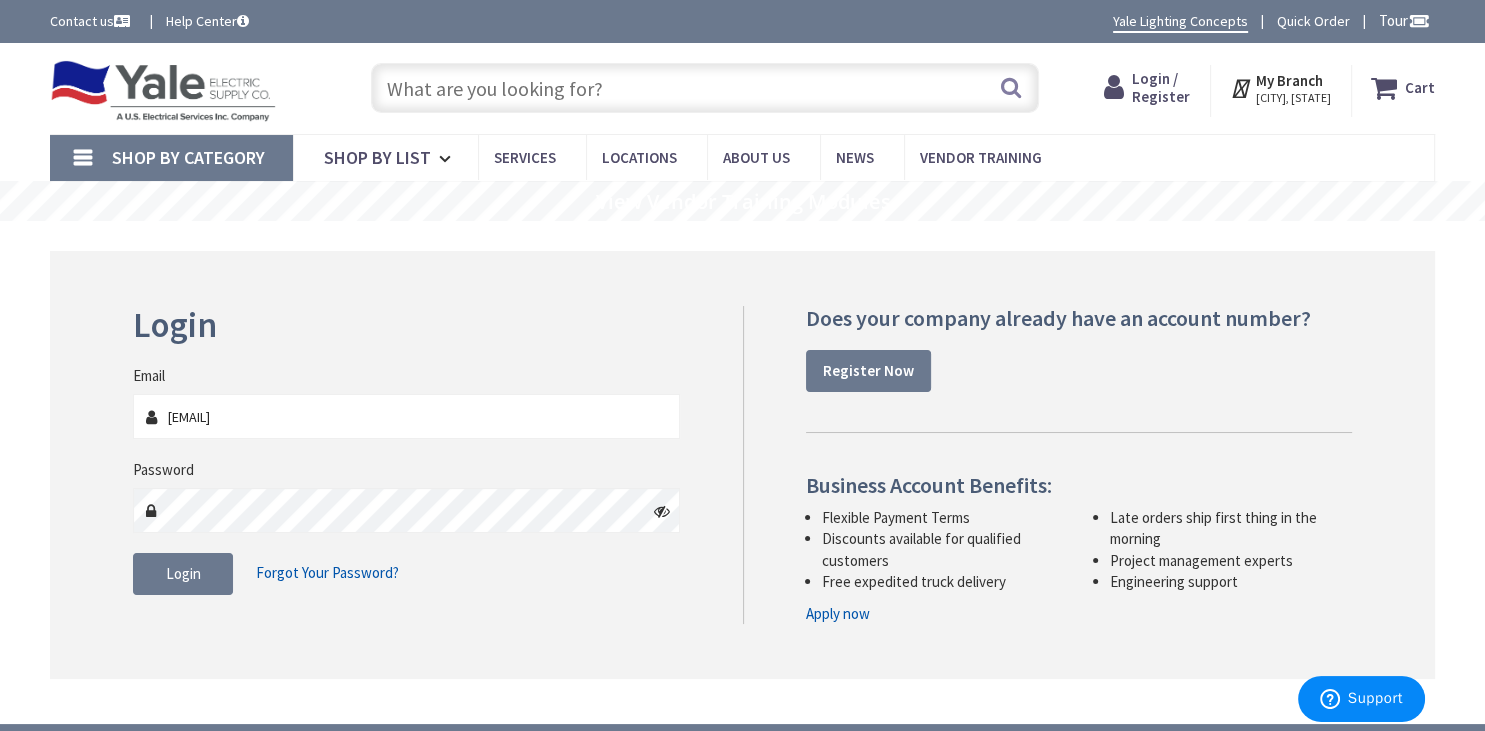 type on "[EMAIL]" 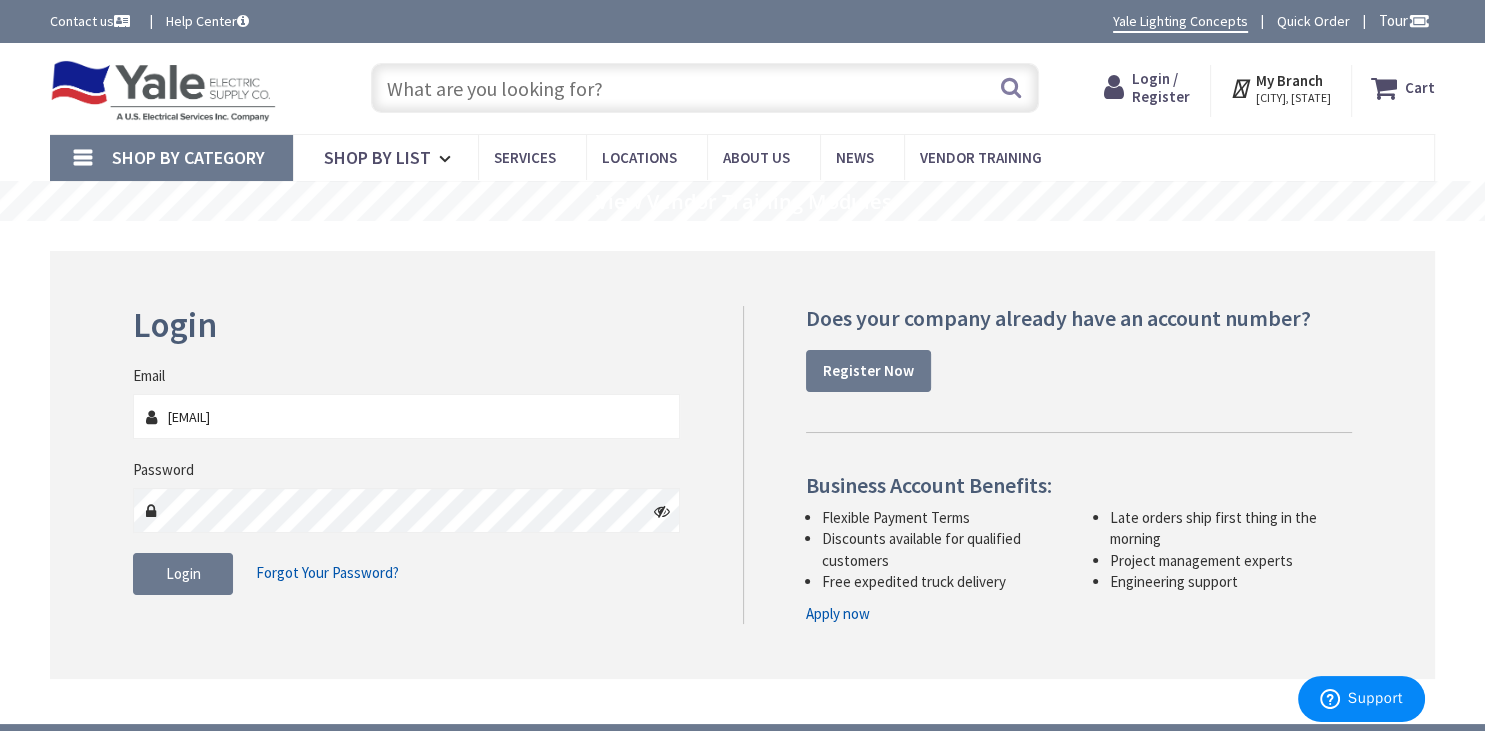 click at bounding box center [662, 511] 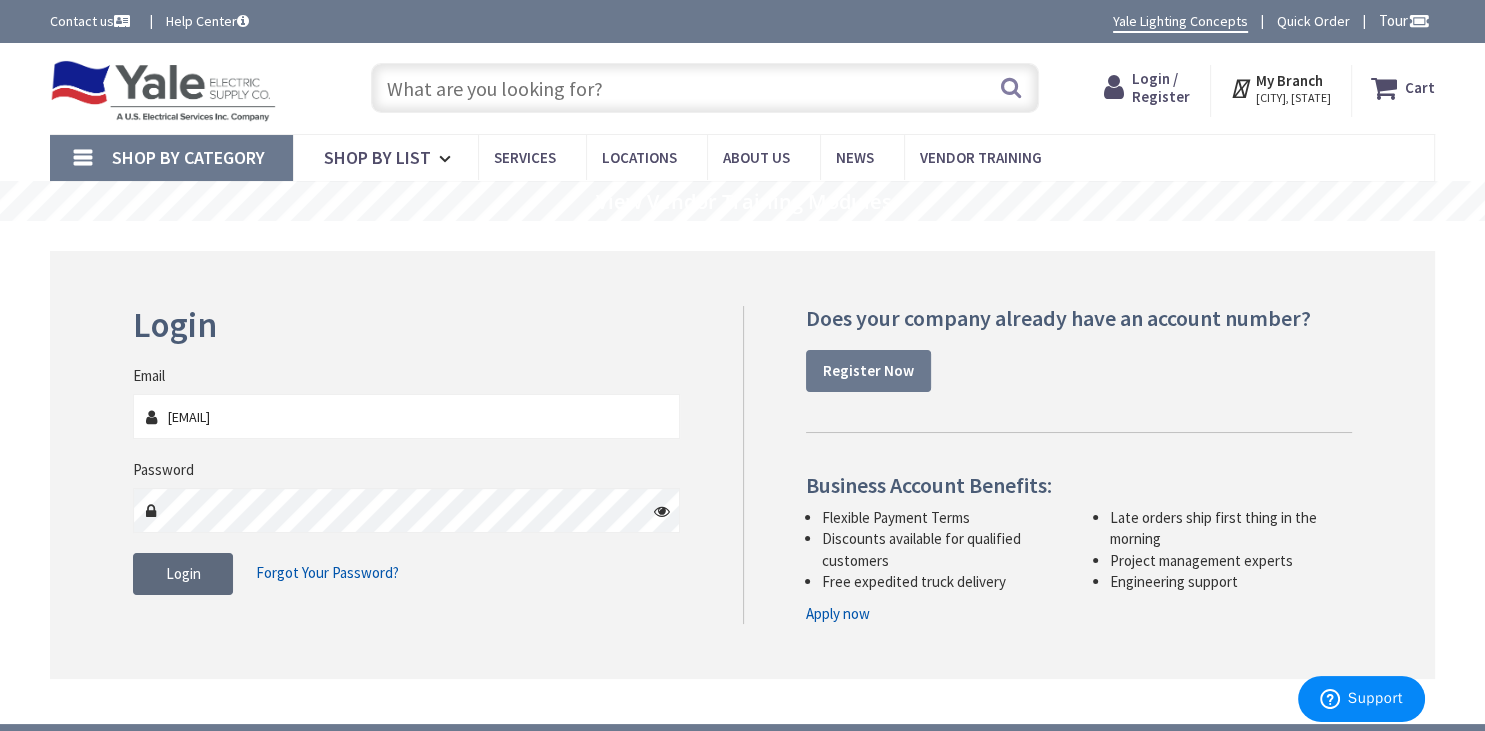 click on "Login" at bounding box center (183, 574) 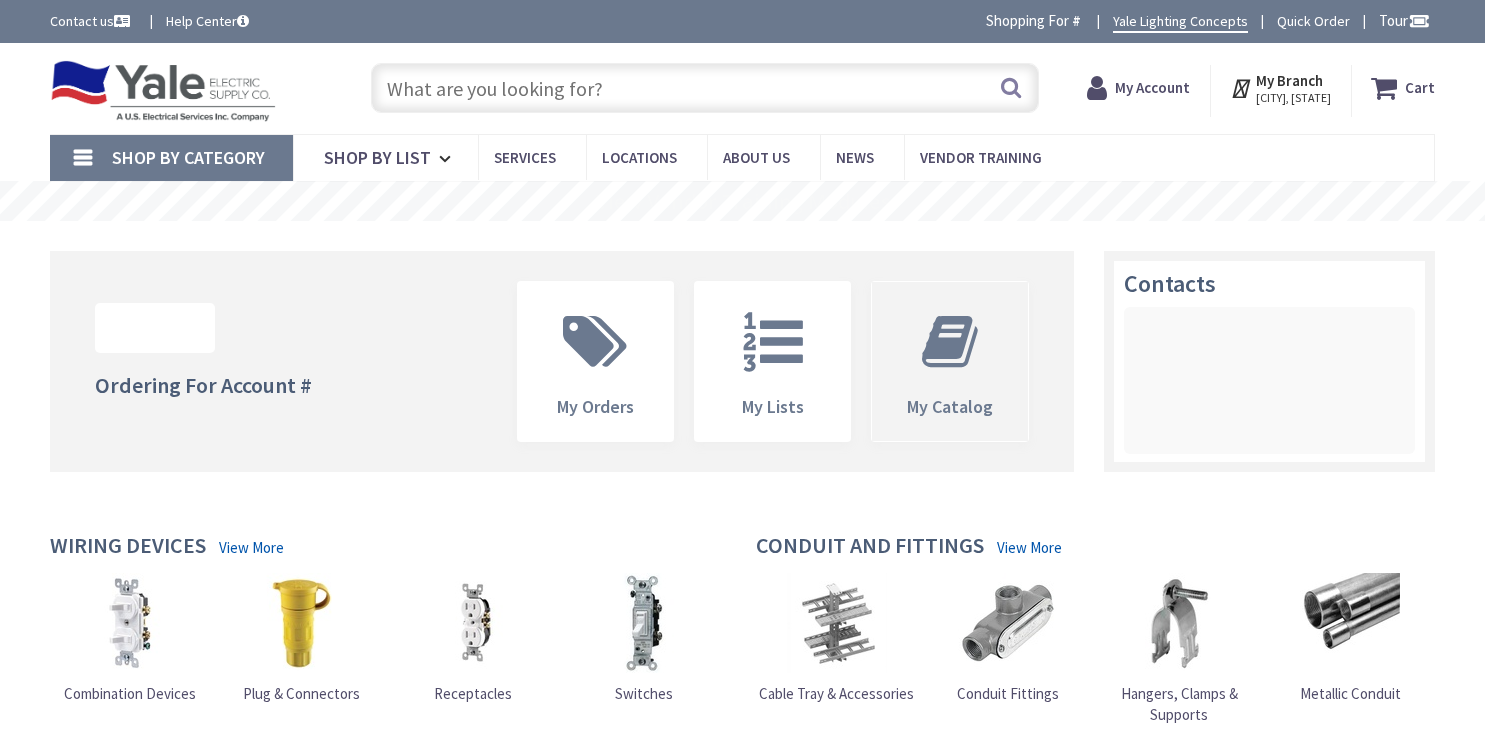 scroll, scrollTop: 0, scrollLeft: 0, axis: both 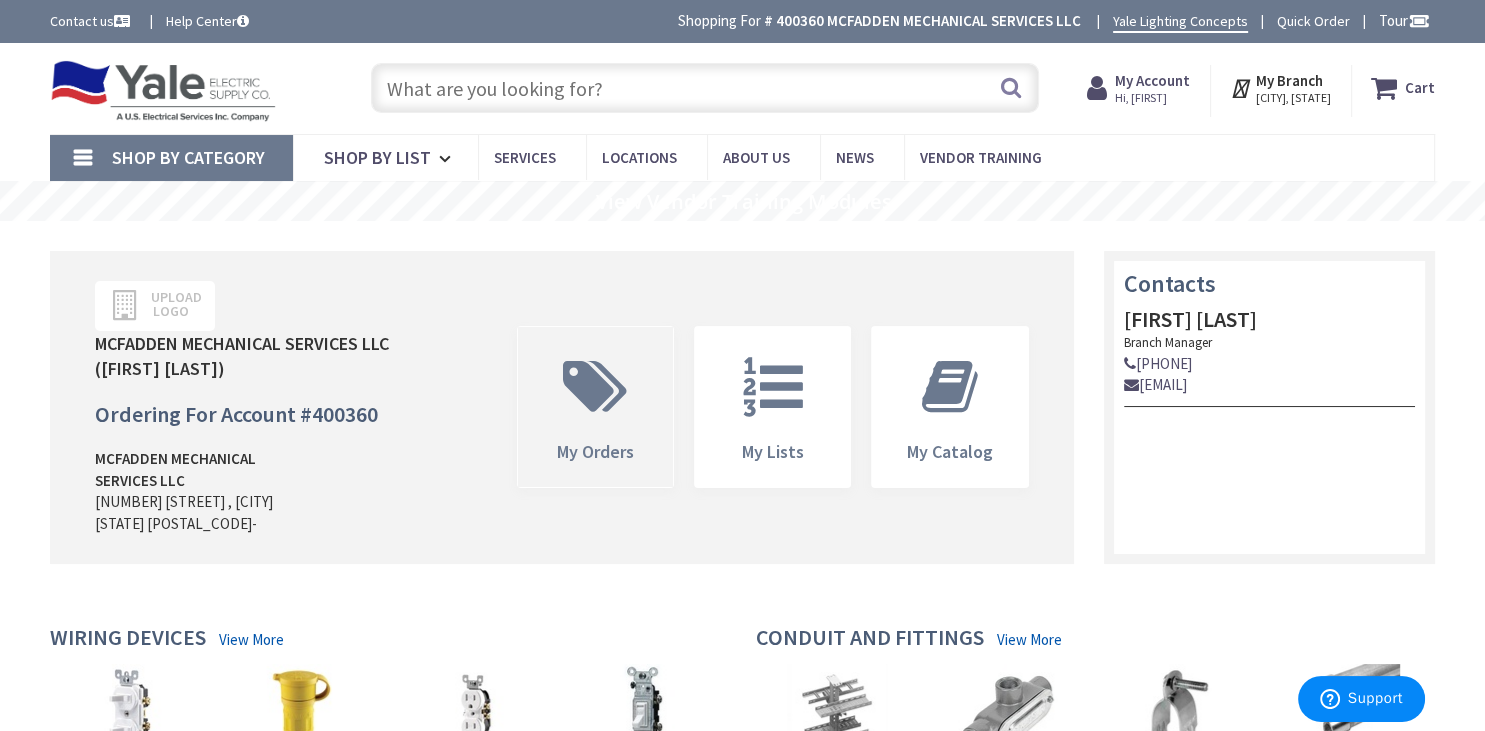 click on "My Orders" at bounding box center (595, 451) 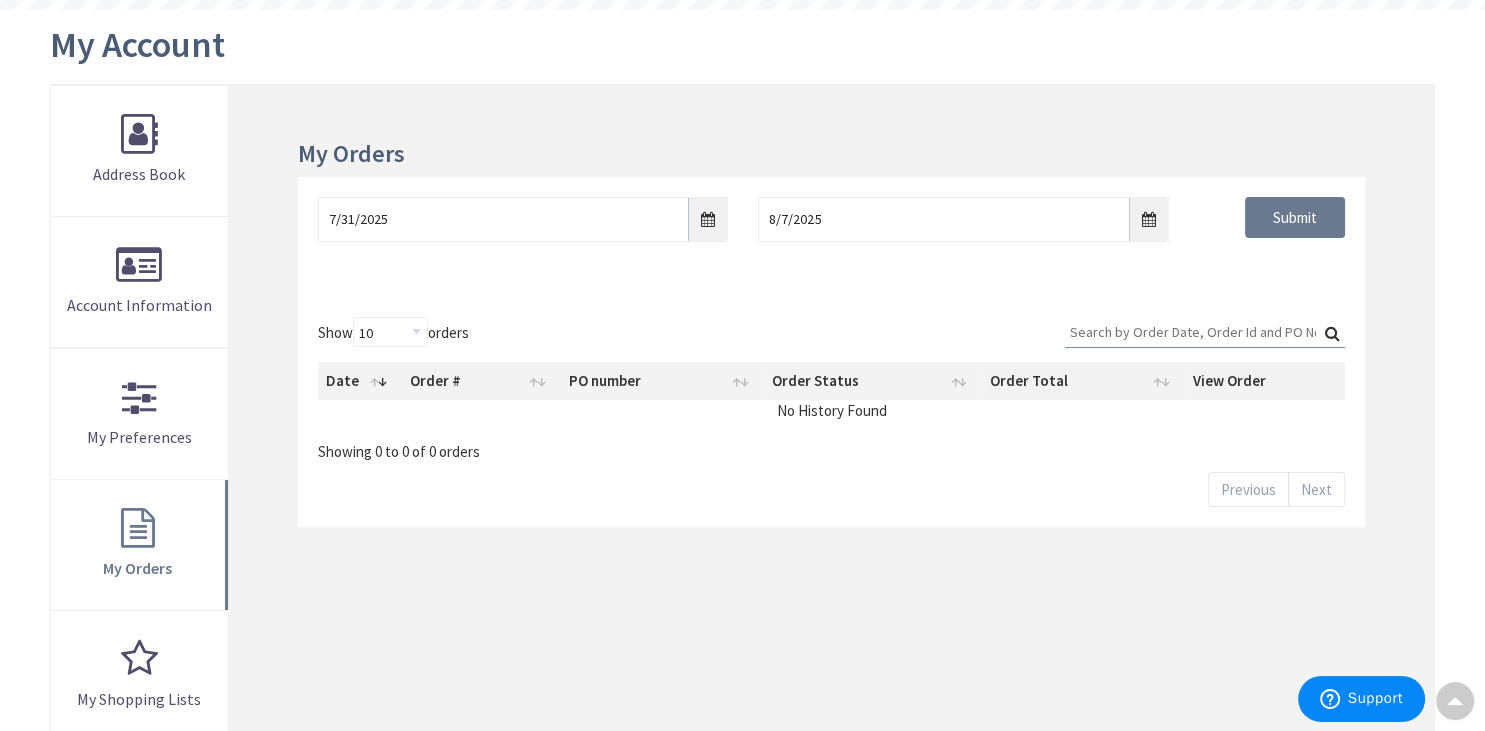 scroll, scrollTop: 211, scrollLeft: 0, axis: vertical 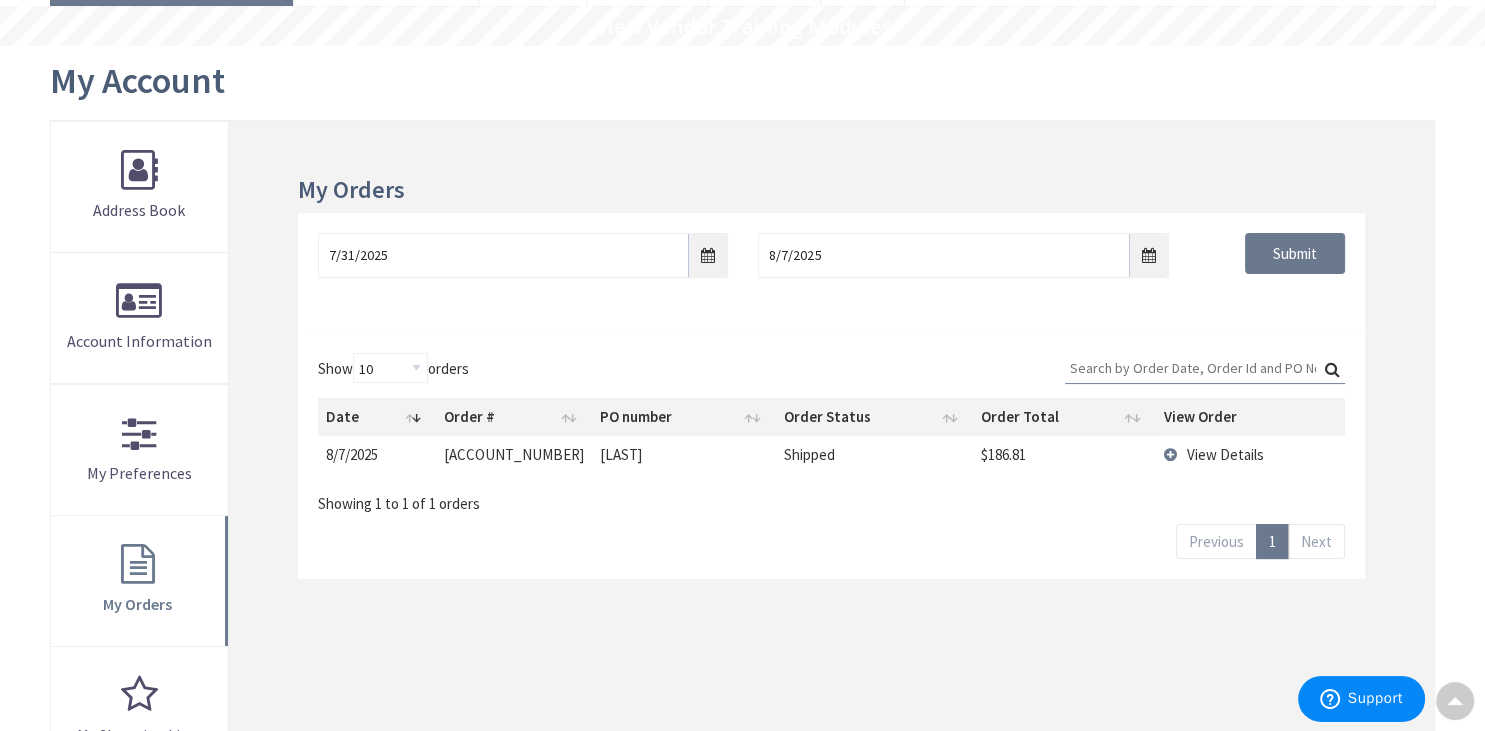 click on "View Details" at bounding box center (1250, 454) 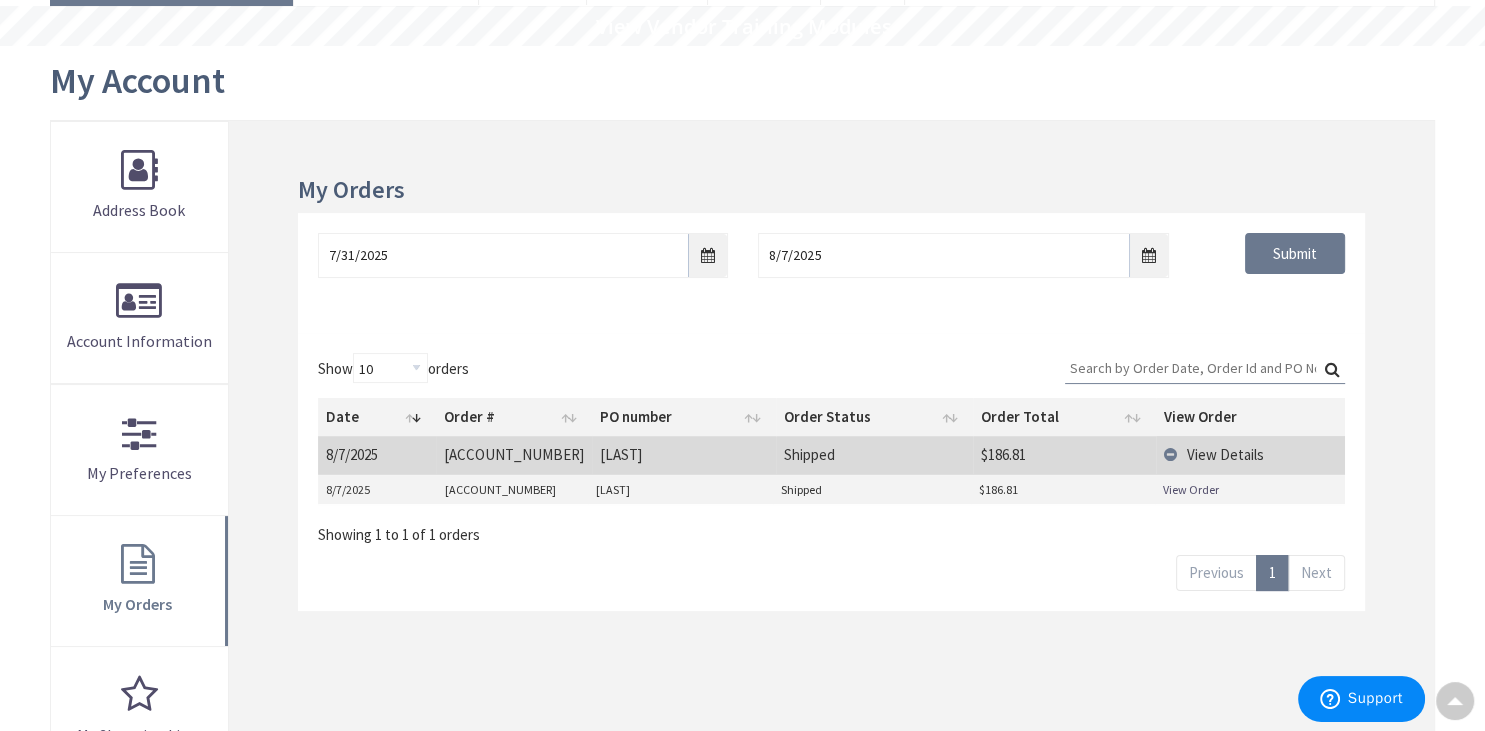 click on "View Order" at bounding box center [1191, 489] 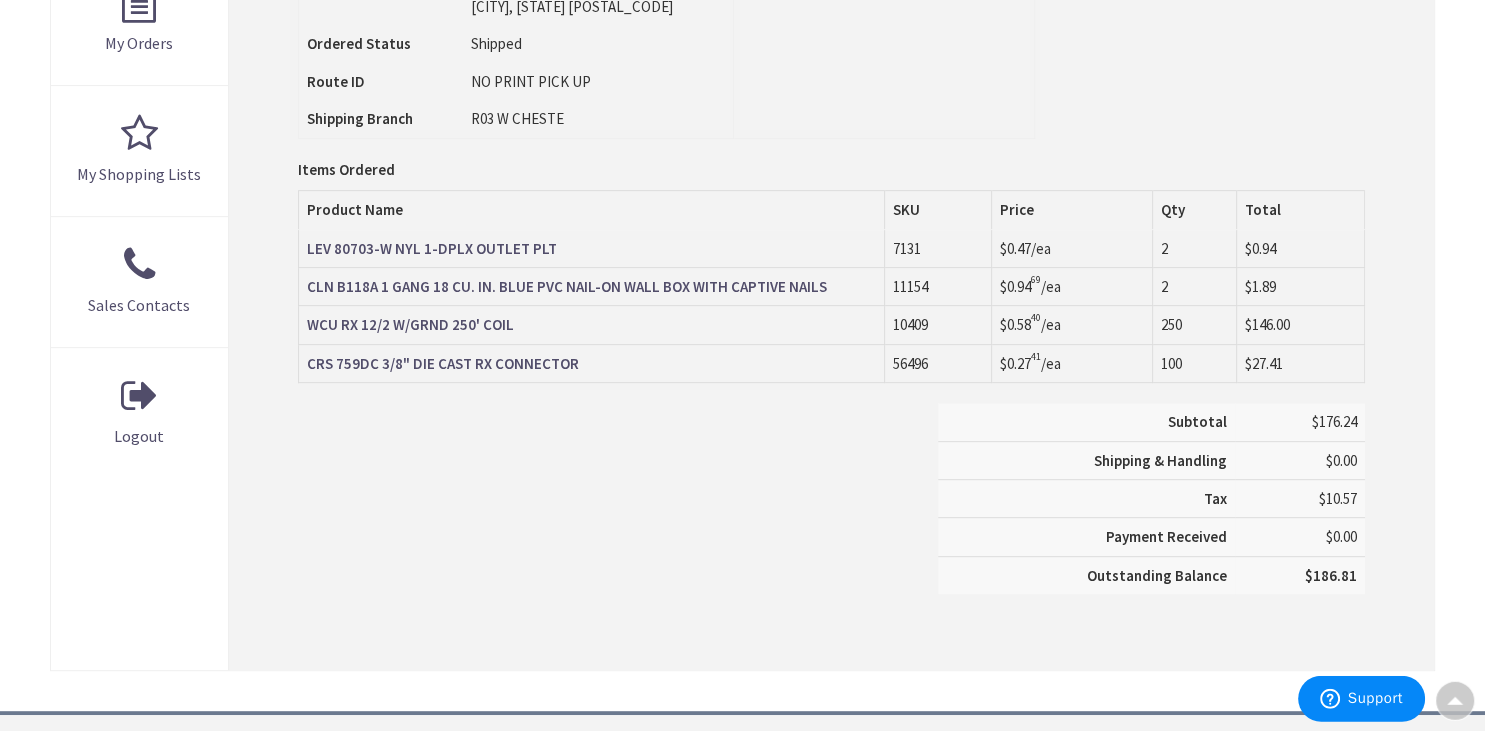 scroll, scrollTop: 0, scrollLeft: 0, axis: both 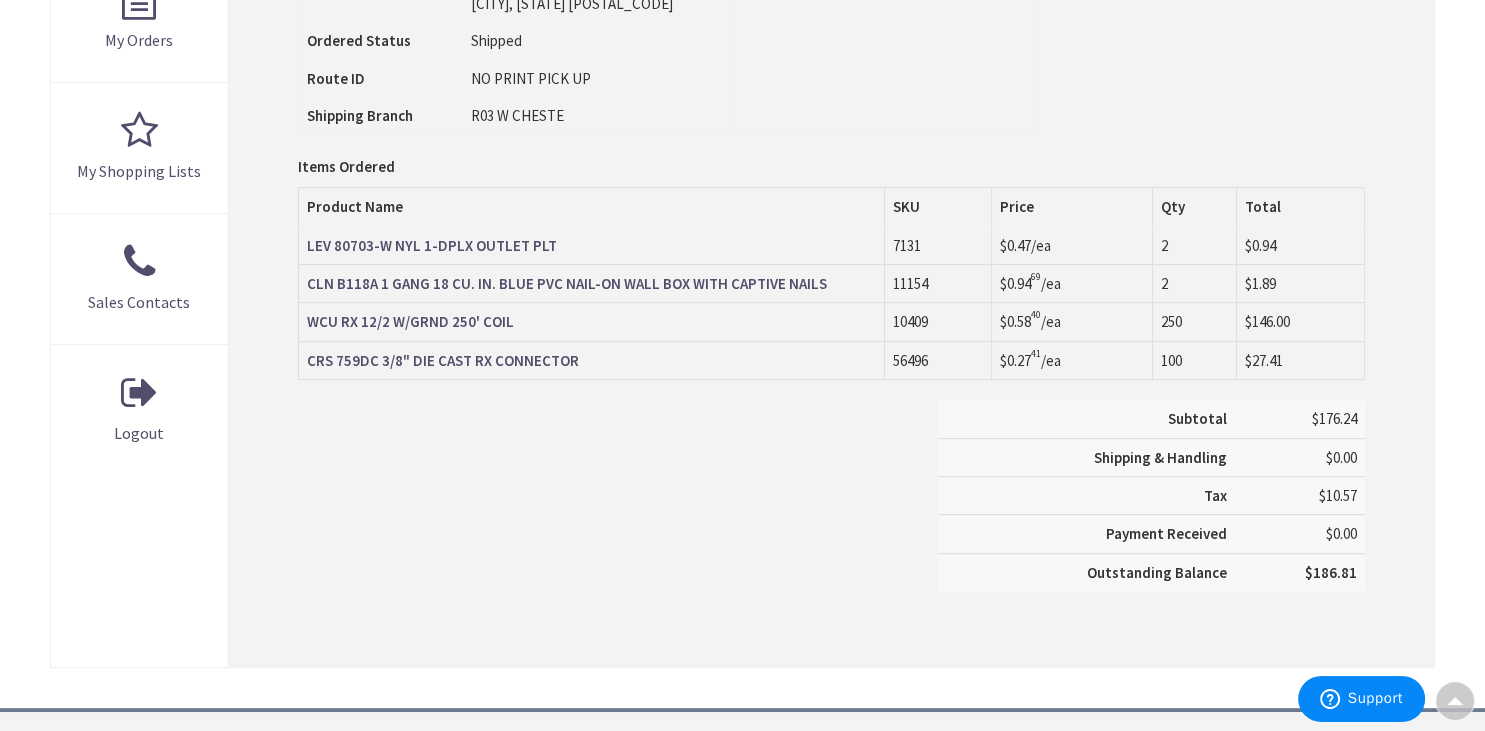 click on "LEV 80703-W NYL 1-DPLX OUTLET PLT" at bounding box center (432, 245) 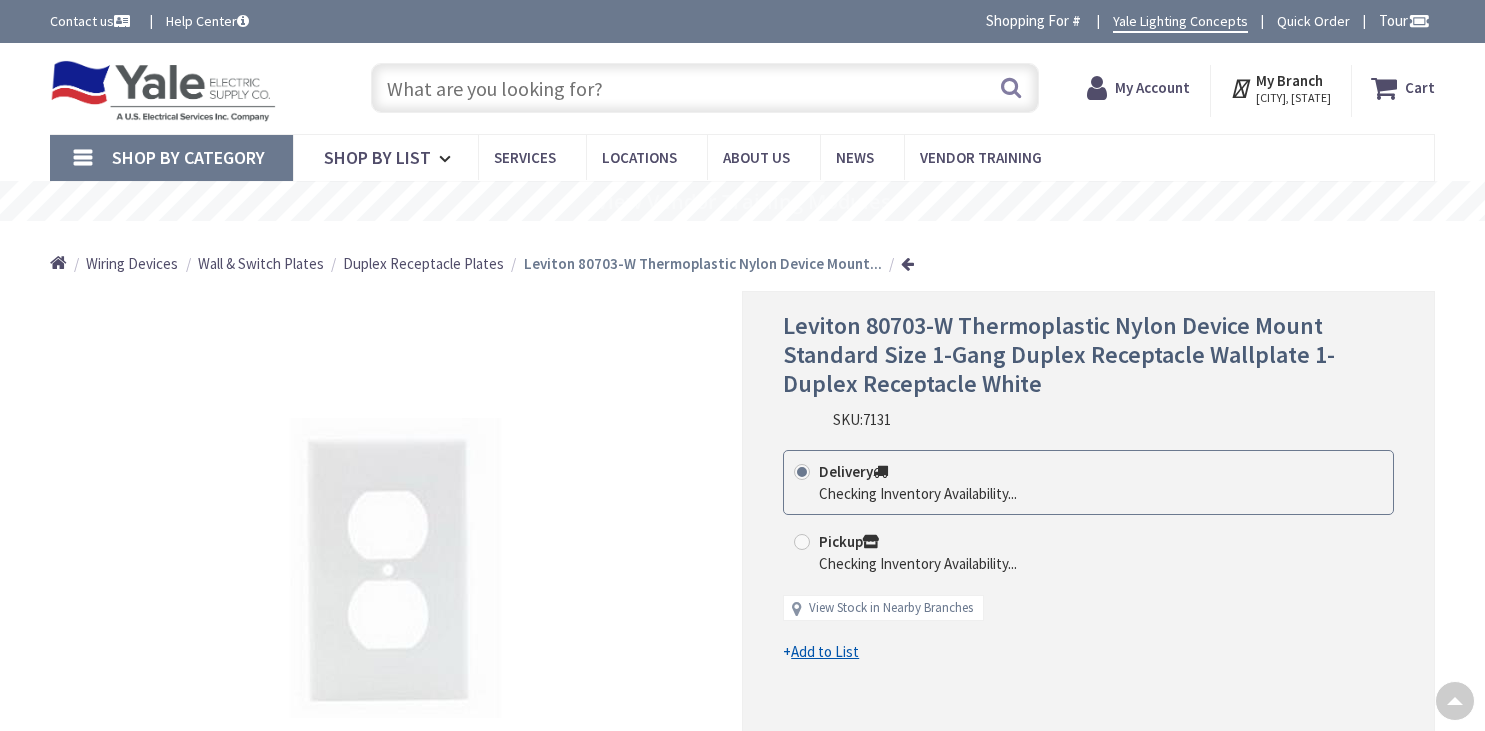 scroll, scrollTop: 0, scrollLeft: 0, axis: both 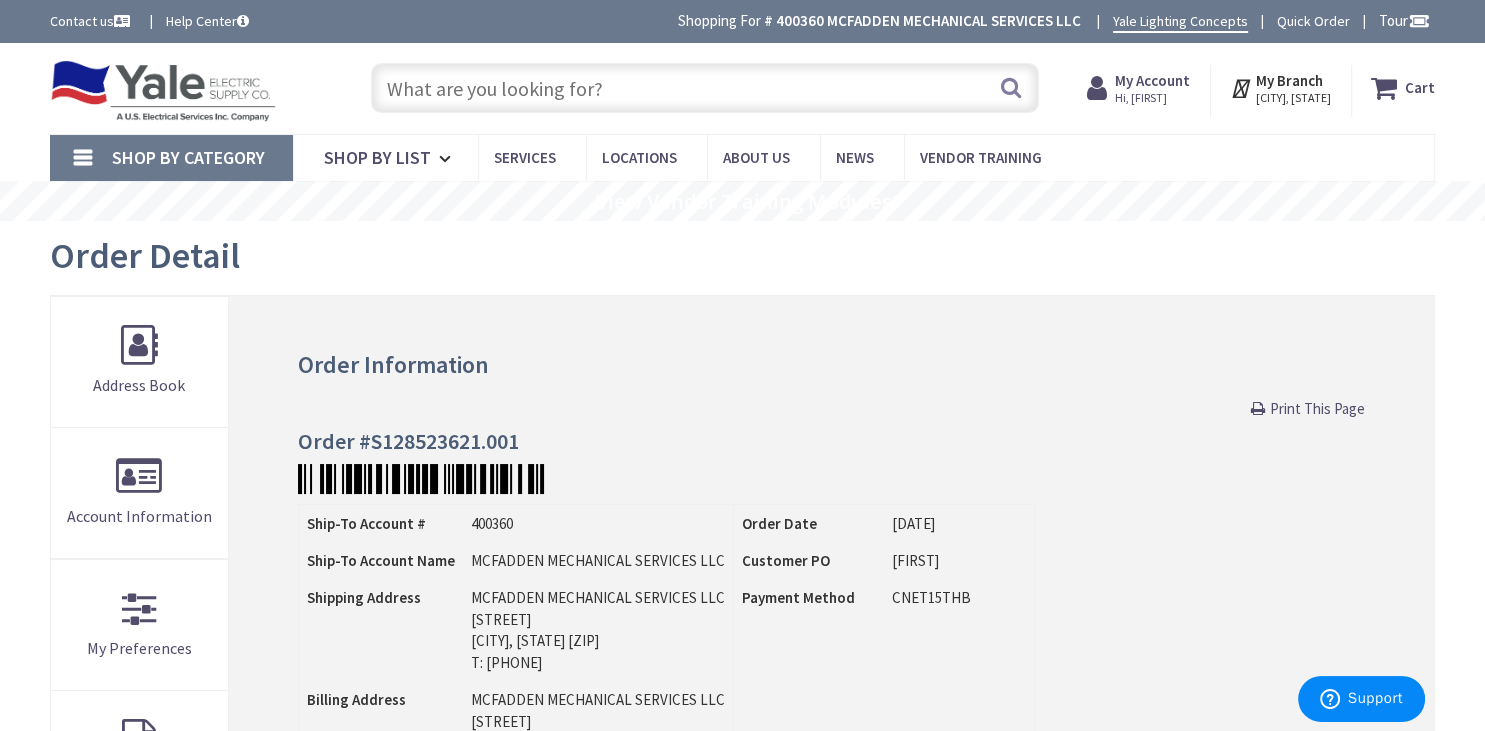 click on "Shop By Category" at bounding box center (188, 157) 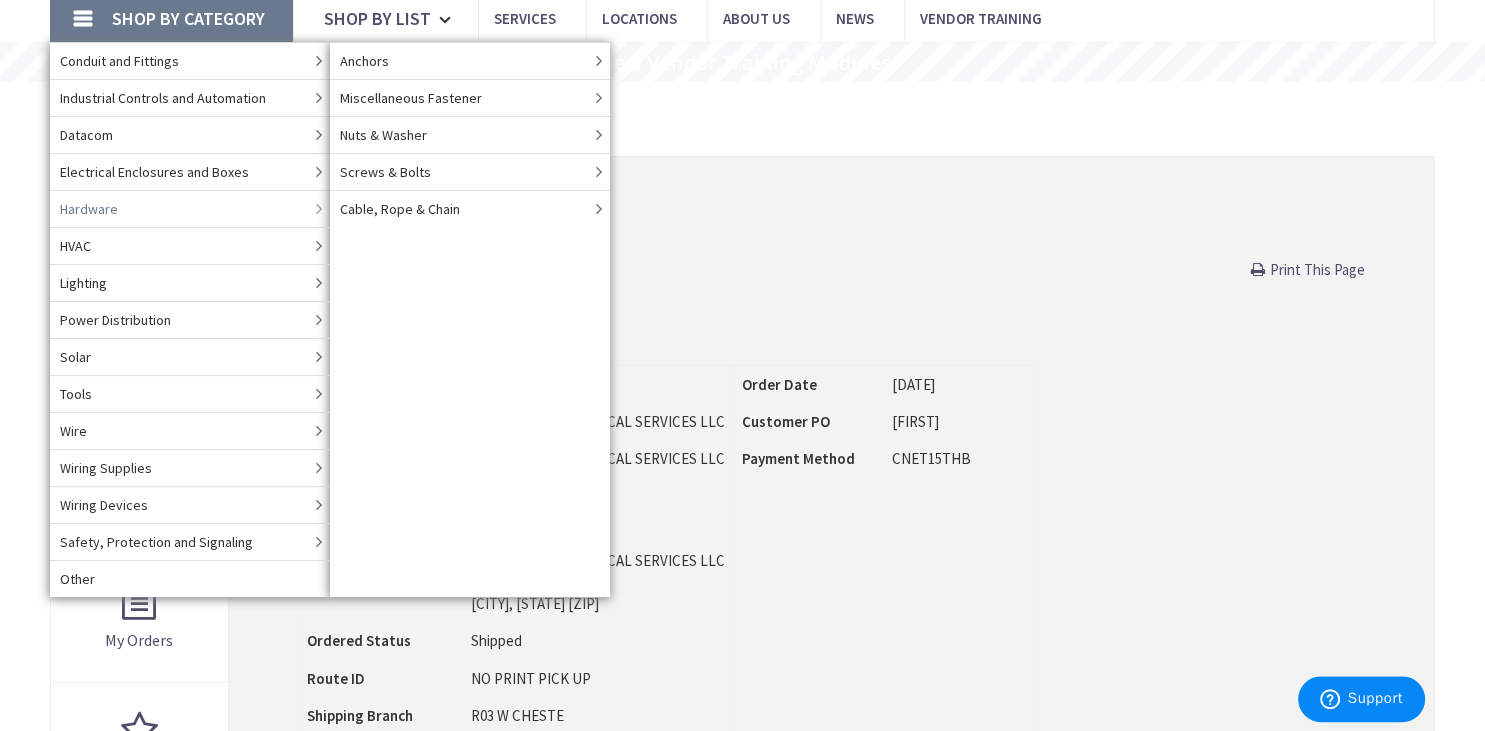 scroll, scrollTop: 211, scrollLeft: 0, axis: vertical 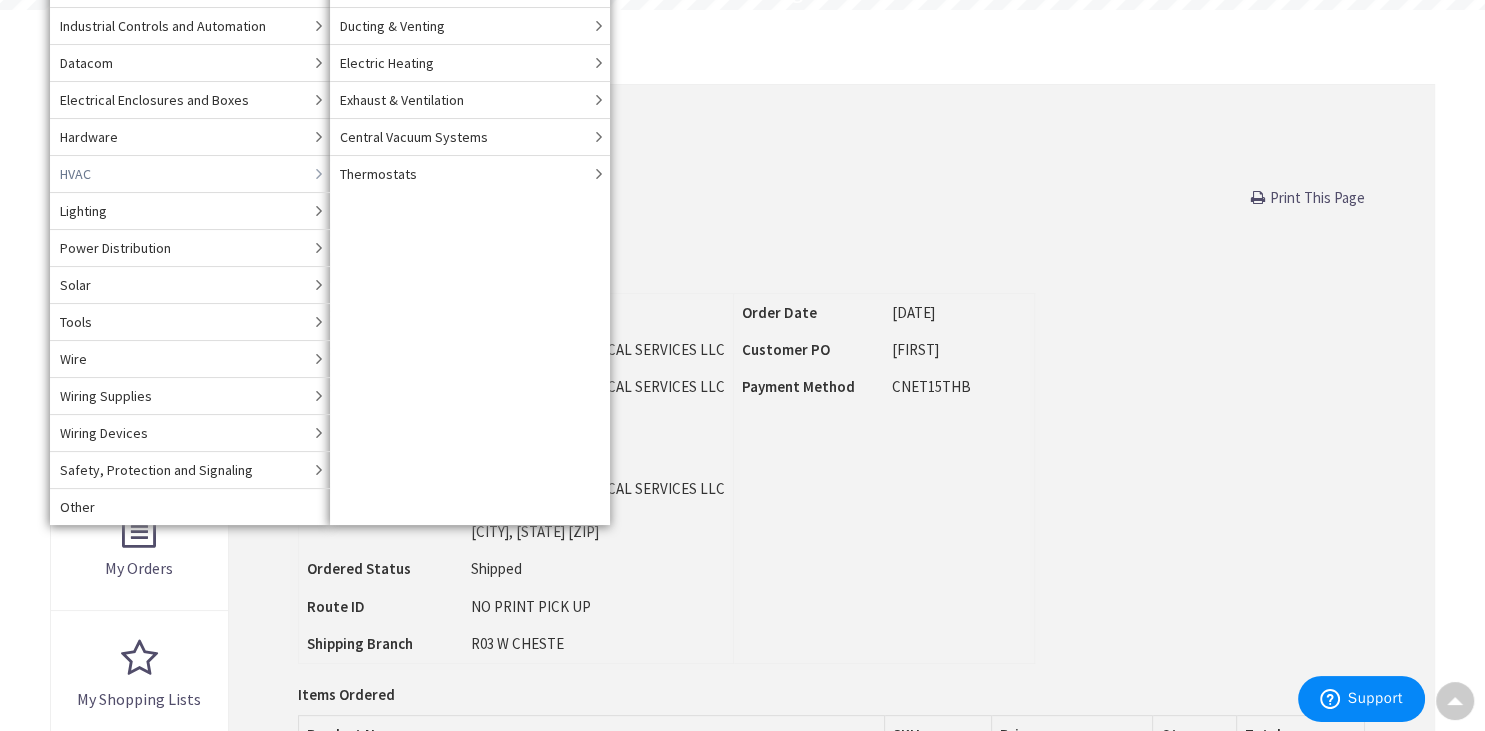 click on "HVAC" at bounding box center (75, 174) 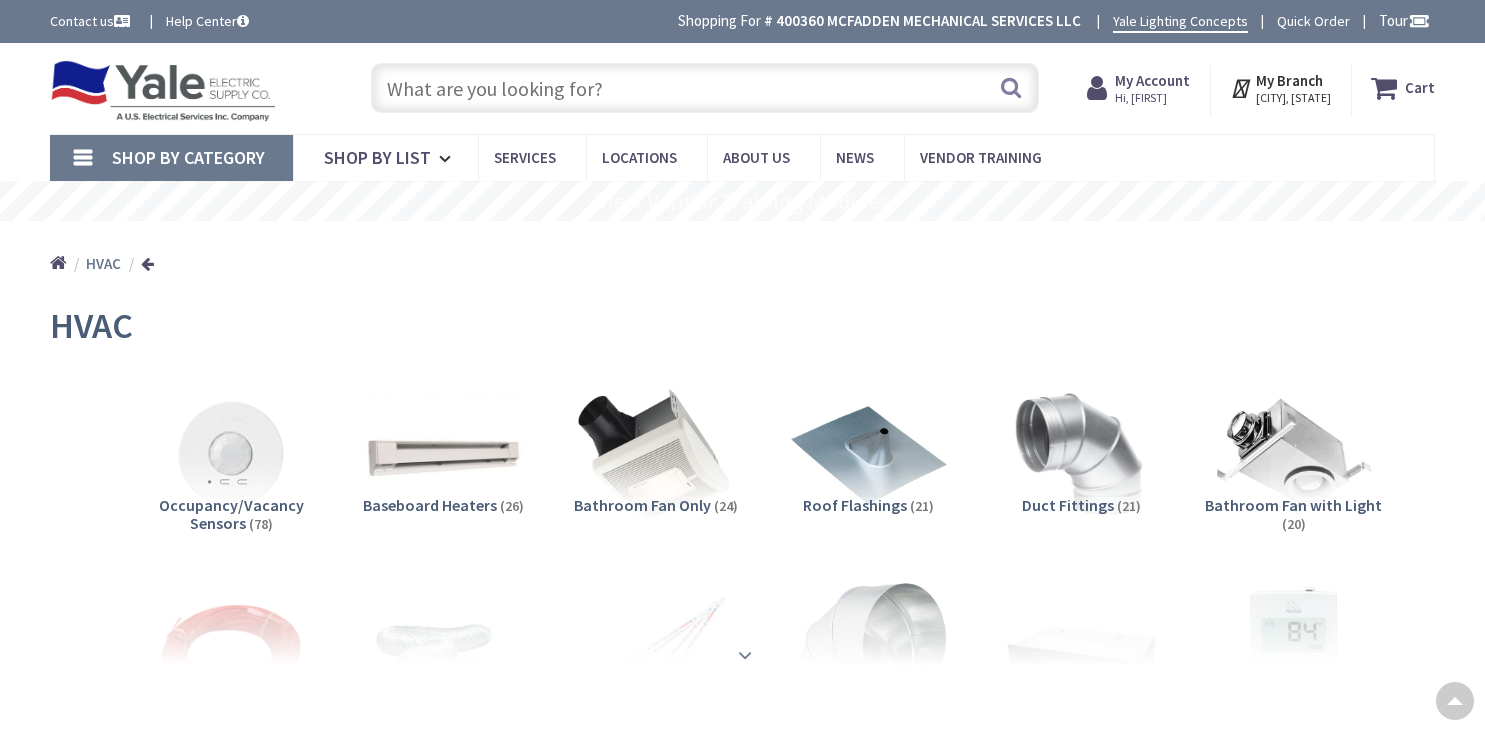 scroll, scrollTop: 211, scrollLeft: 0, axis: vertical 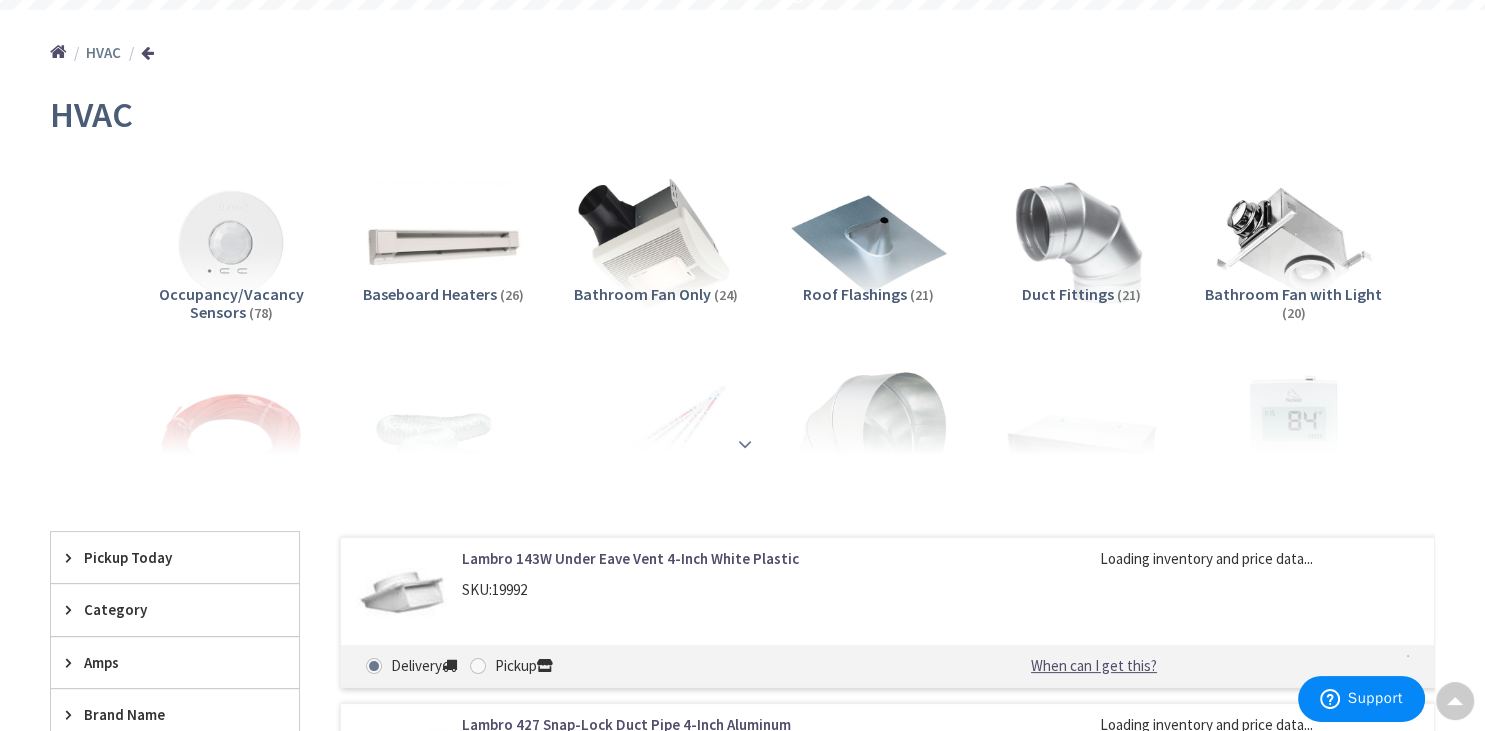 click at bounding box center (745, 444) 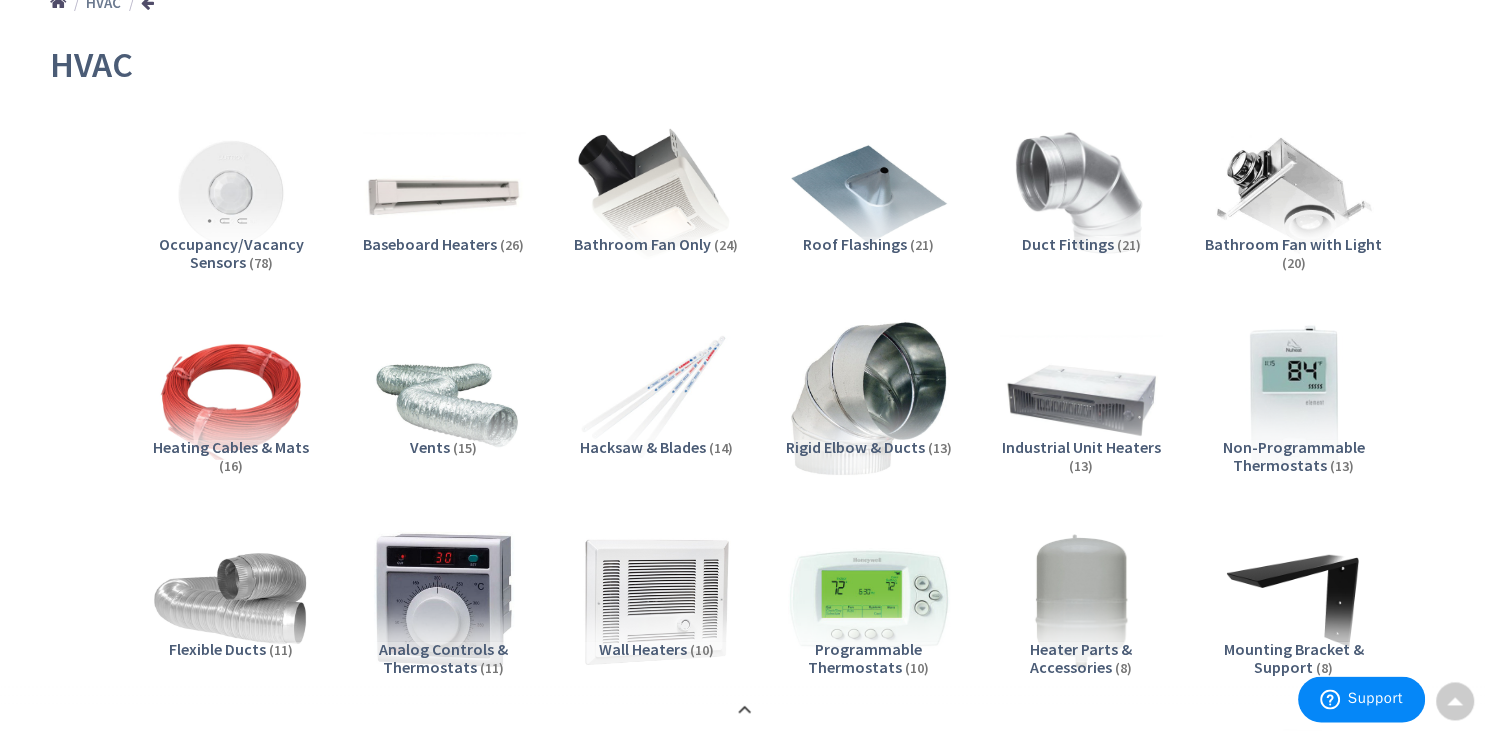 scroll, scrollTop: 211, scrollLeft: 0, axis: vertical 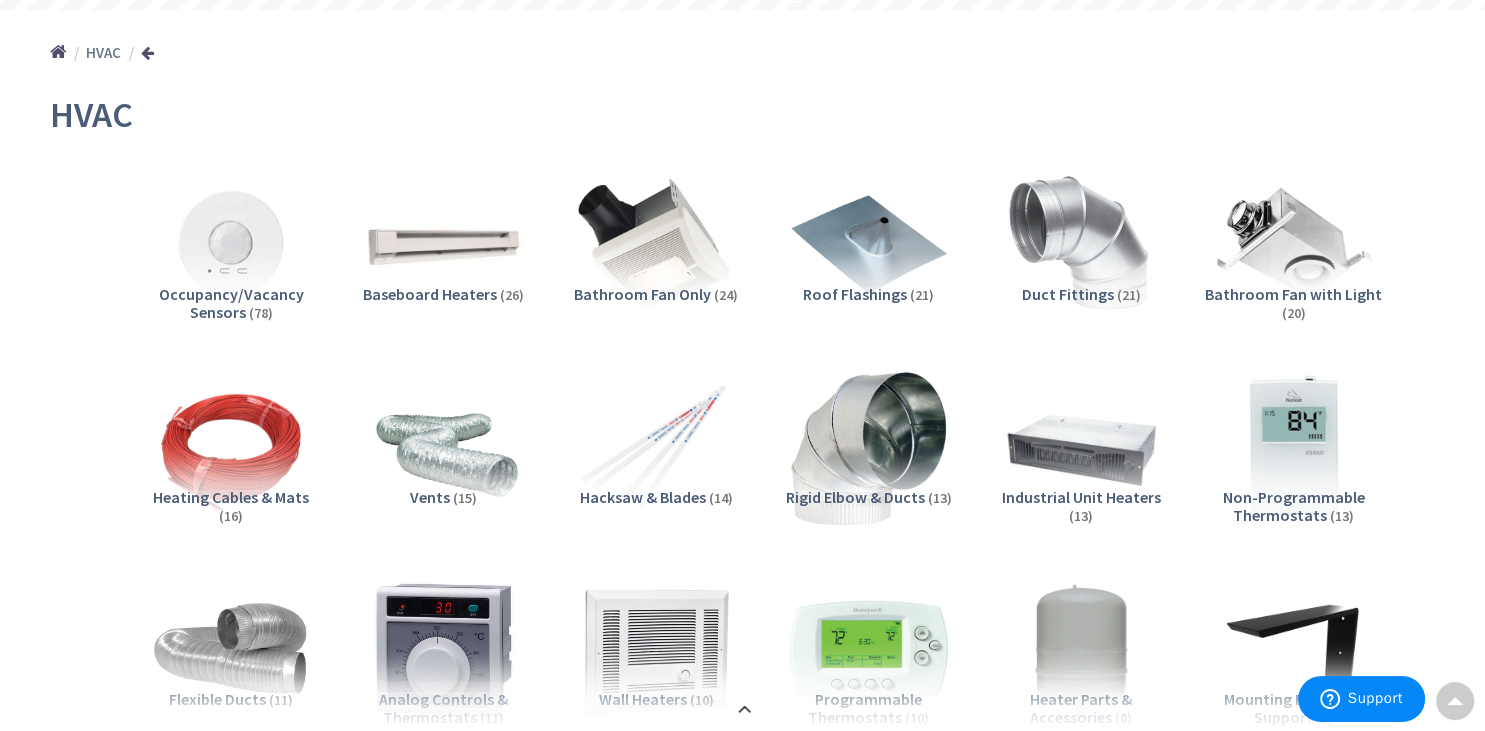 click at bounding box center [1081, 245] 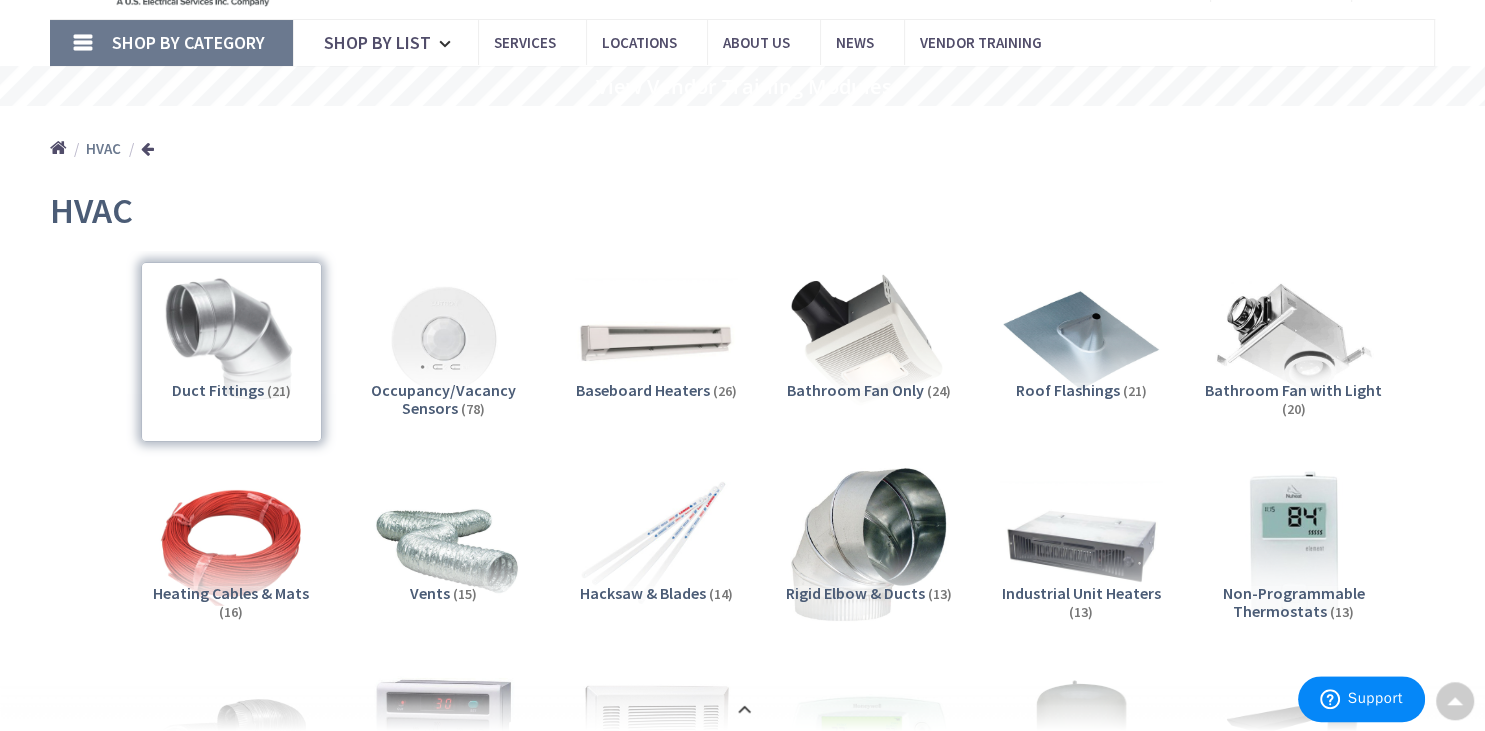 scroll, scrollTop: 37, scrollLeft: 0, axis: vertical 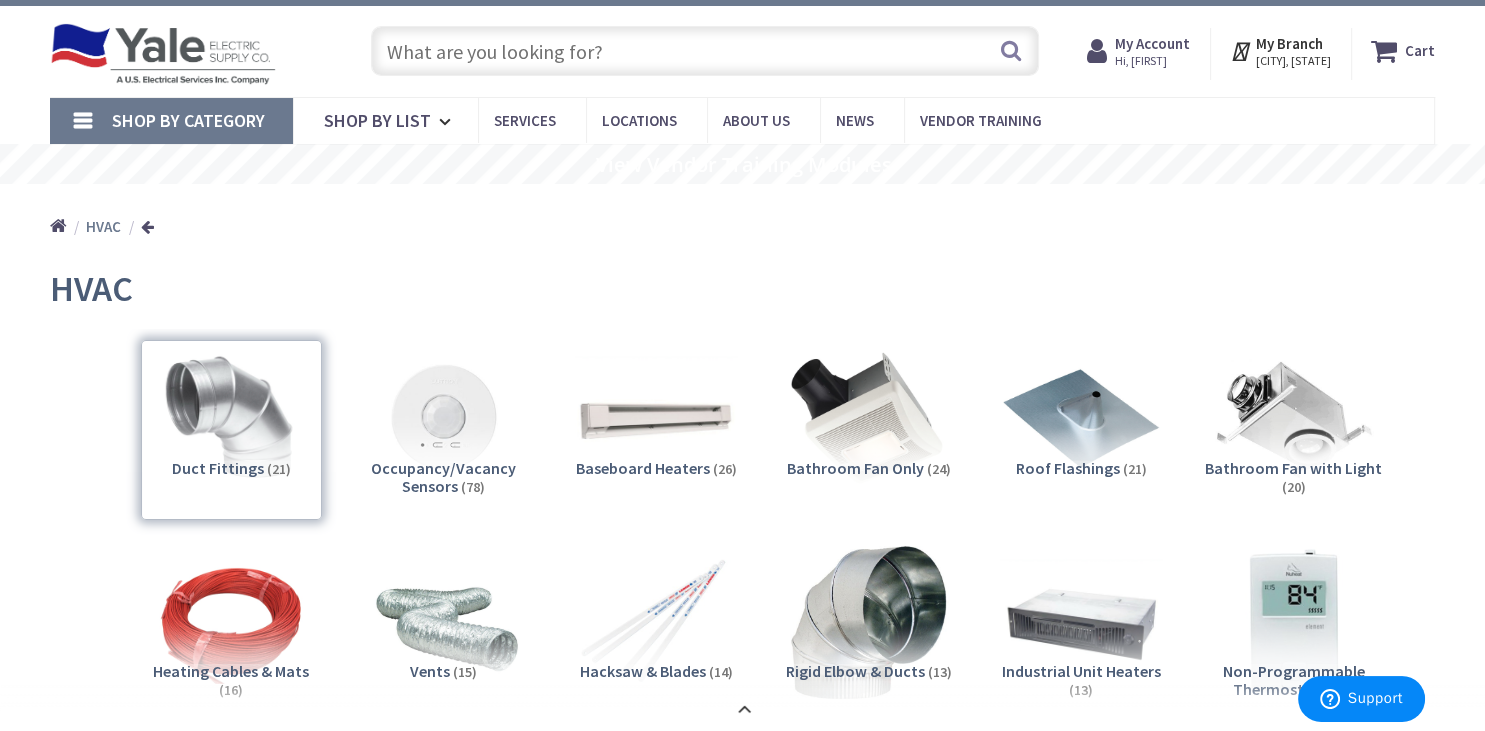 click at bounding box center [147, 226] 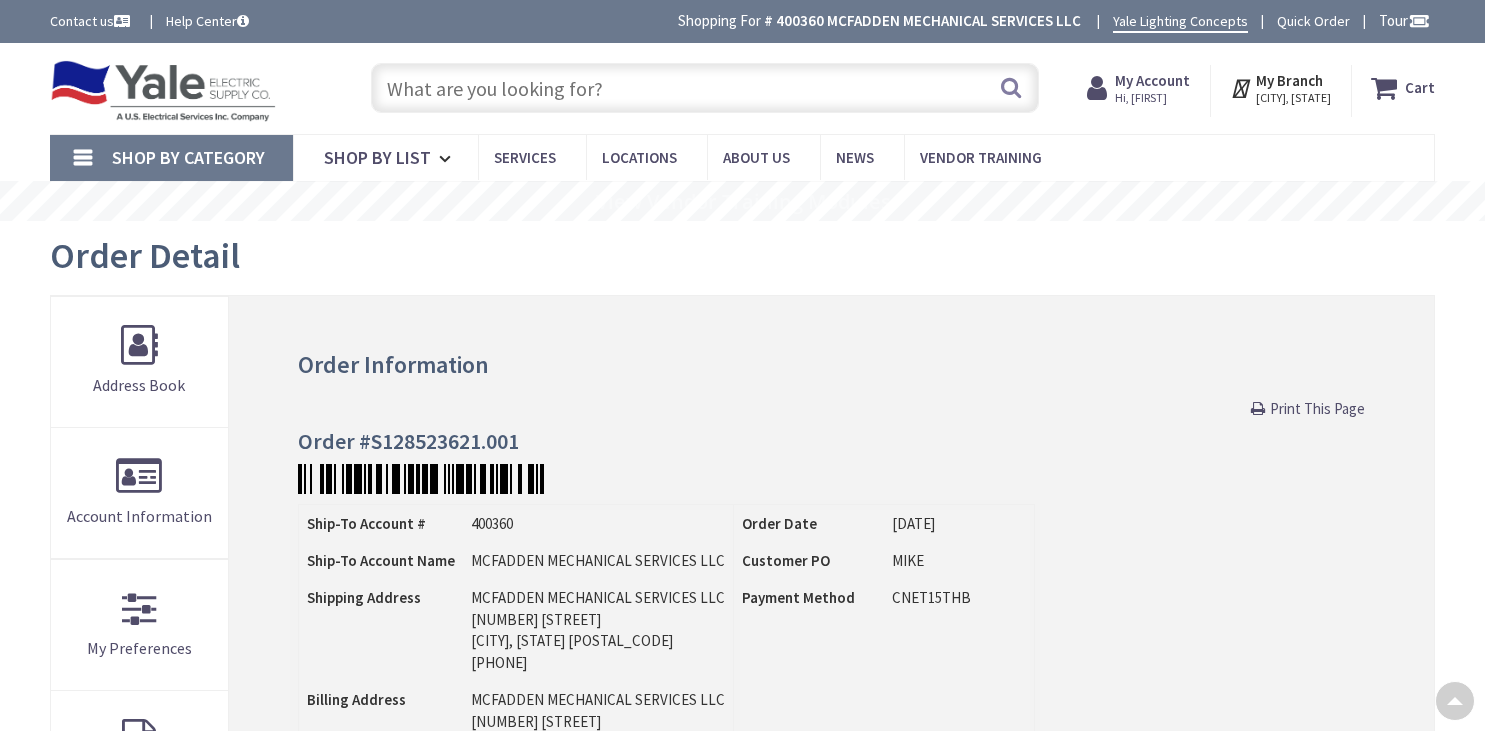 scroll, scrollTop: 0, scrollLeft: 0, axis: both 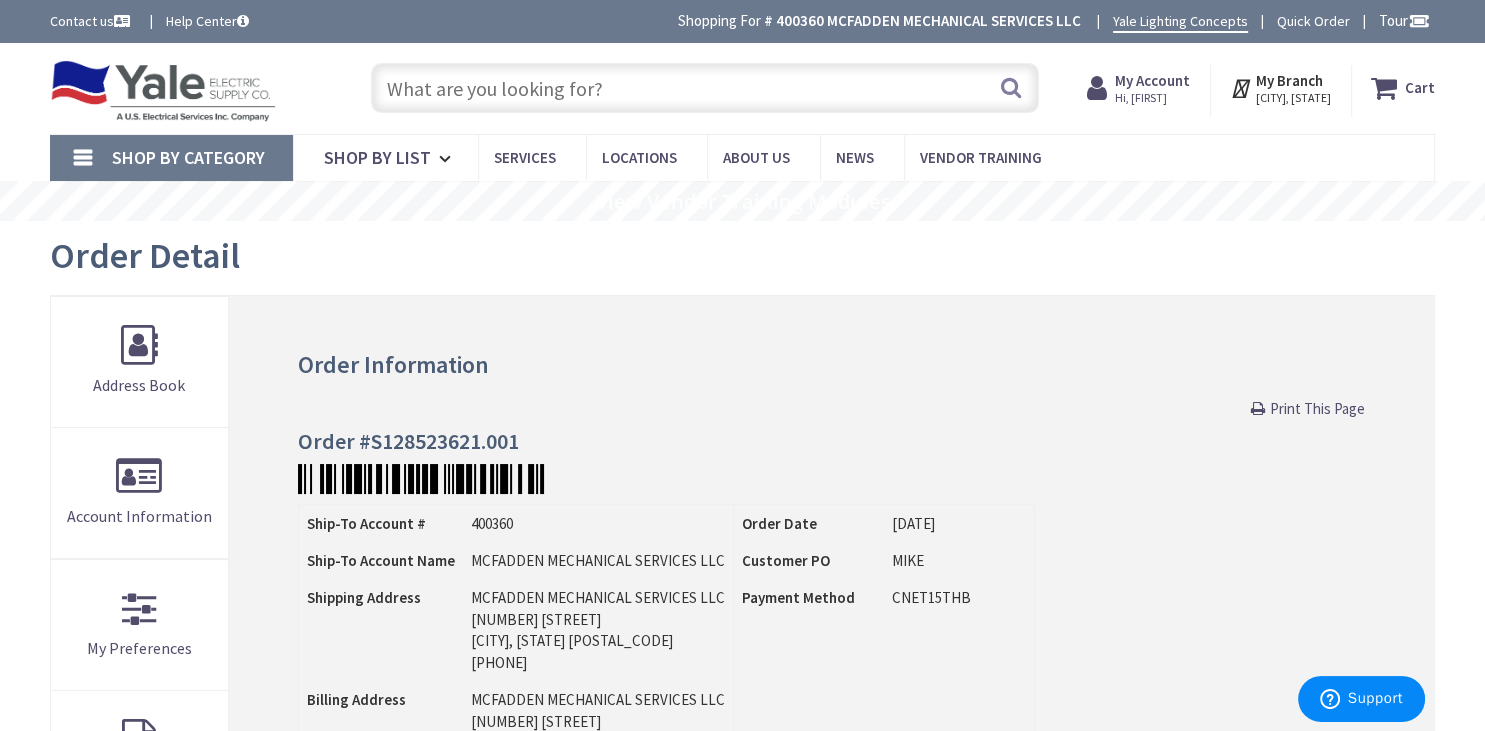 click on "Shop By Category" at bounding box center [188, 157] 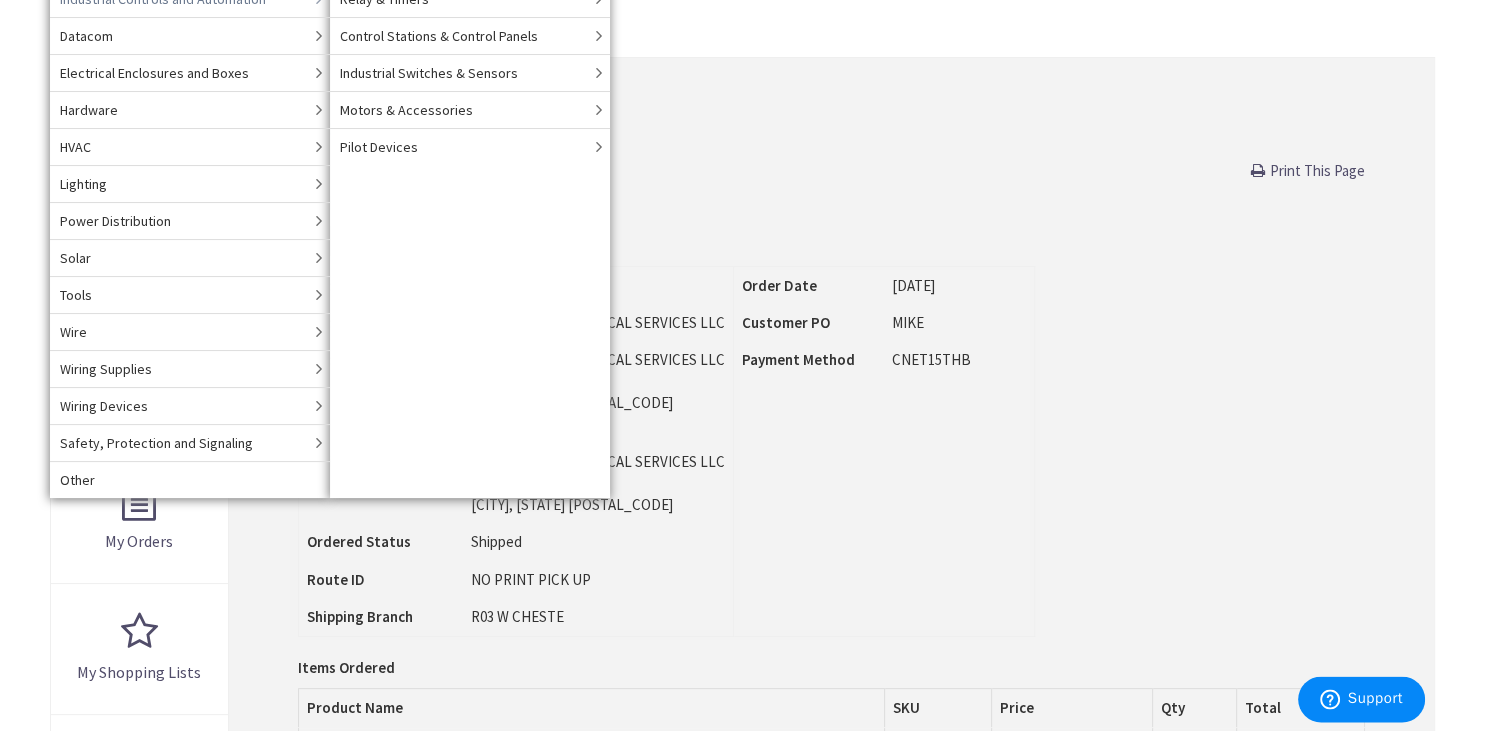 scroll, scrollTop: 316, scrollLeft: 0, axis: vertical 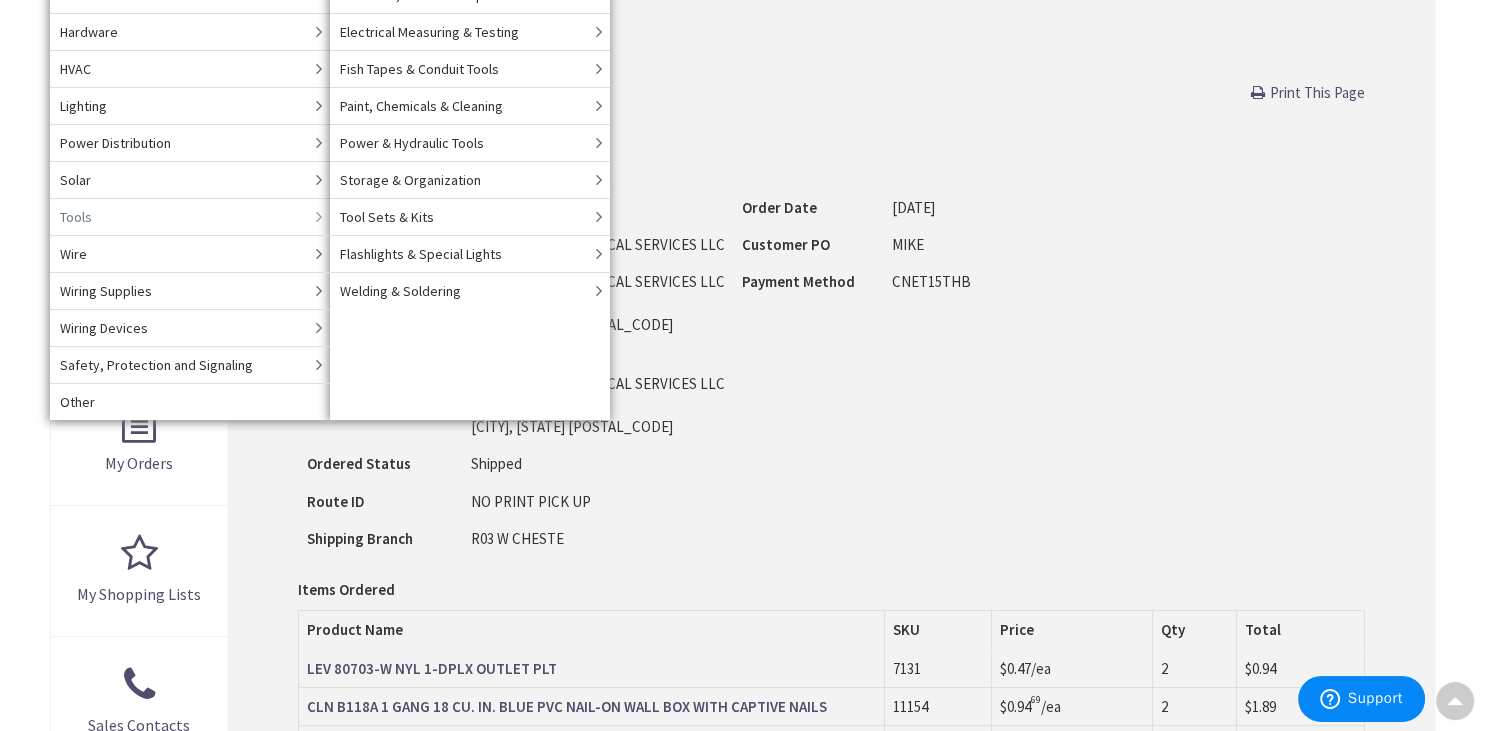 click at bounding box center (319, 217) 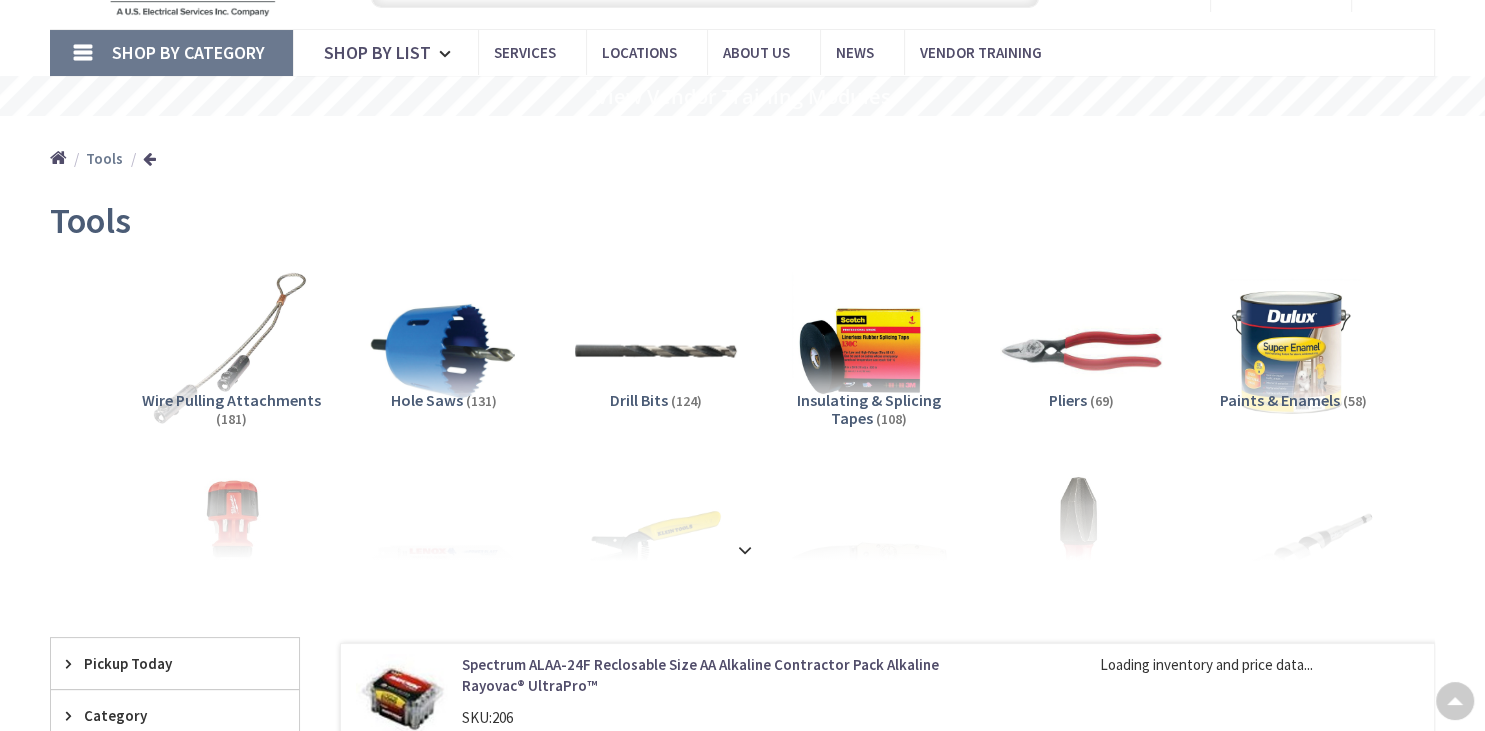 scroll, scrollTop: 105, scrollLeft: 0, axis: vertical 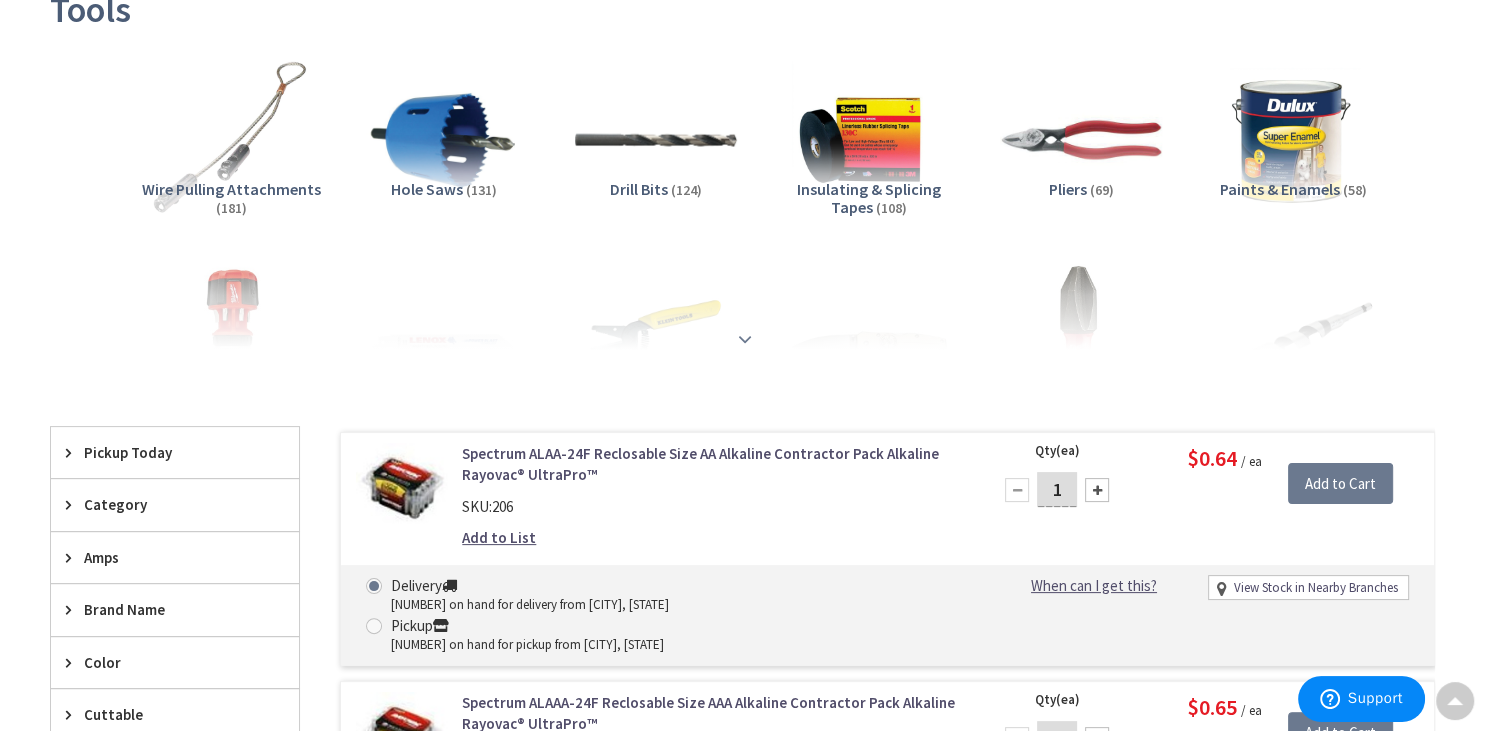 click at bounding box center [745, 339] 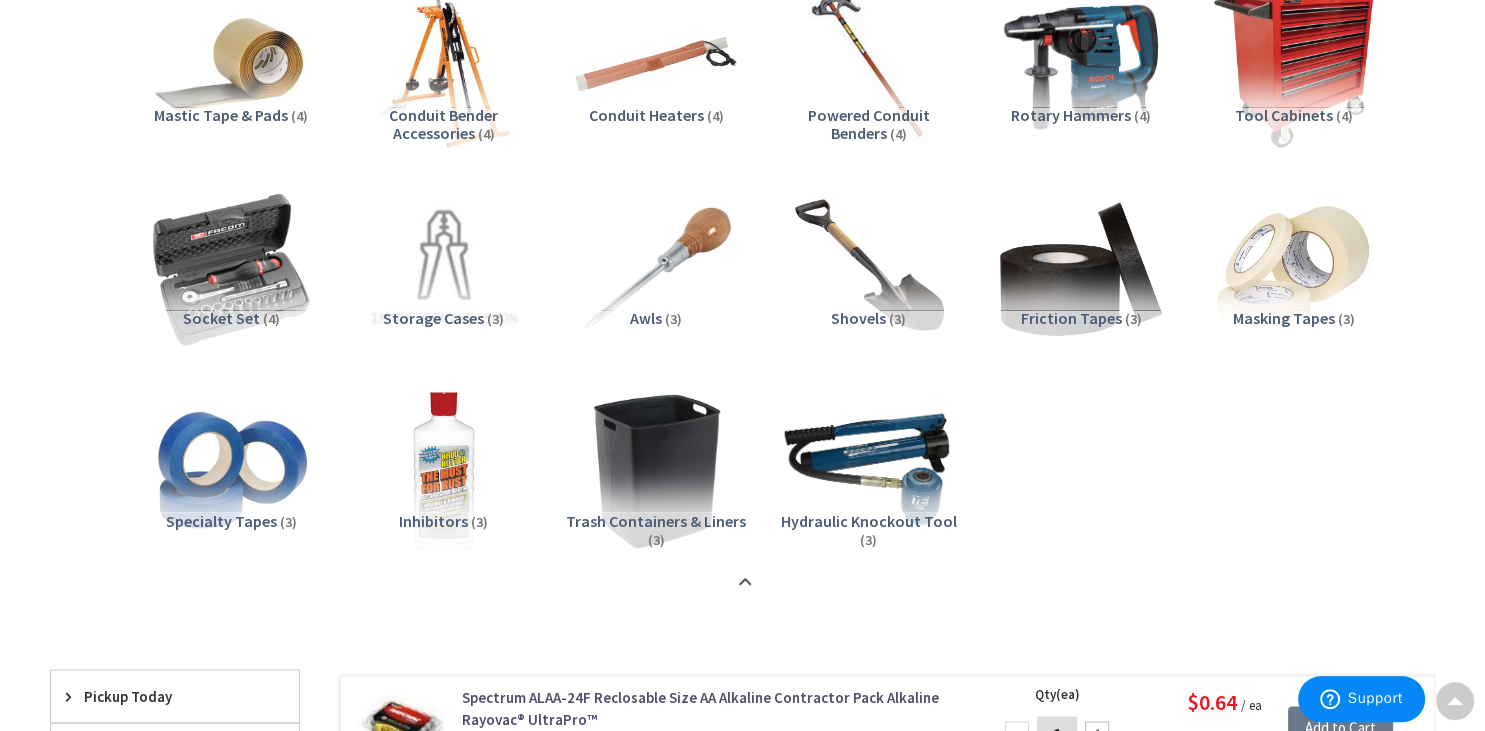 scroll, scrollTop: 3273, scrollLeft: 0, axis: vertical 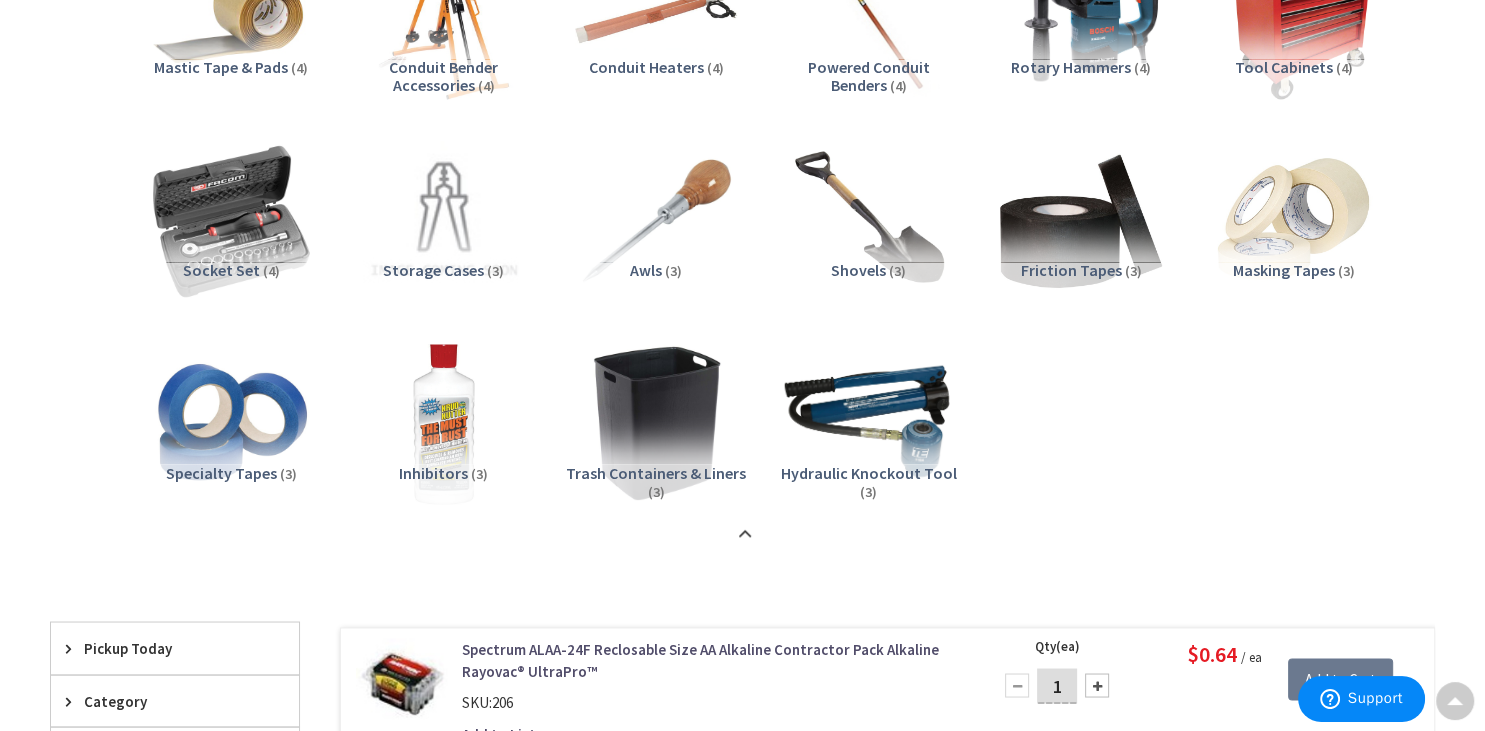 click at bounding box center (868, 423) 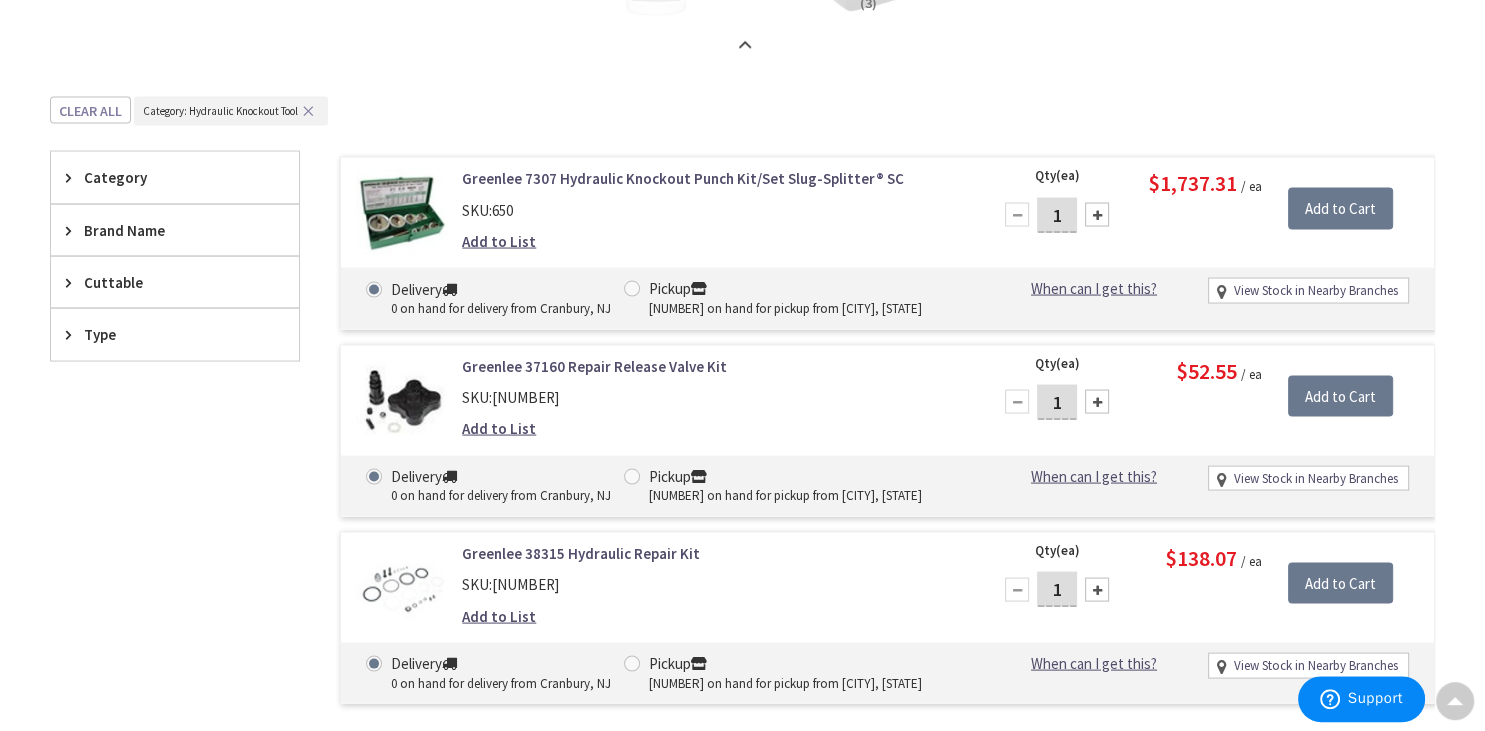 scroll, scrollTop: 3752, scrollLeft: 0, axis: vertical 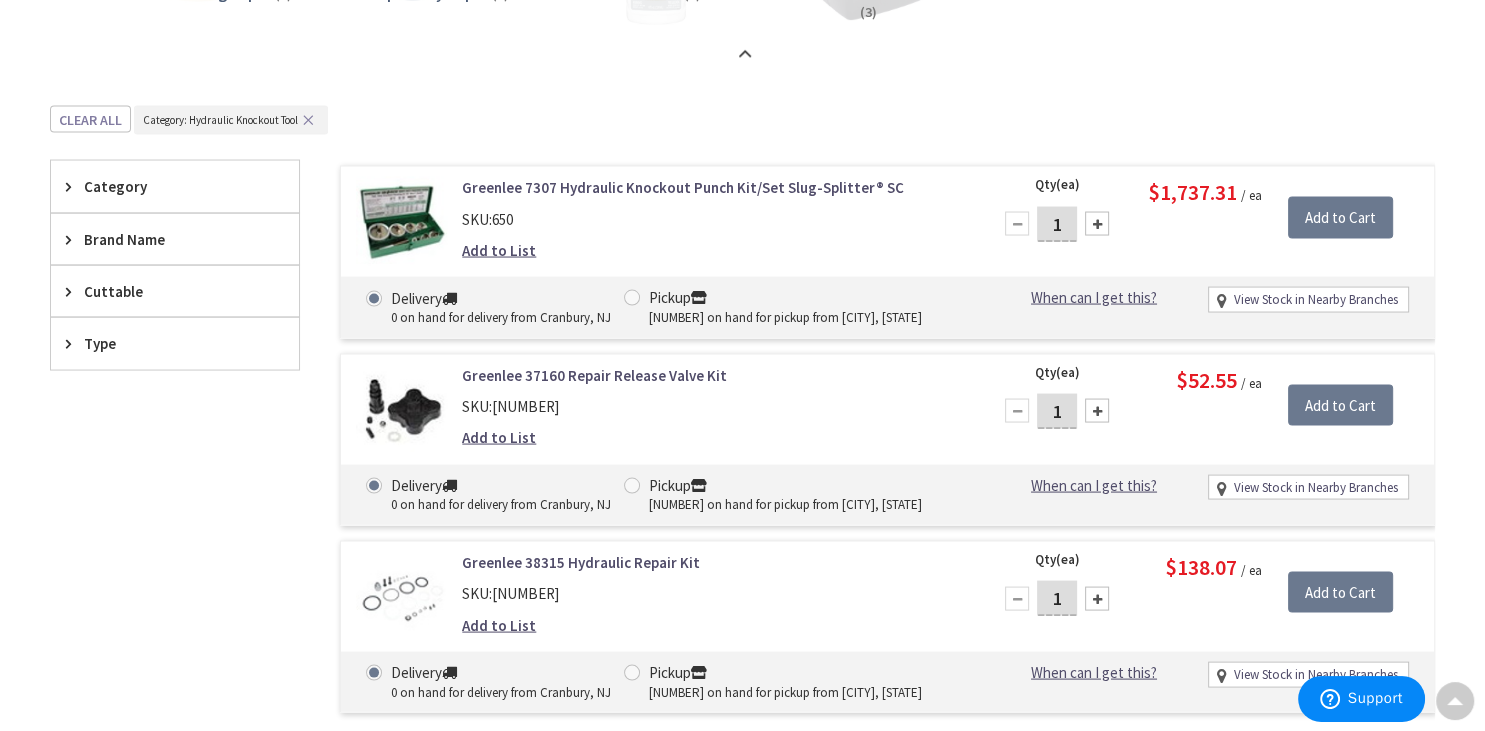 click at bounding box center (401, 222) 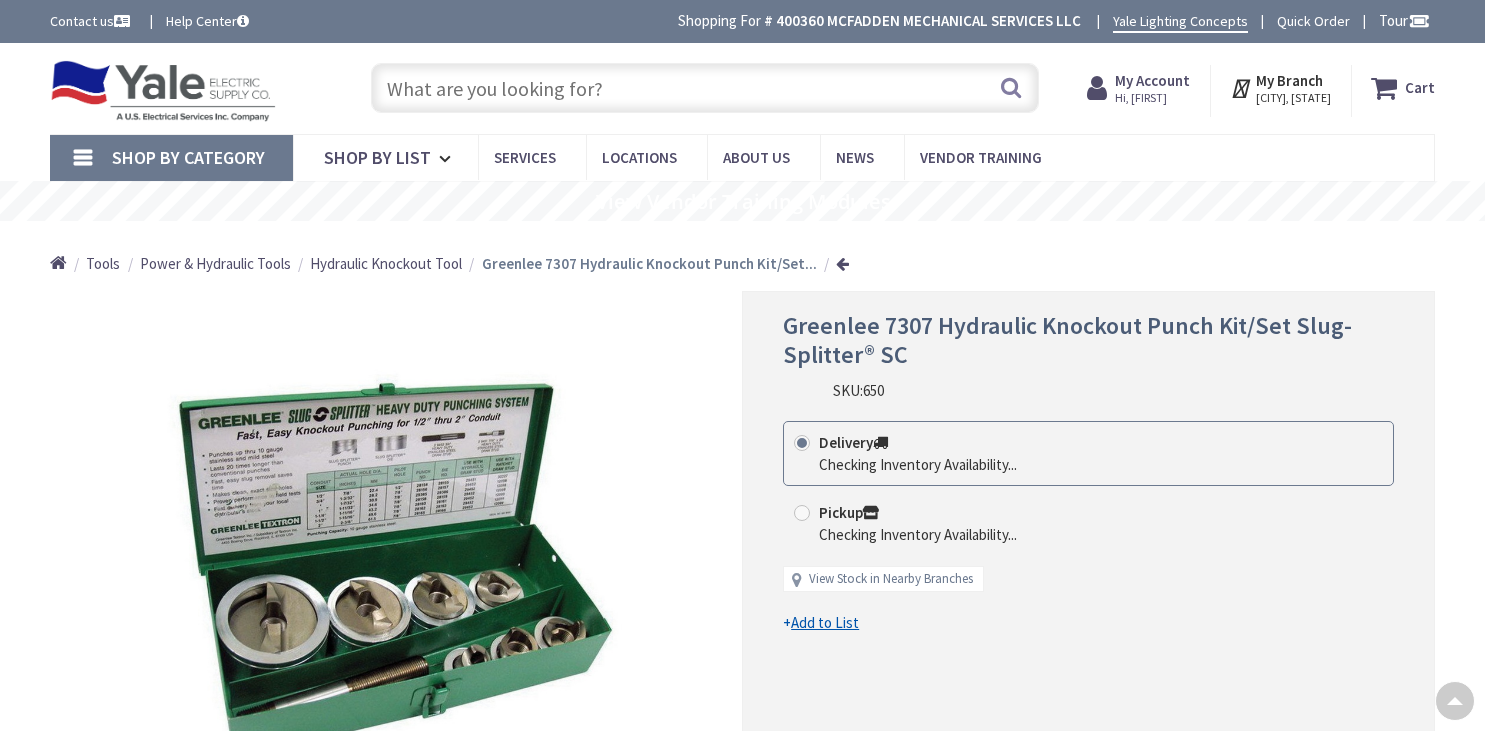 scroll, scrollTop: 211, scrollLeft: 0, axis: vertical 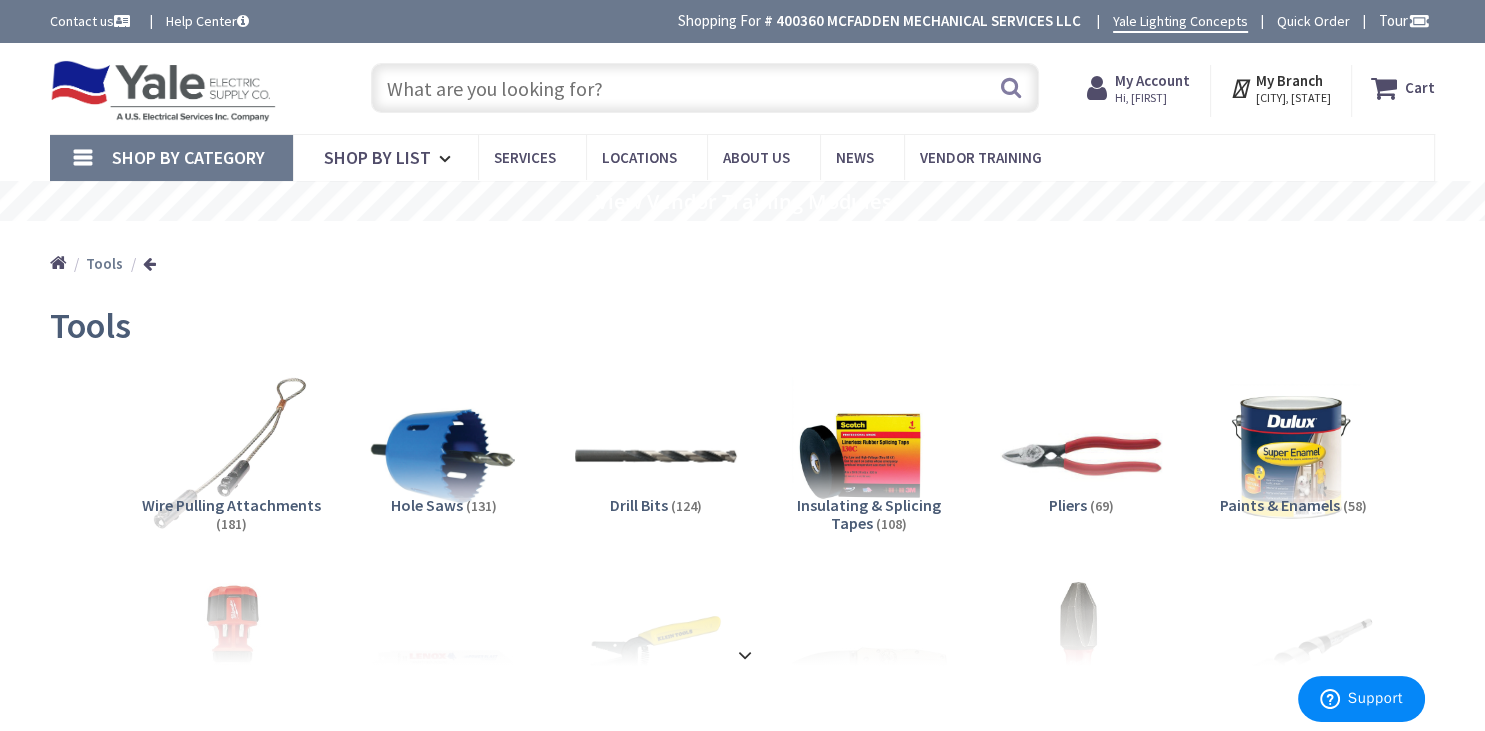 click on "Shop By Category" at bounding box center (188, 157) 